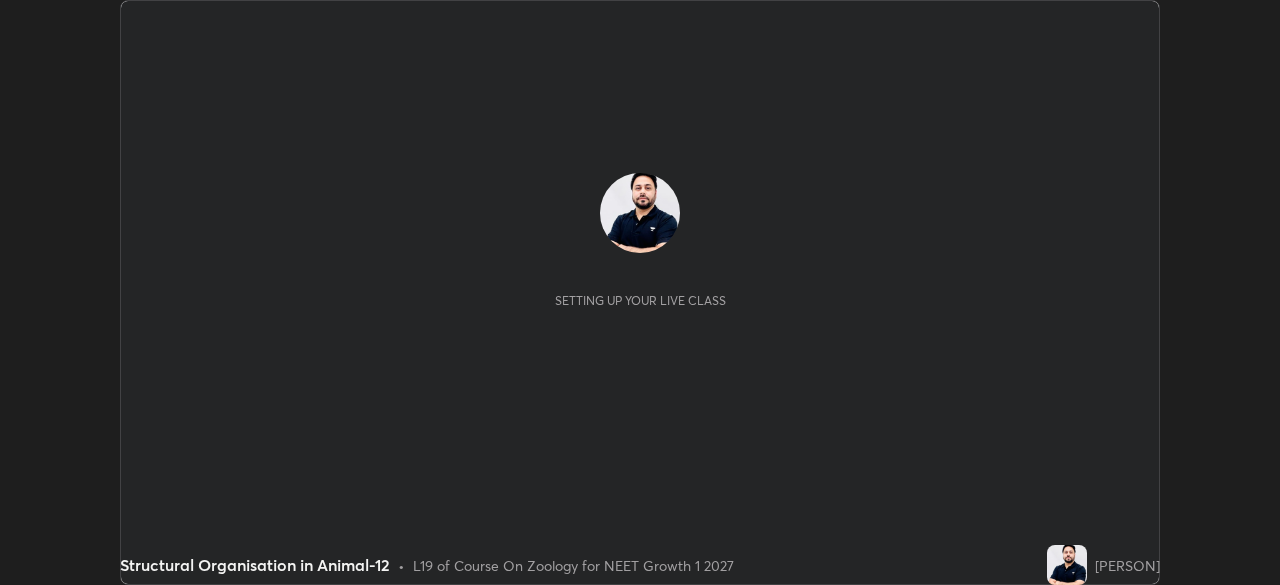 scroll, scrollTop: 0, scrollLeft: 0, axis: both 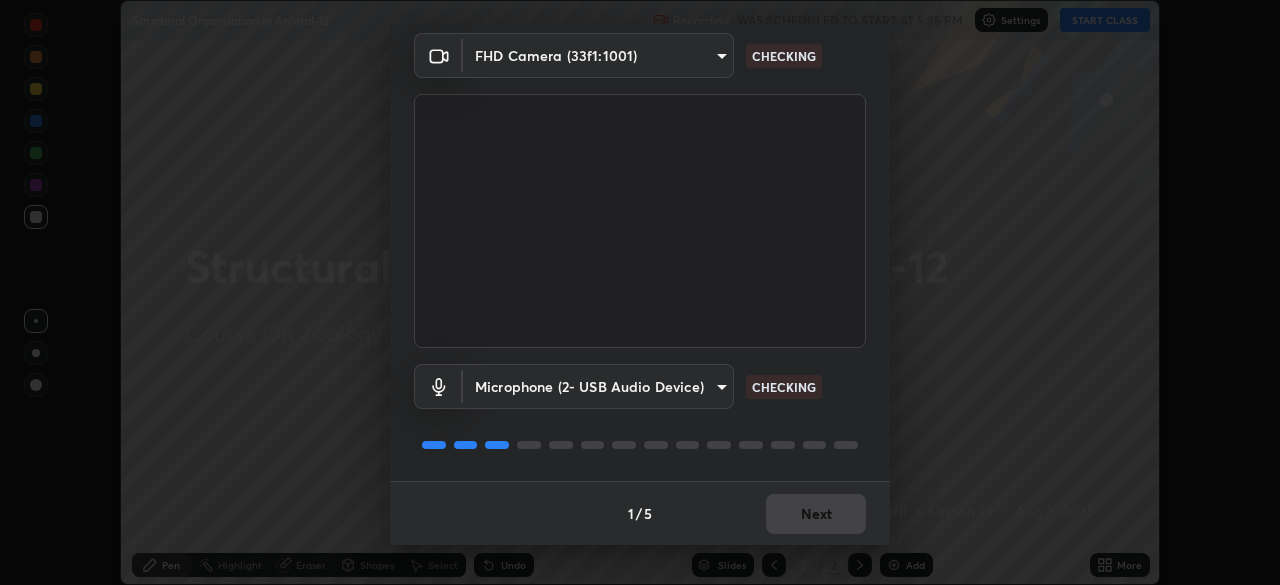 click on "1 / 5 Next" at bounding box center [640, 513] 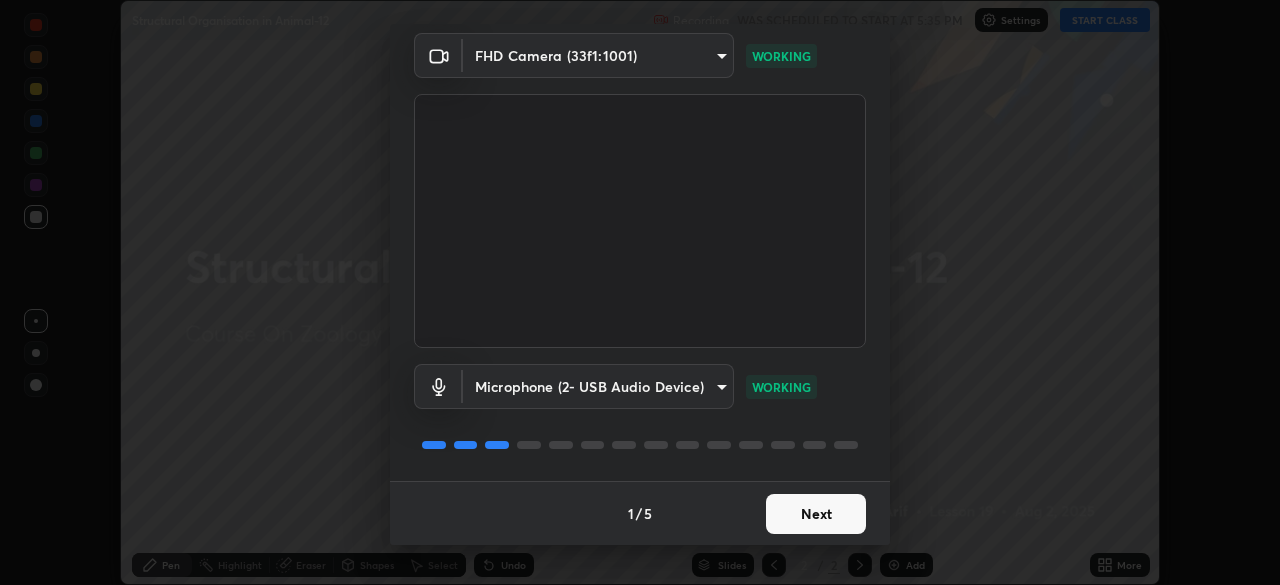 click on "Next" at bounding box center [816, 514] 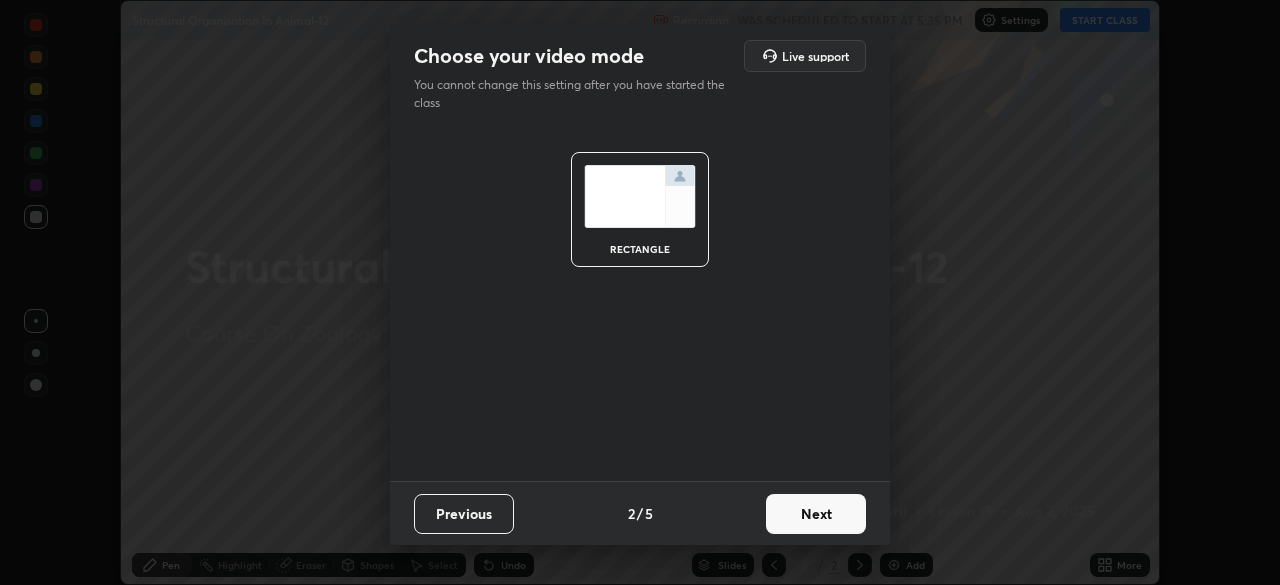 click on "Next" at bounding box center (816, 514) 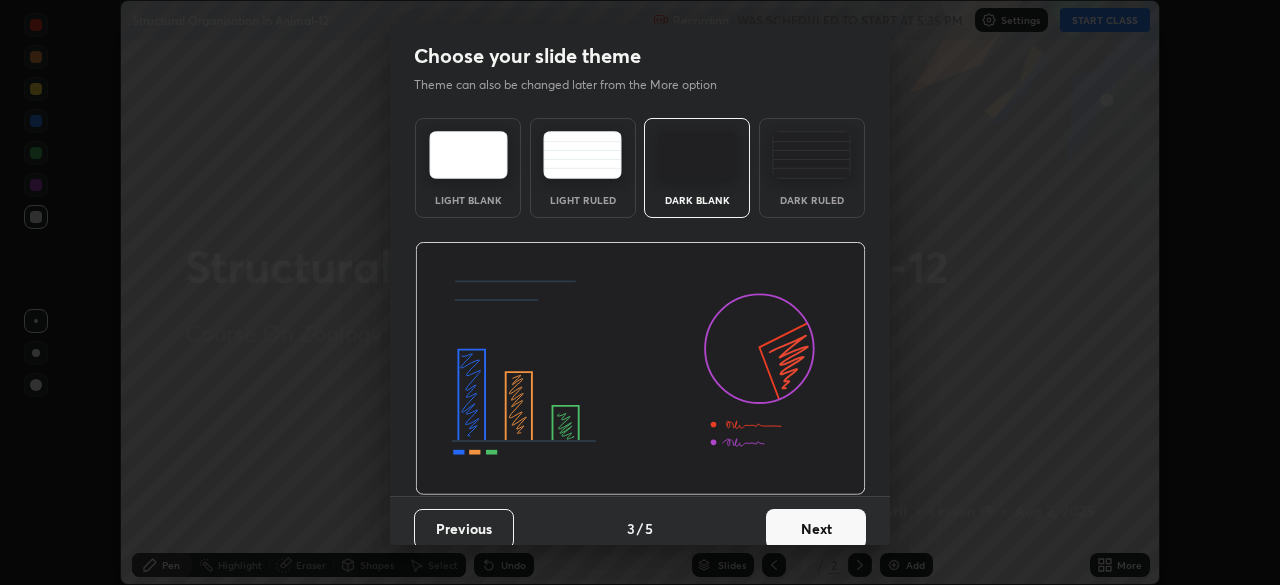 scroll, scrollTop: 15, scrollLeft: 0, axis: vertical 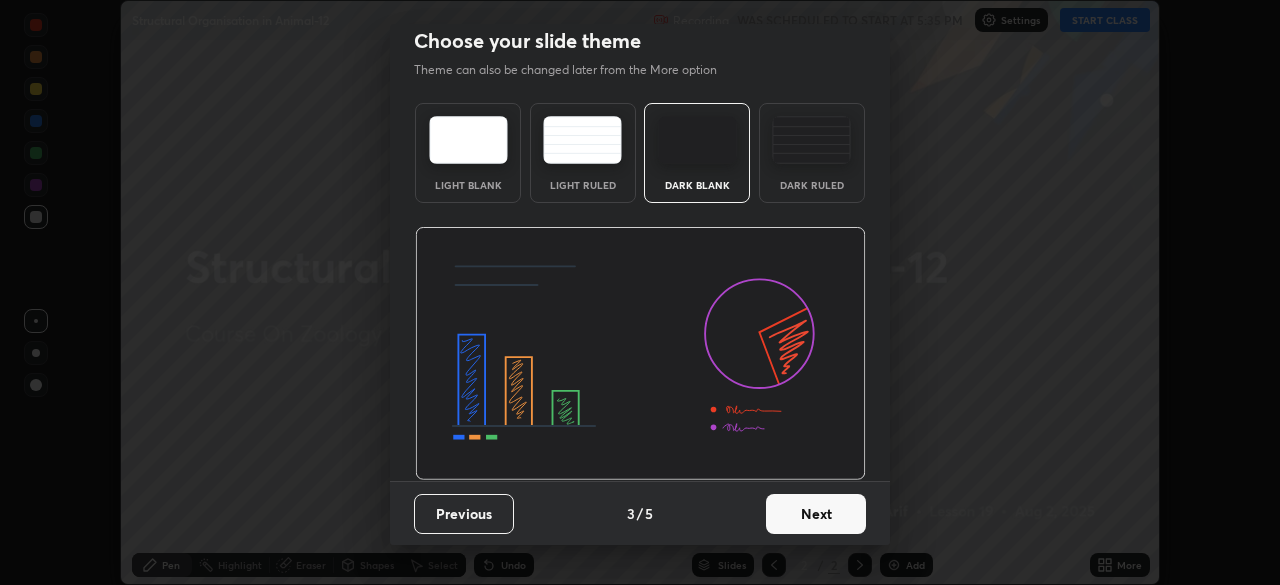 click on "Next" at bounding box center (816, 514) 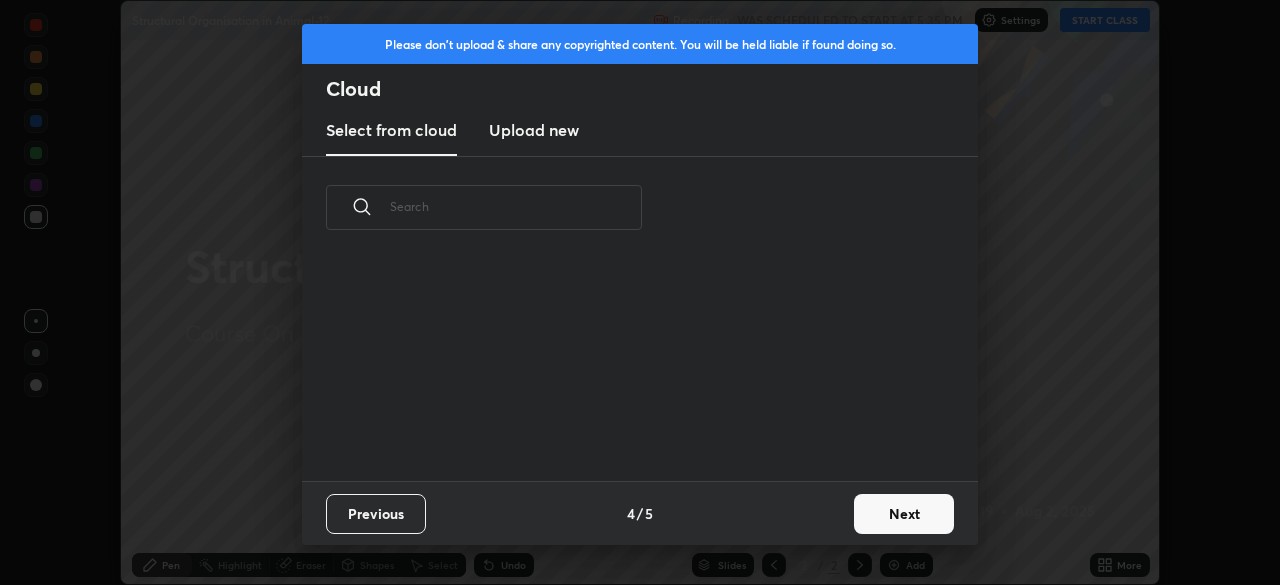 scroll, scrollTop: 0, scrollLeft: 0, axis: both 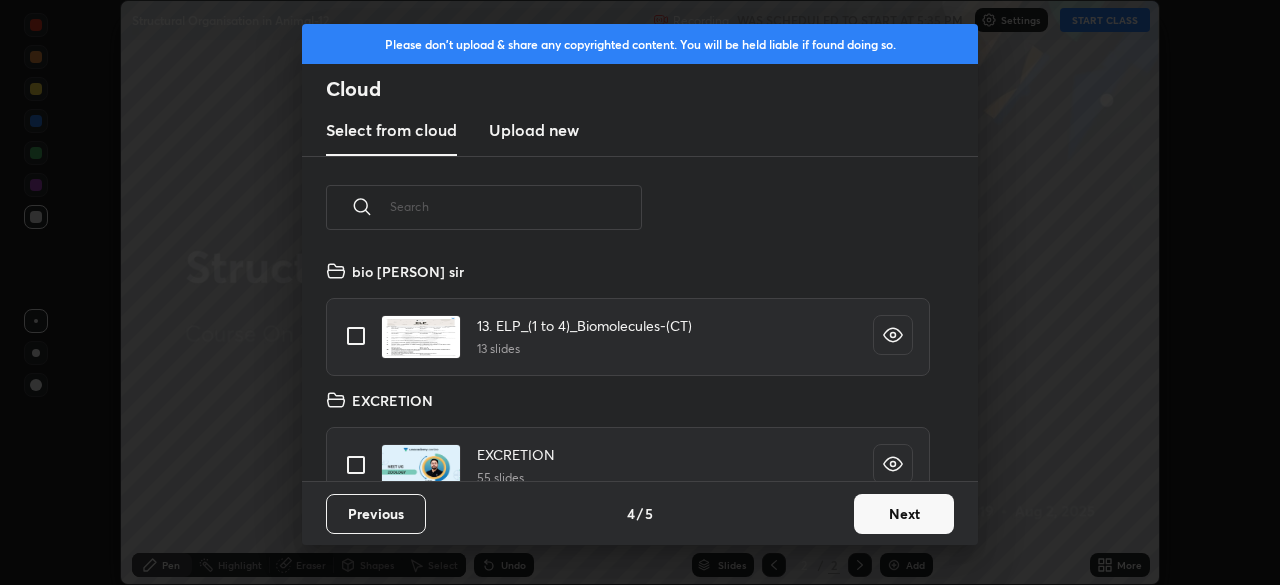 click on "Next" at bounding box center [904, 514] 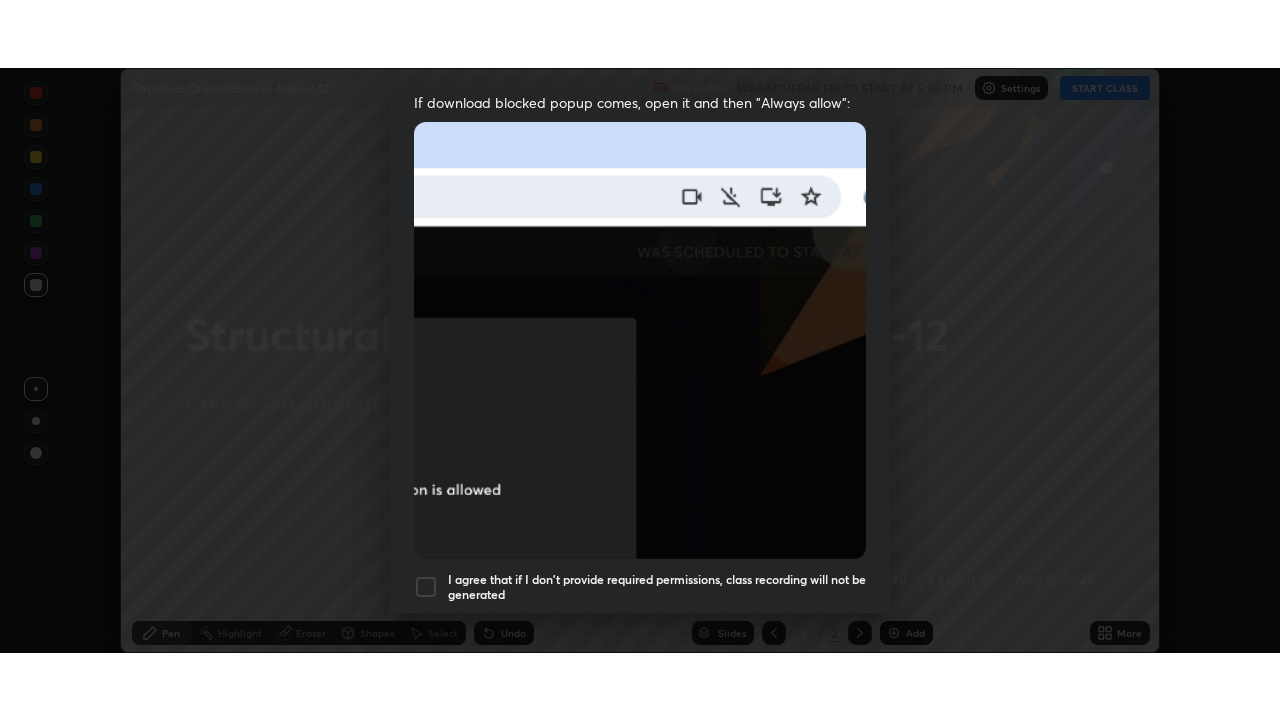 scroll, scrollTop: 479, scrollLeft: 0, axis: vertical 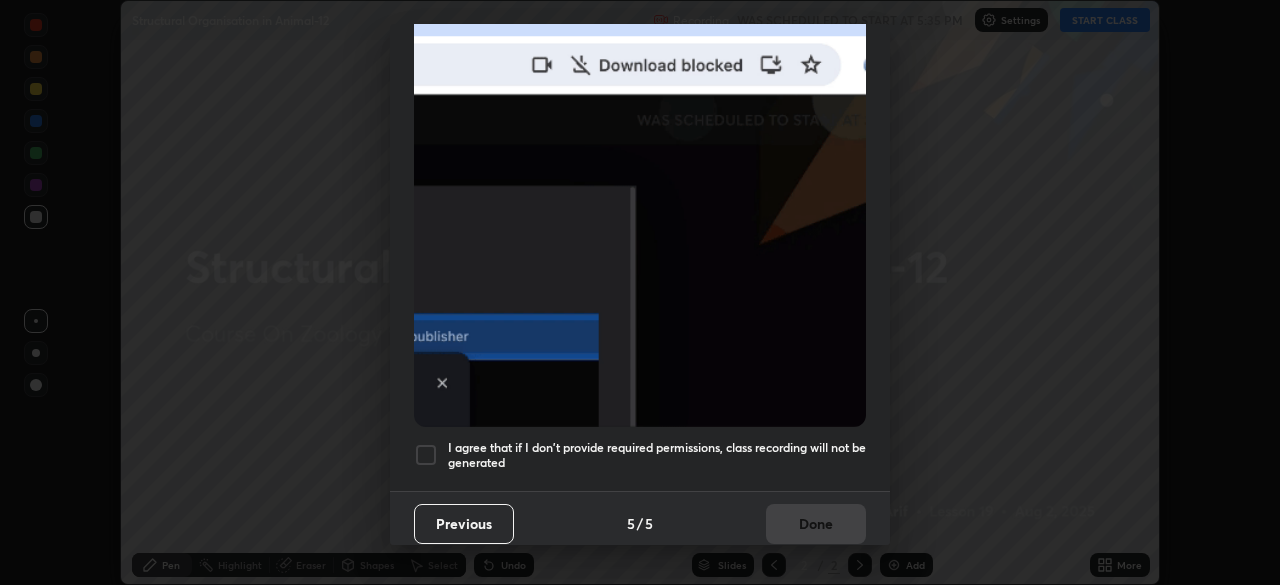 click at bounding box center [426, 455] 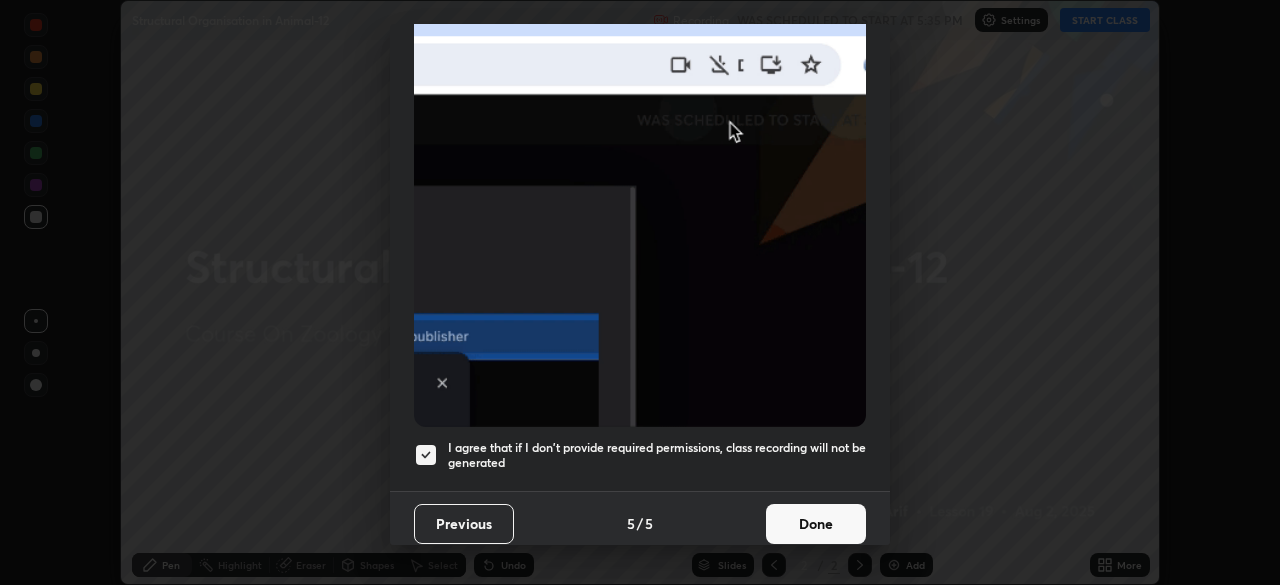 click on "Done" at bounding box center [816, 524] 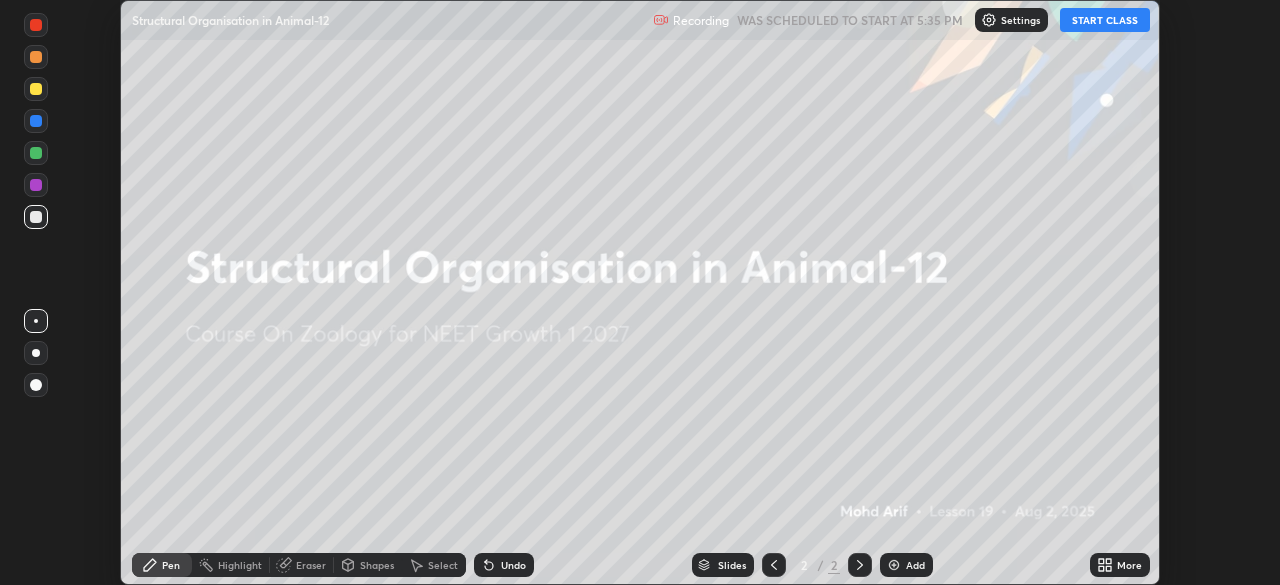 click on "START CLASS" at bounding box center (1105, 20) 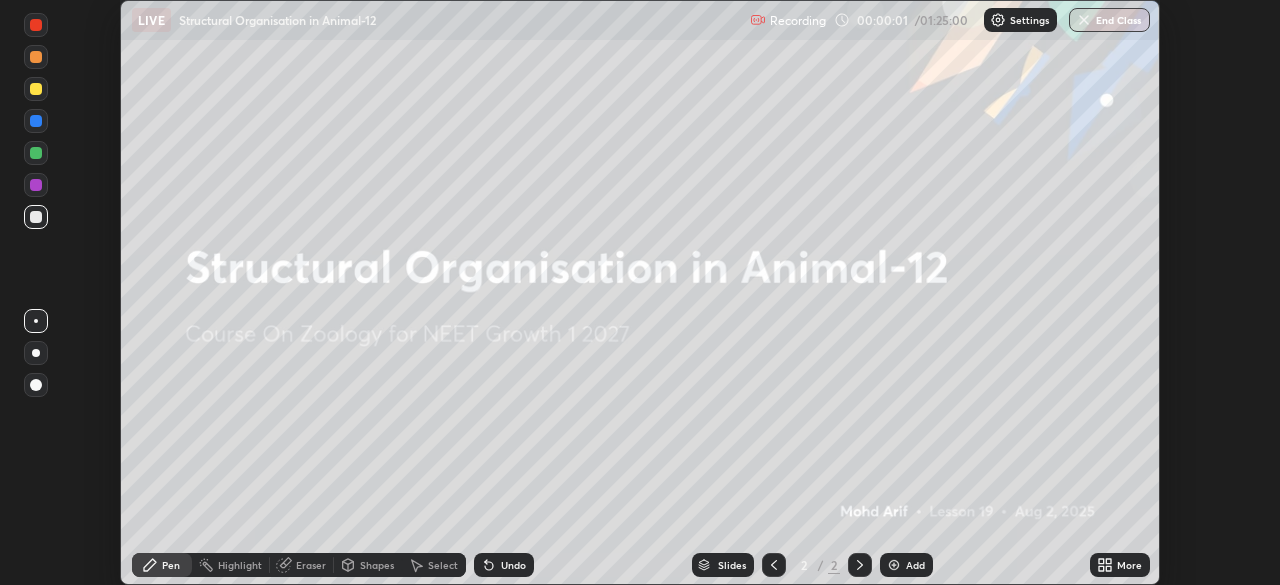 click on "More" at bounding box center (1129, 565) 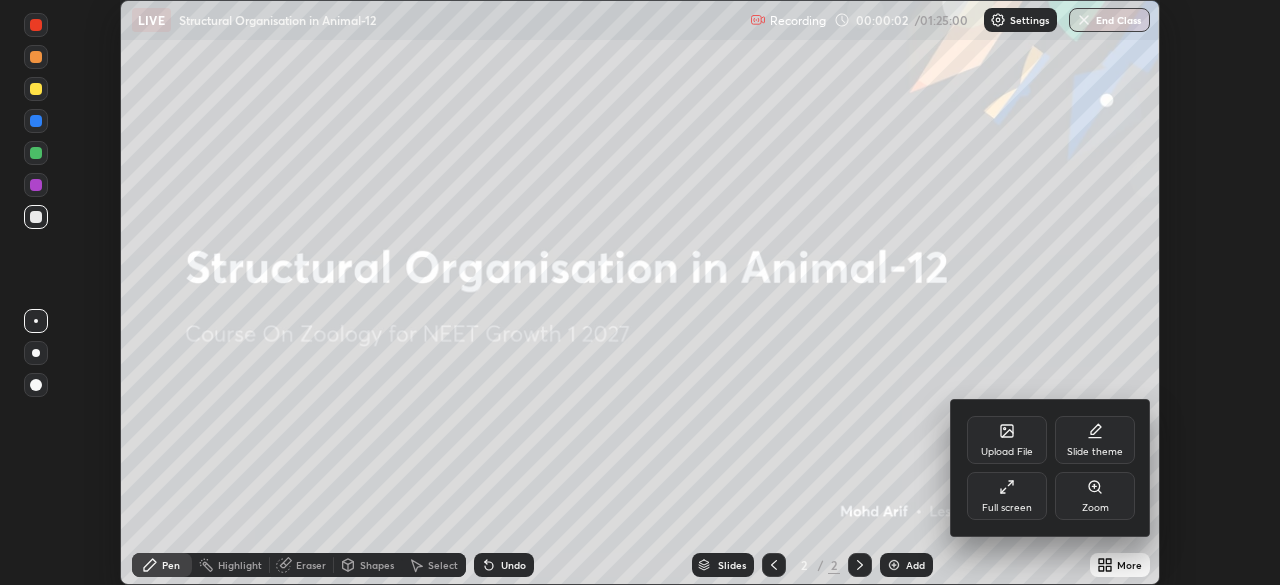click on "Full screen" at bounding box center (1007, 496) 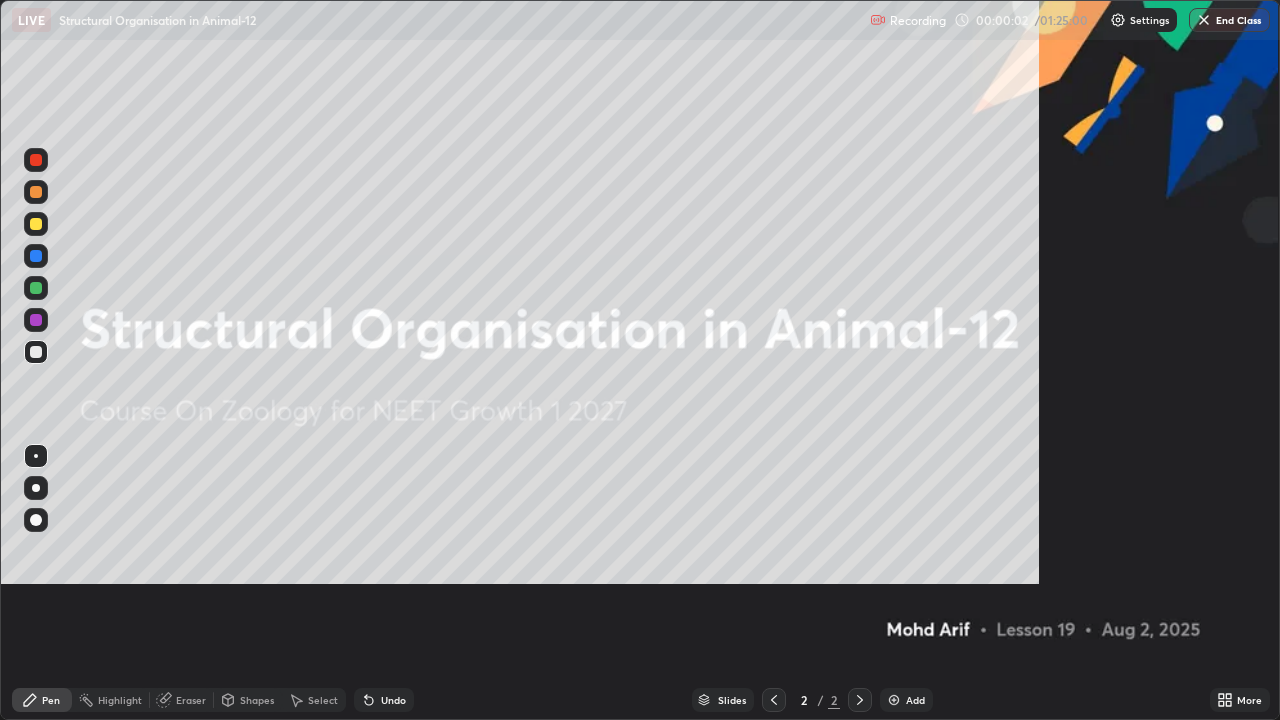 scroll, scrollTop: 99280, scrollLeft: 98720, axis: both 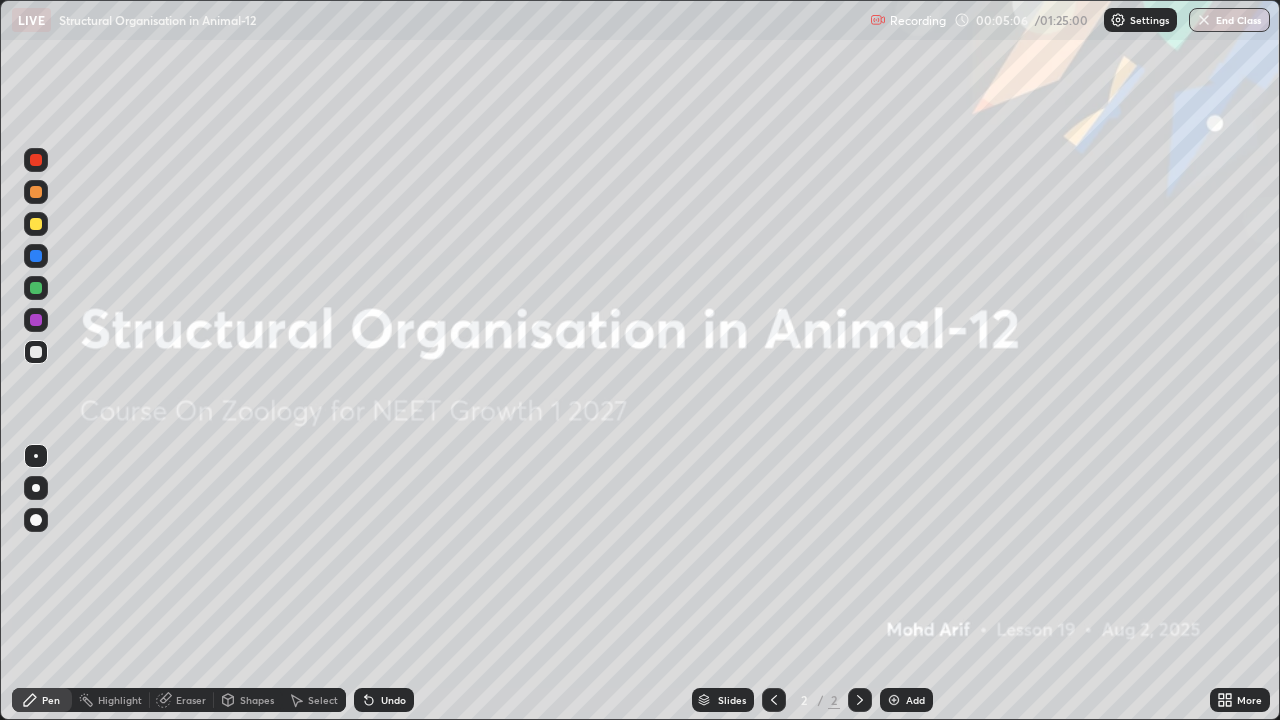 click on "Add" at bounding box center [915, 700] 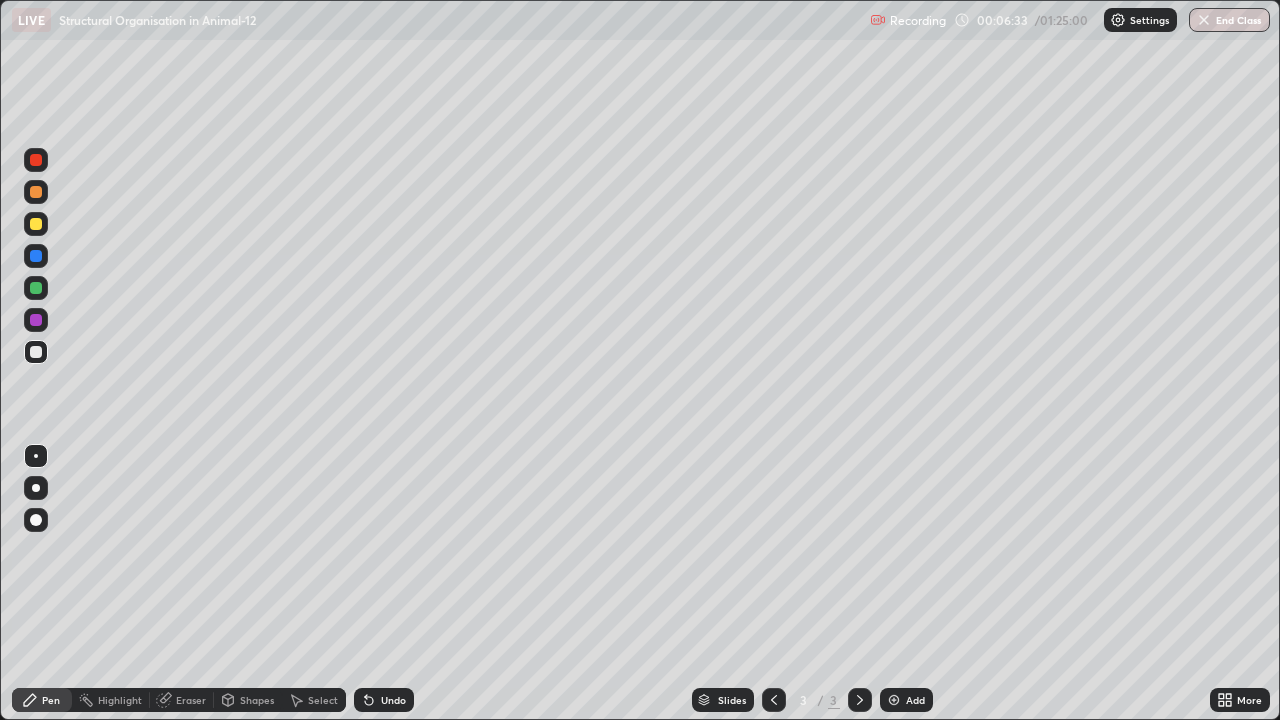 click at bounding box center [36, 520] 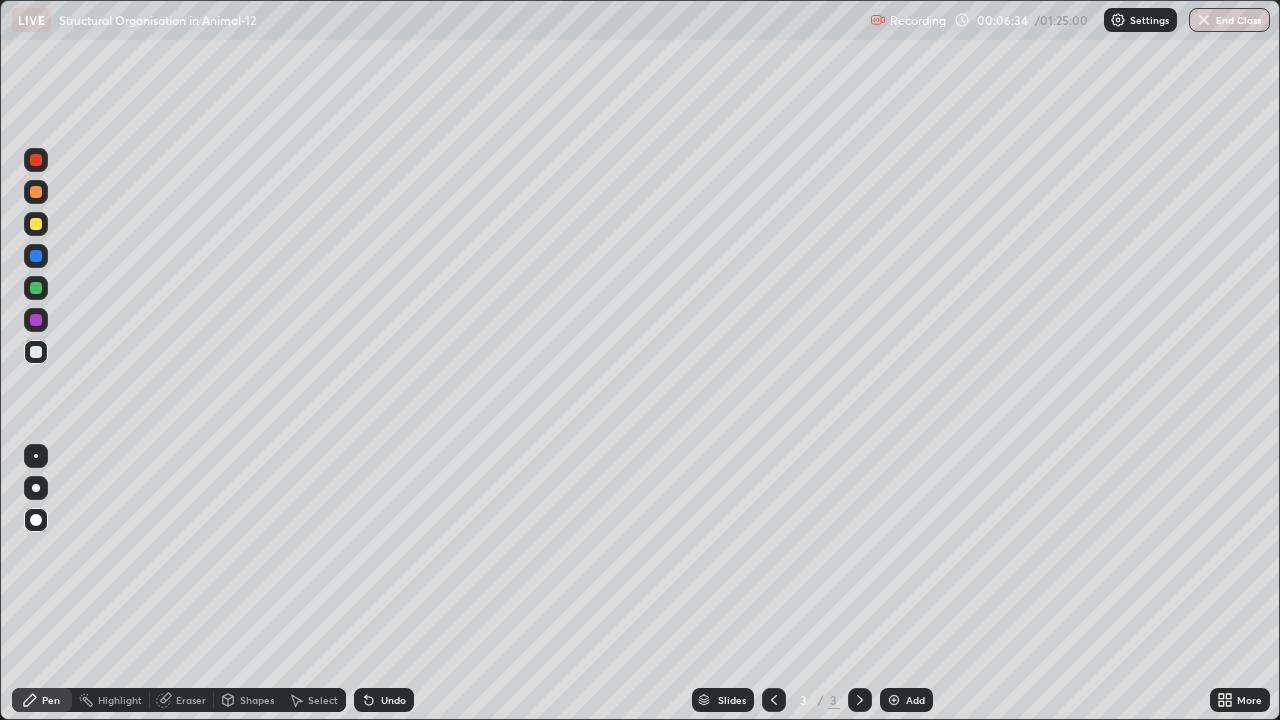 click at bounding box center [36, 224] 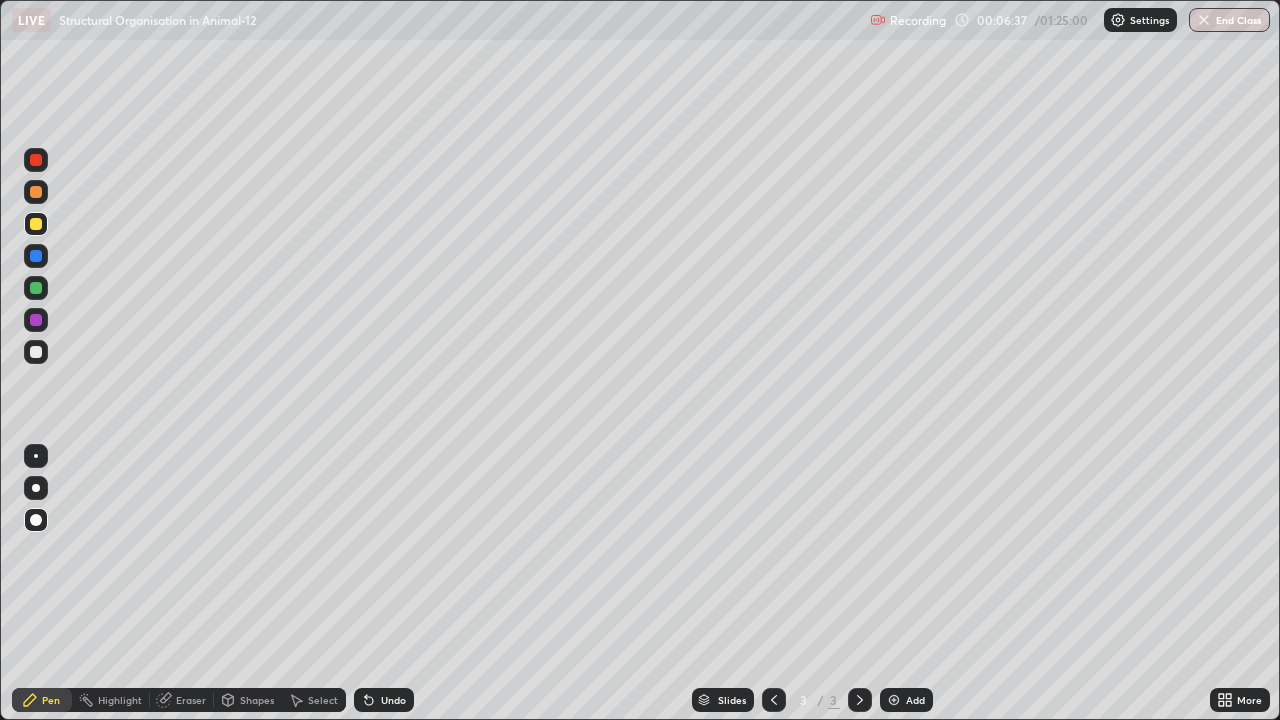 click on "Undo" at bounding box center (393, 700) 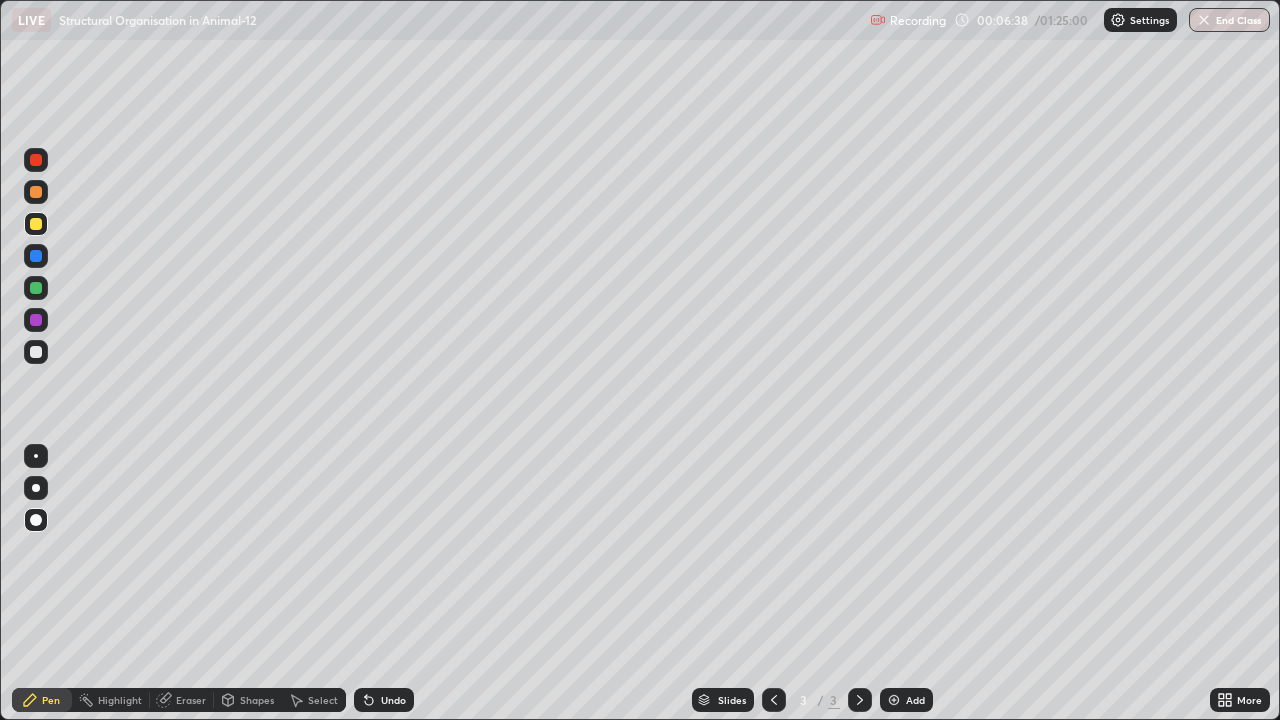 click on "Undo" at bounding box center (393, 700) 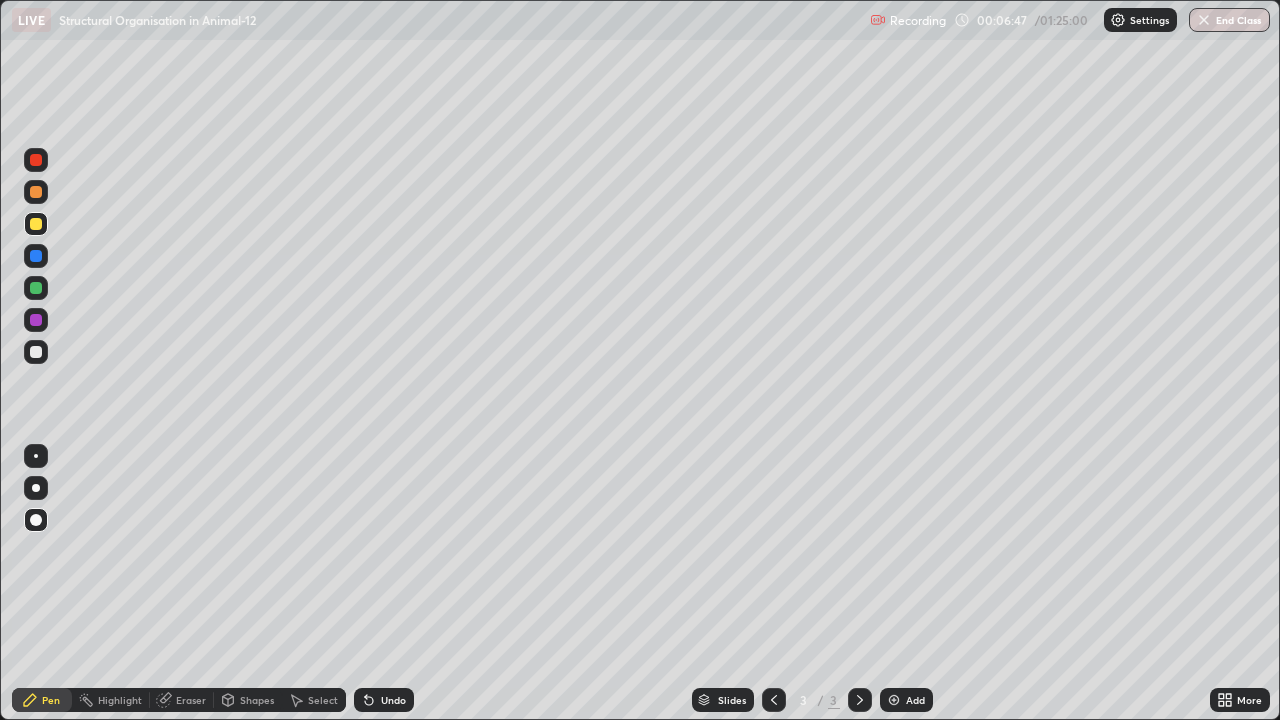 click at bounding box center [36, 352] 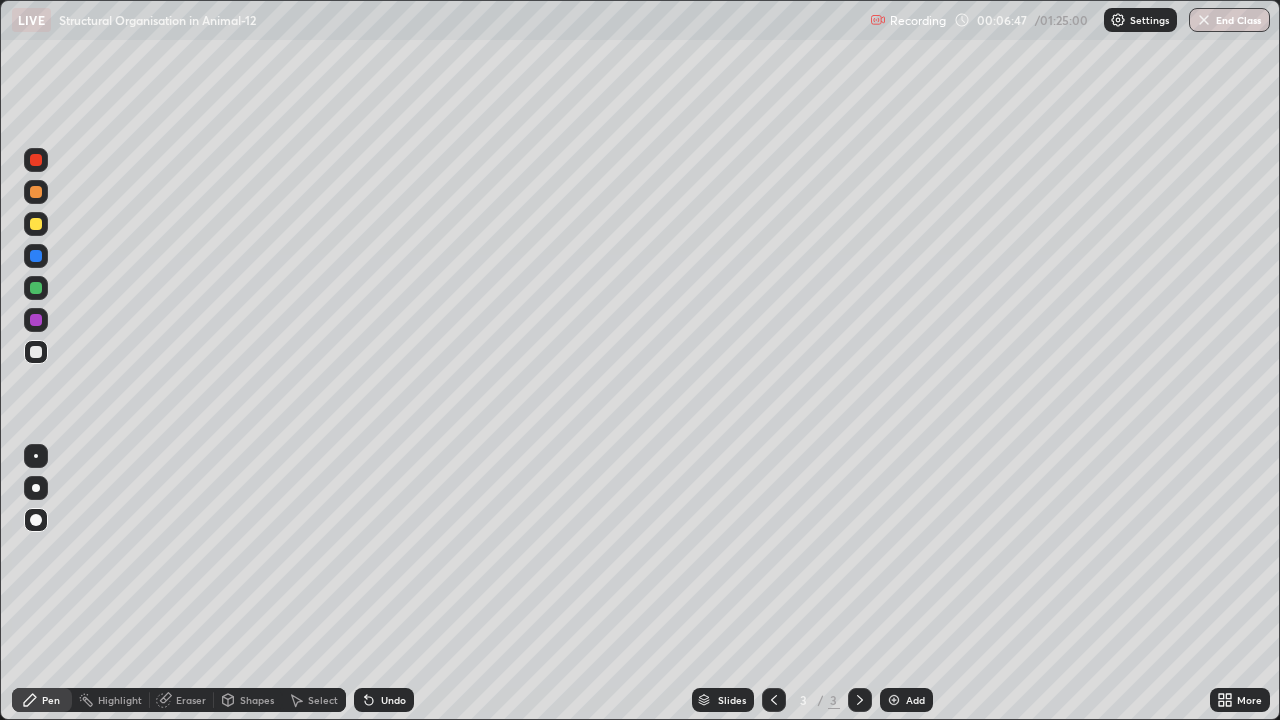 click at bounding box center [36, 352] 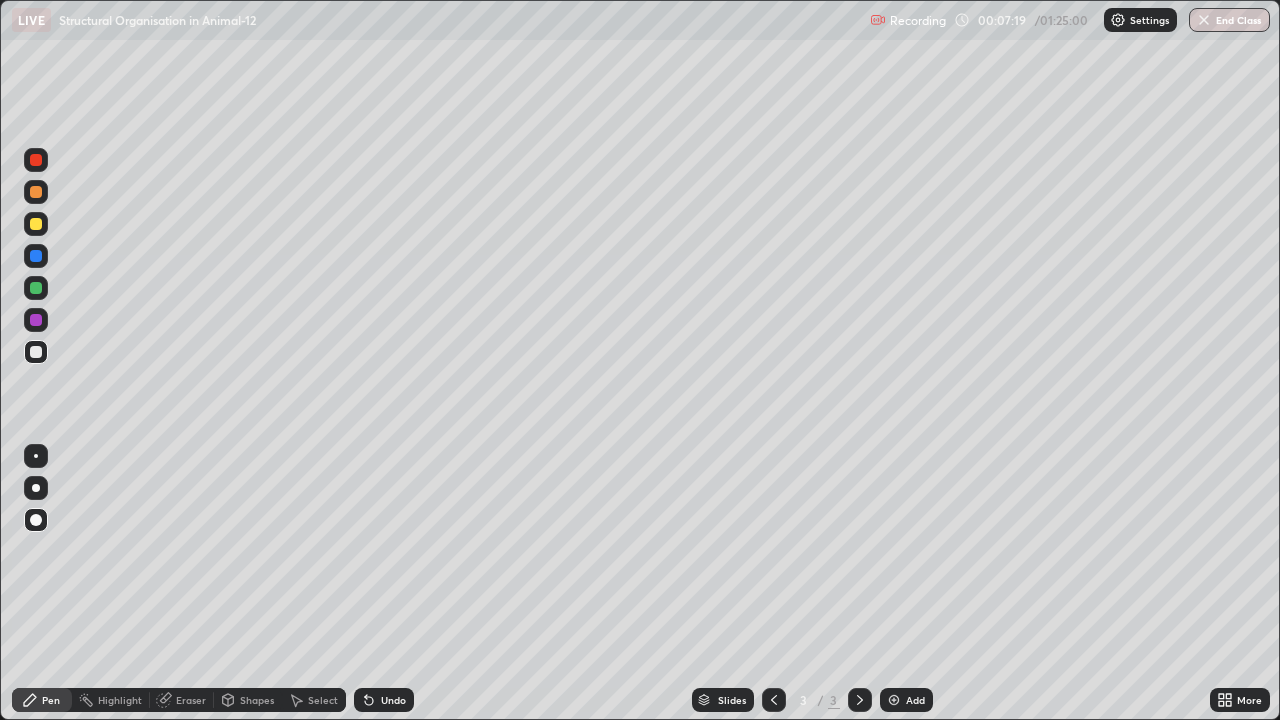 click on "Eraser" at bounding box center [191, 700] 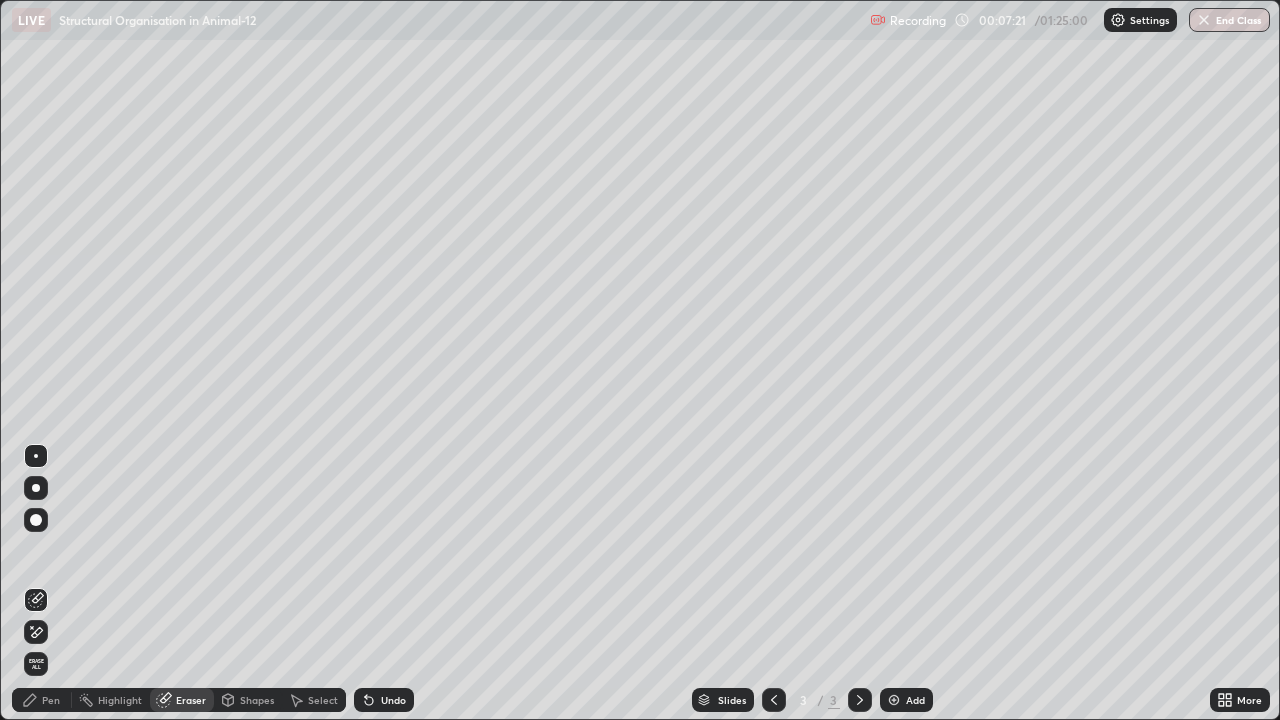 click on "Pen" at bounding box center [51, 700] 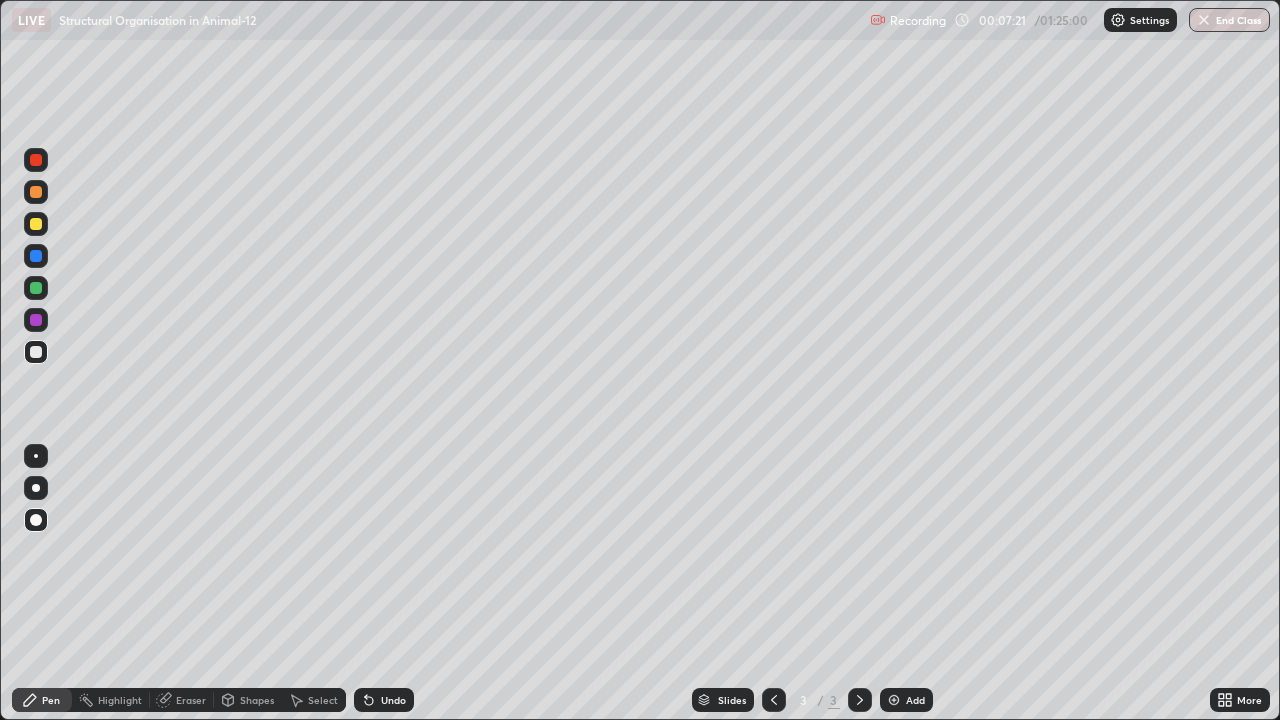 click on "Pen" at bounding box center (42, 700) 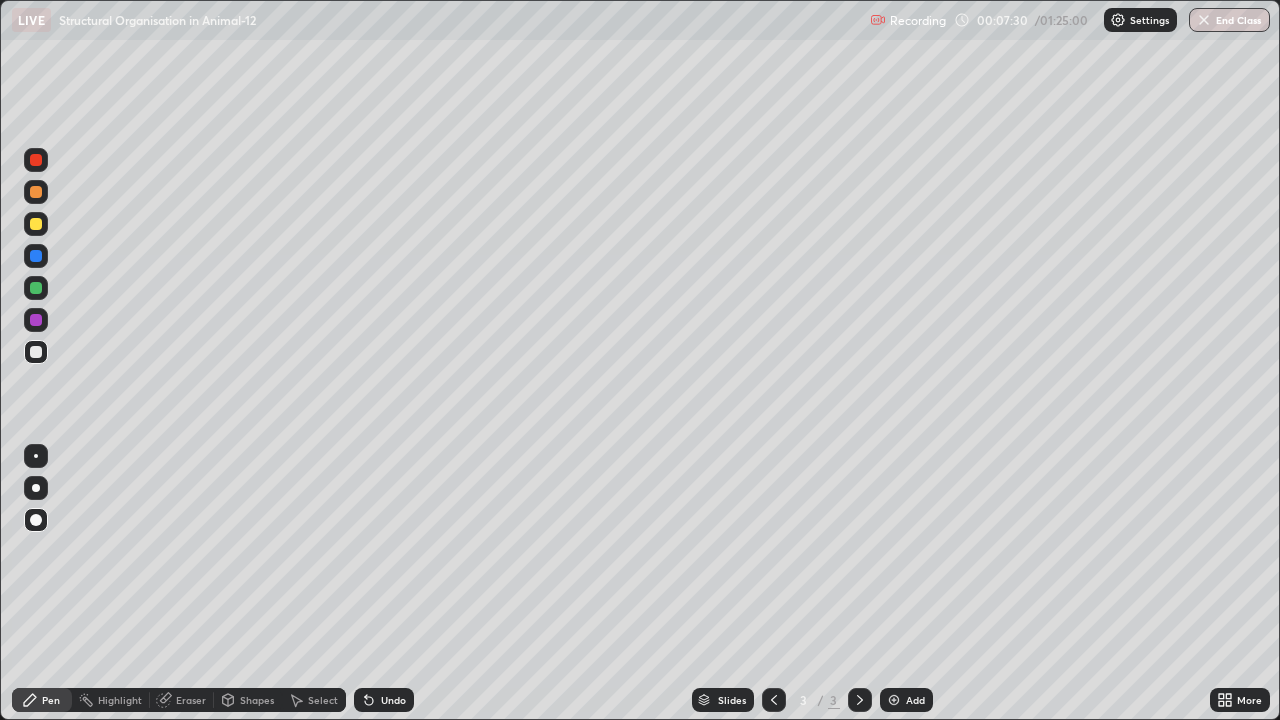 click at bounding box center (36, 224) 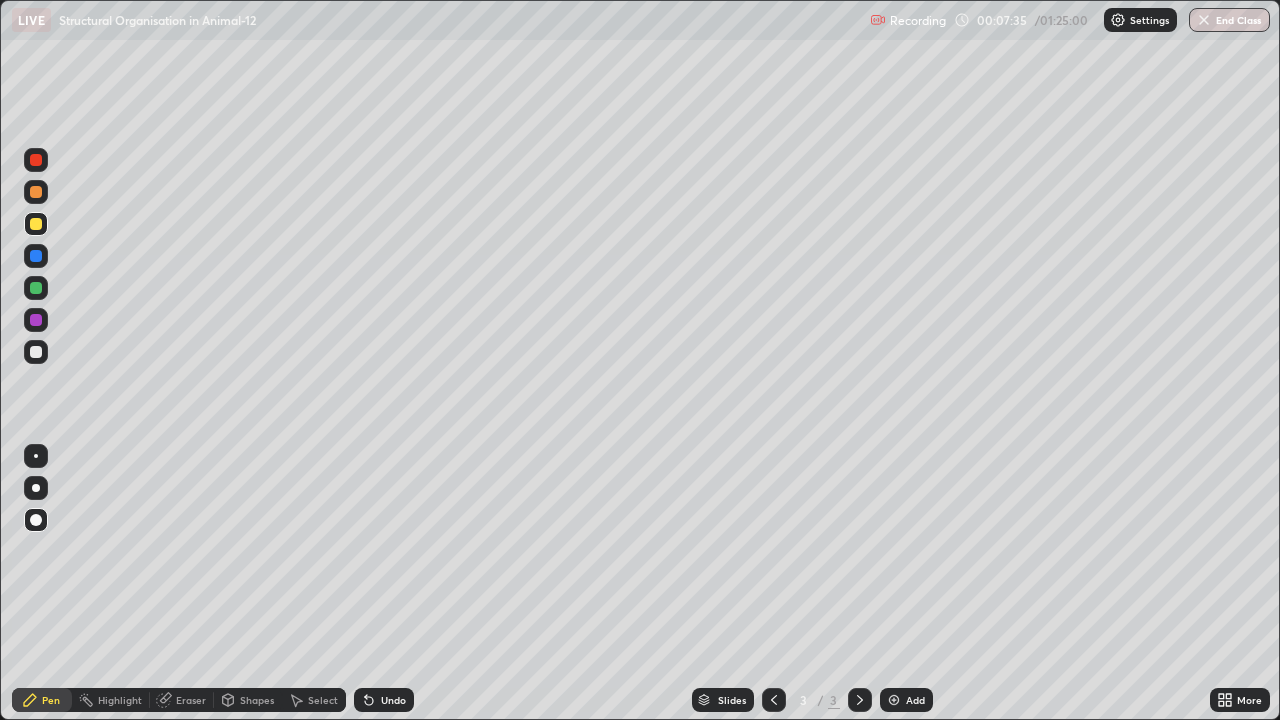 click on "Undo" at bounding box center (393, 700) 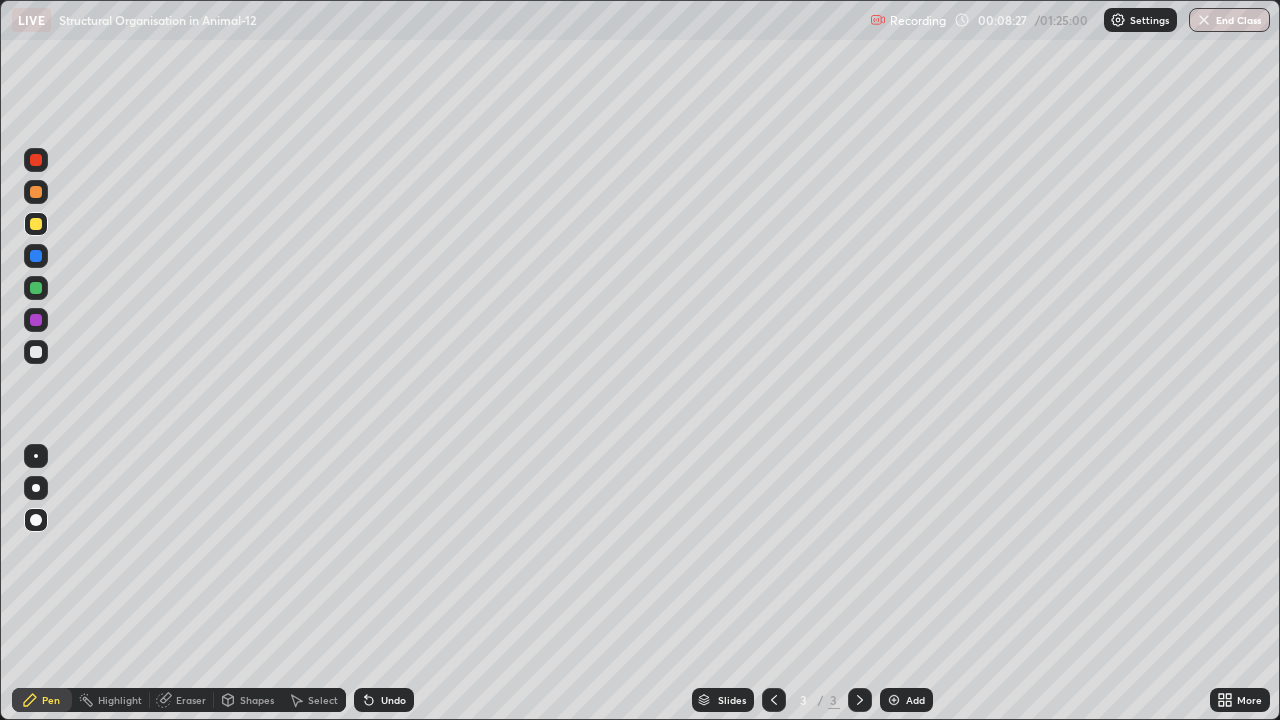 click at bounding box center (36, 320) 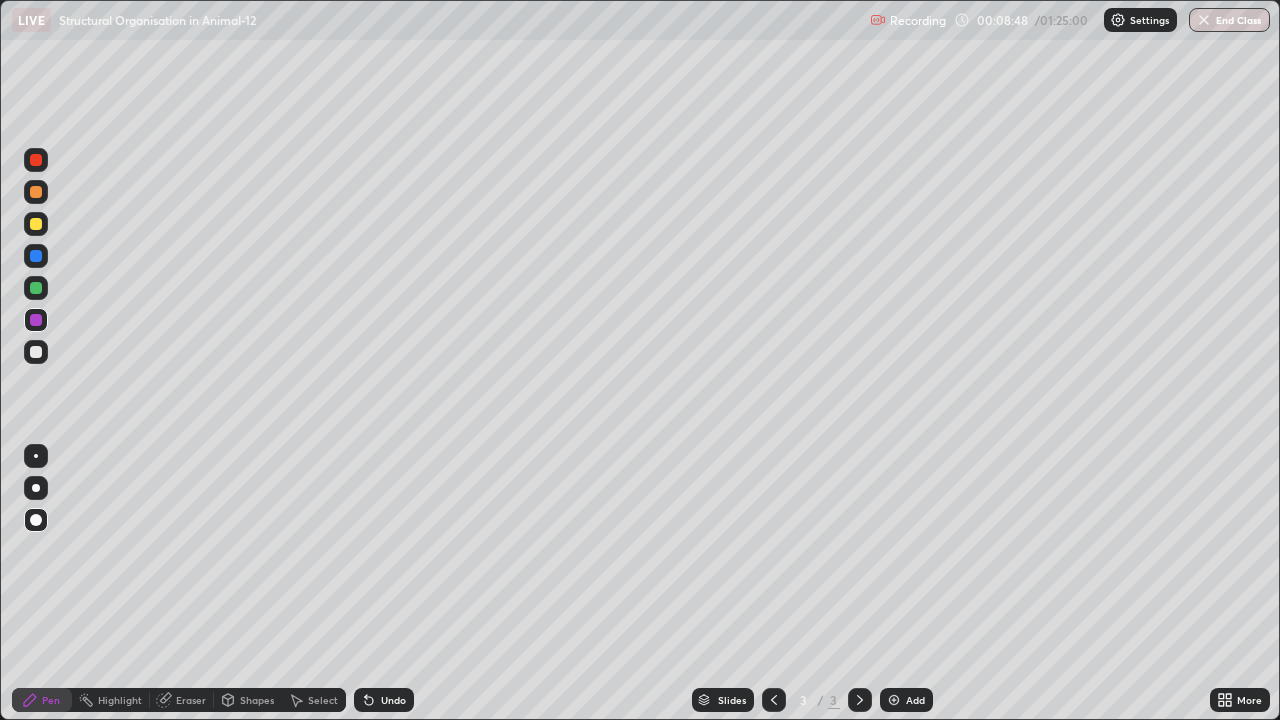 click at bounding box center [36, 352] 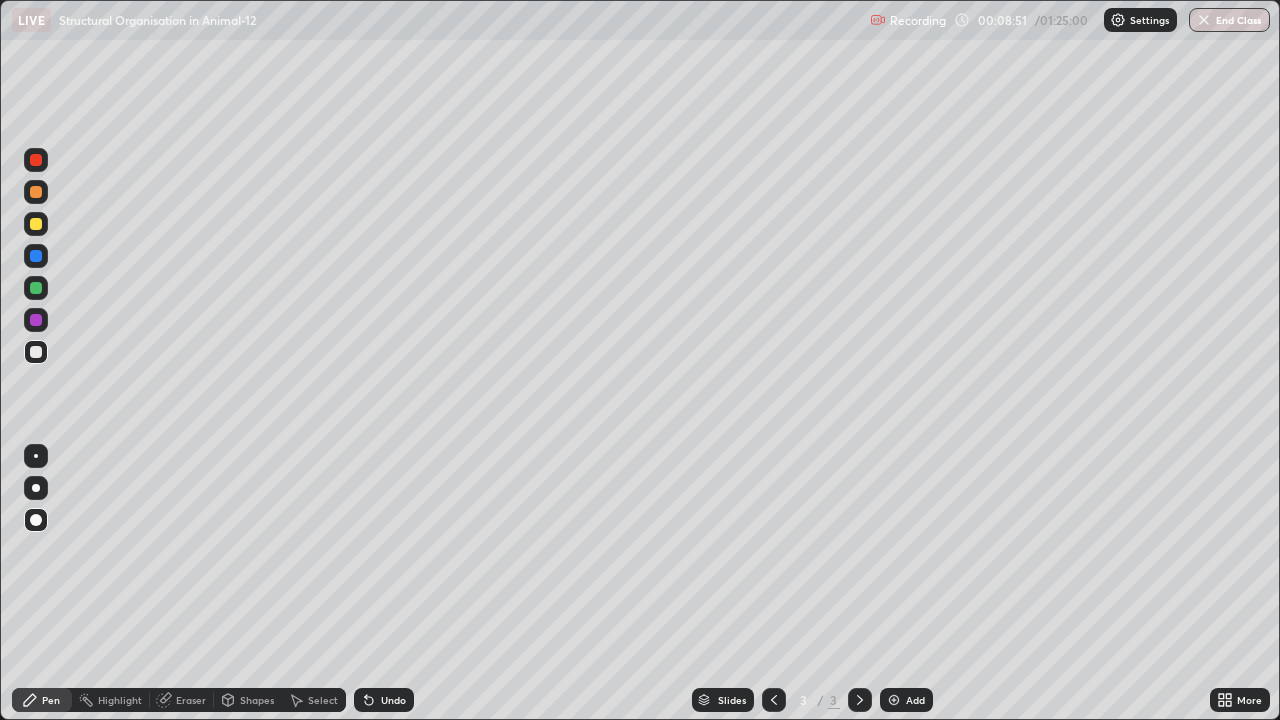 click at bounding box center [36, 160] 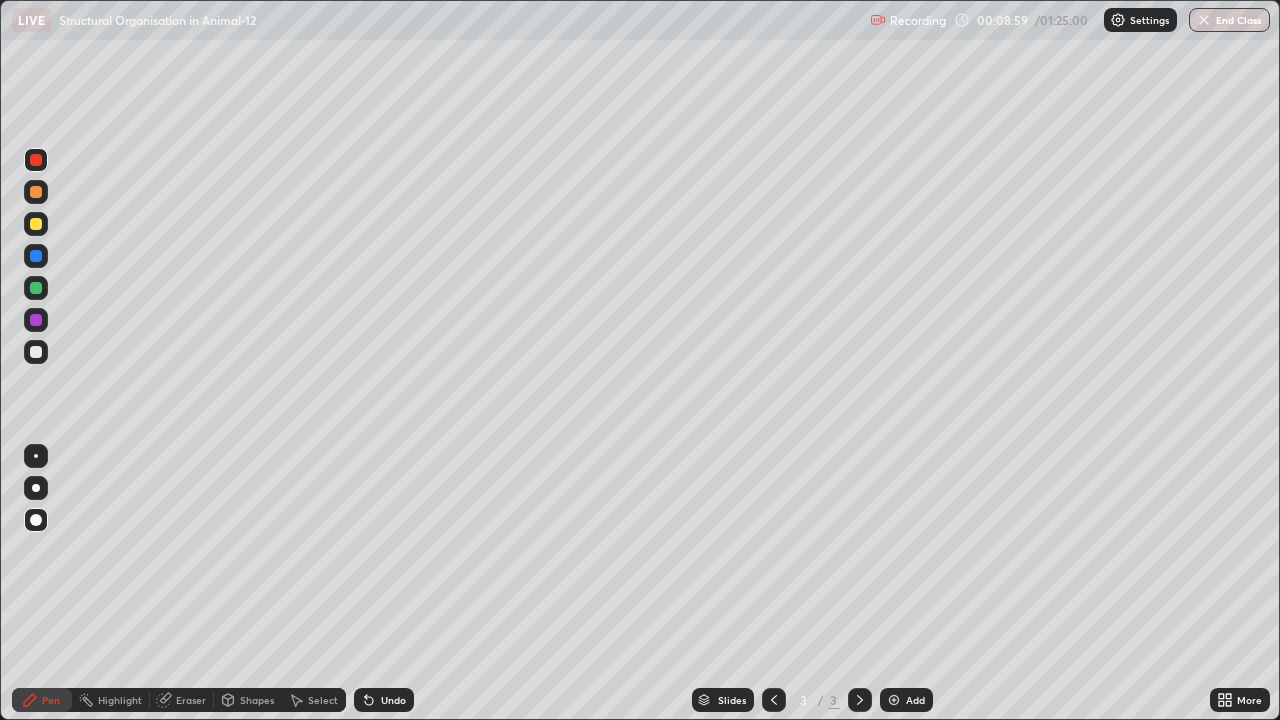 click at bounding box center [36, 352] 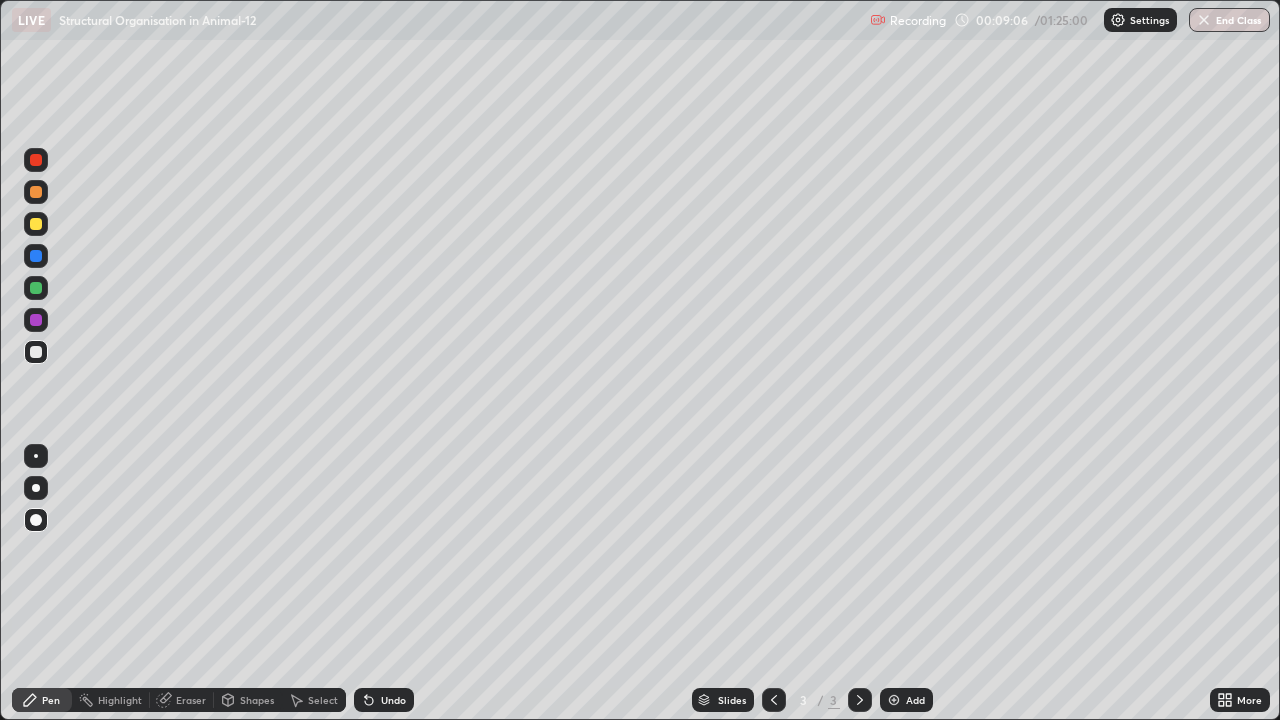 click at bounding box center [36, 256] 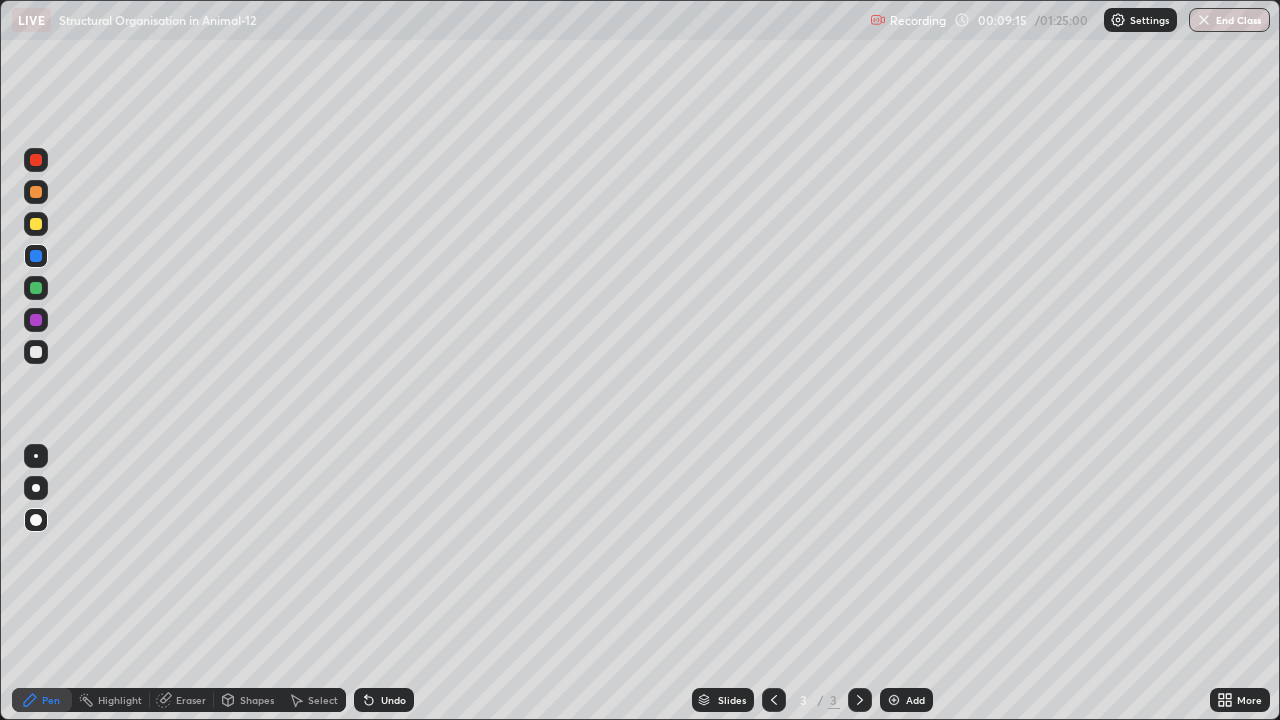 click at bounding box center [36, 352] 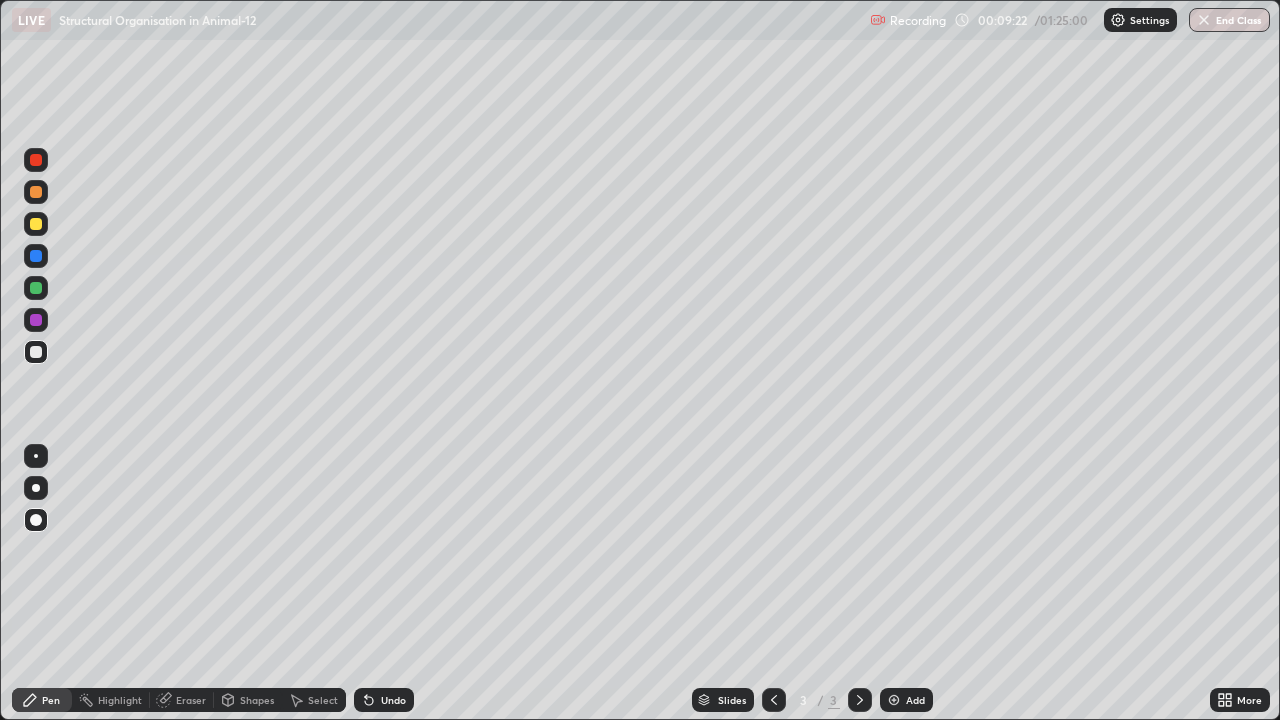 click on "Highlight" at bounding box center (111, 700) 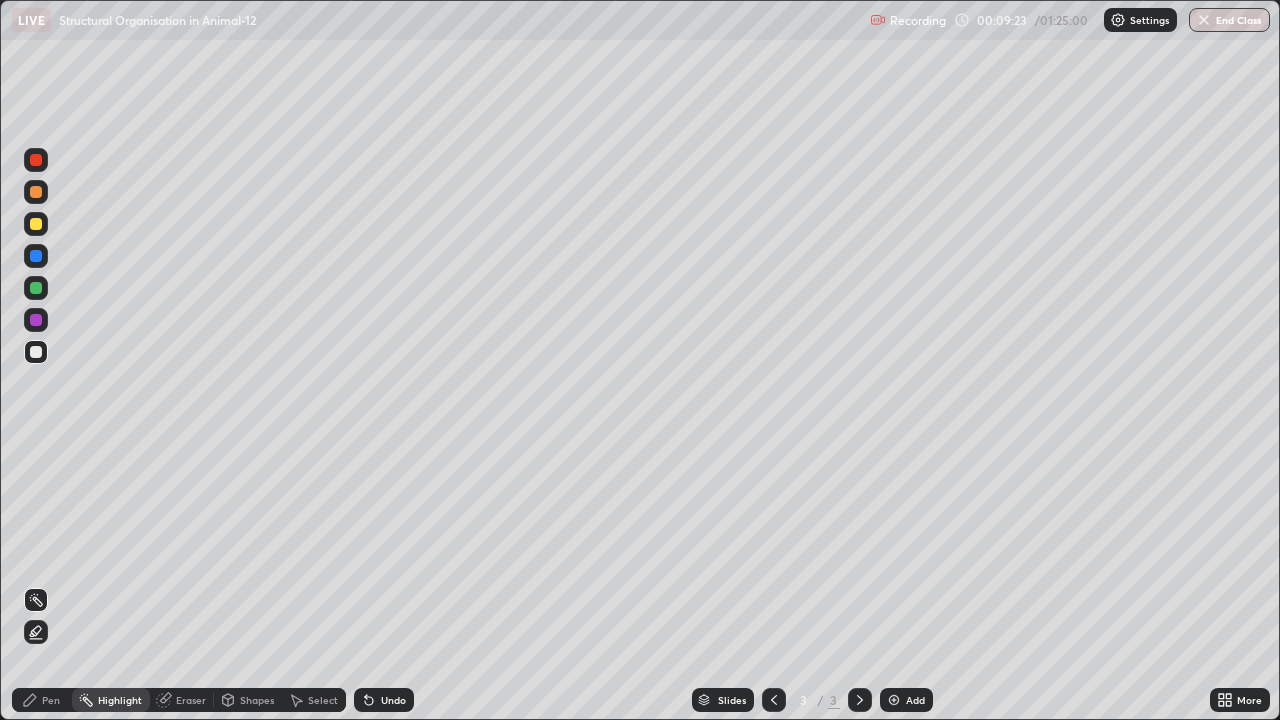 click 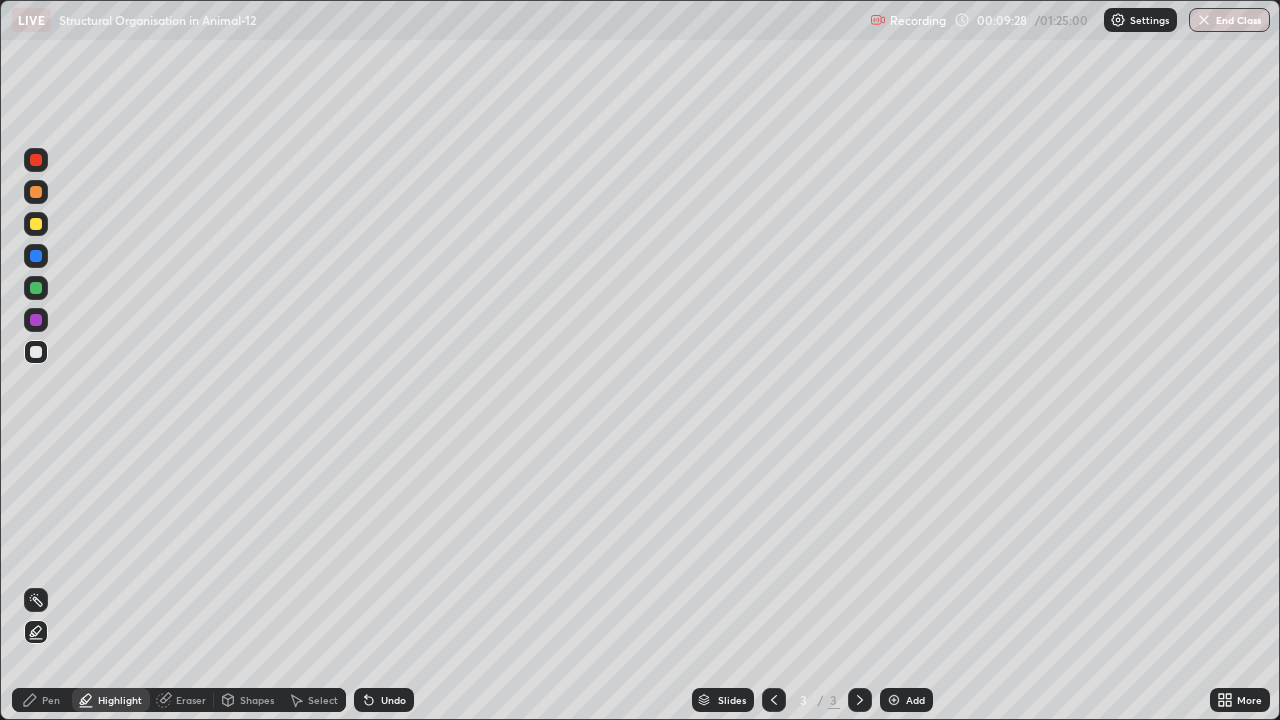 click on "Undo" at bounding box center (393, 700) 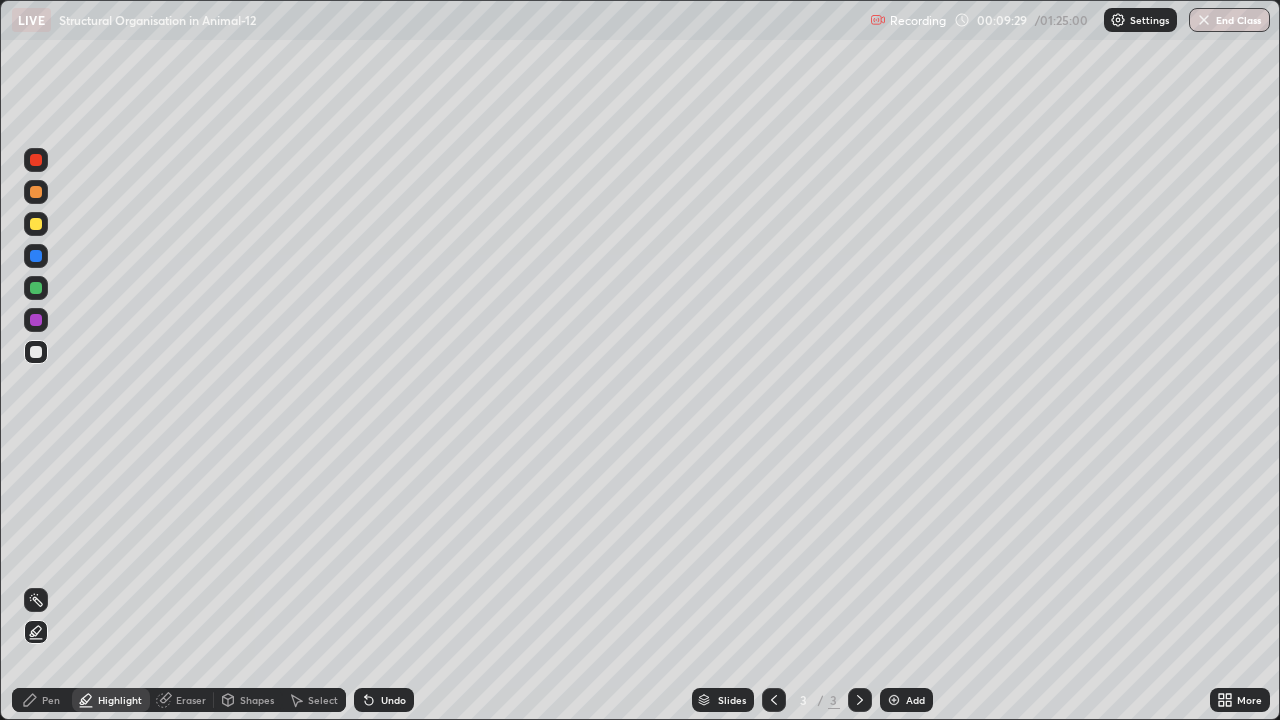 click at bounding box center [36, 288] 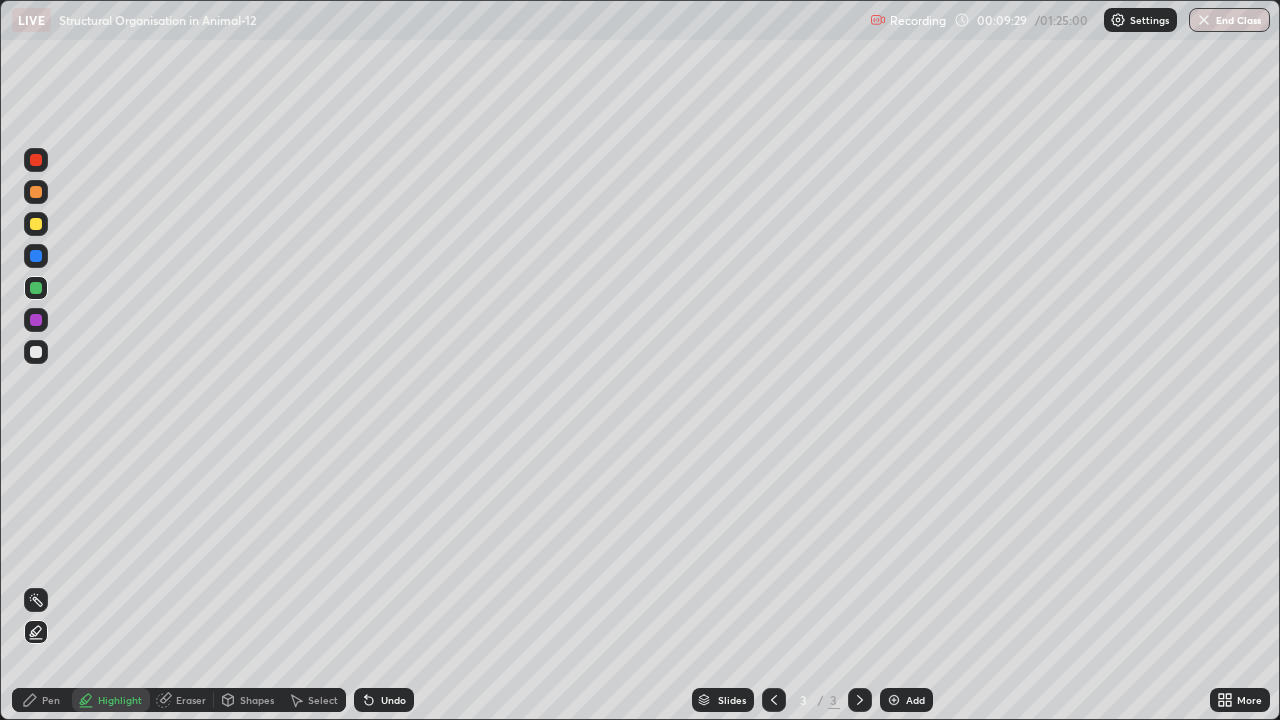 click at bounding box center [36, 256] 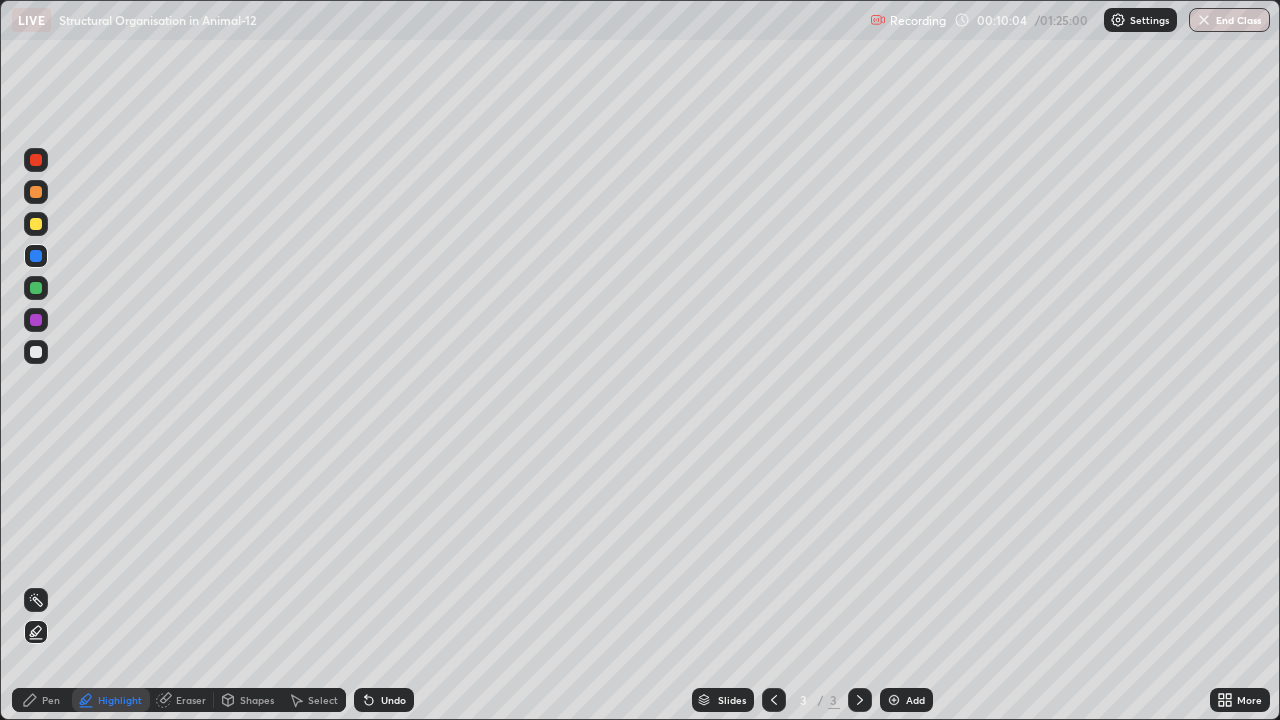 click at bounding box center (36, 224) 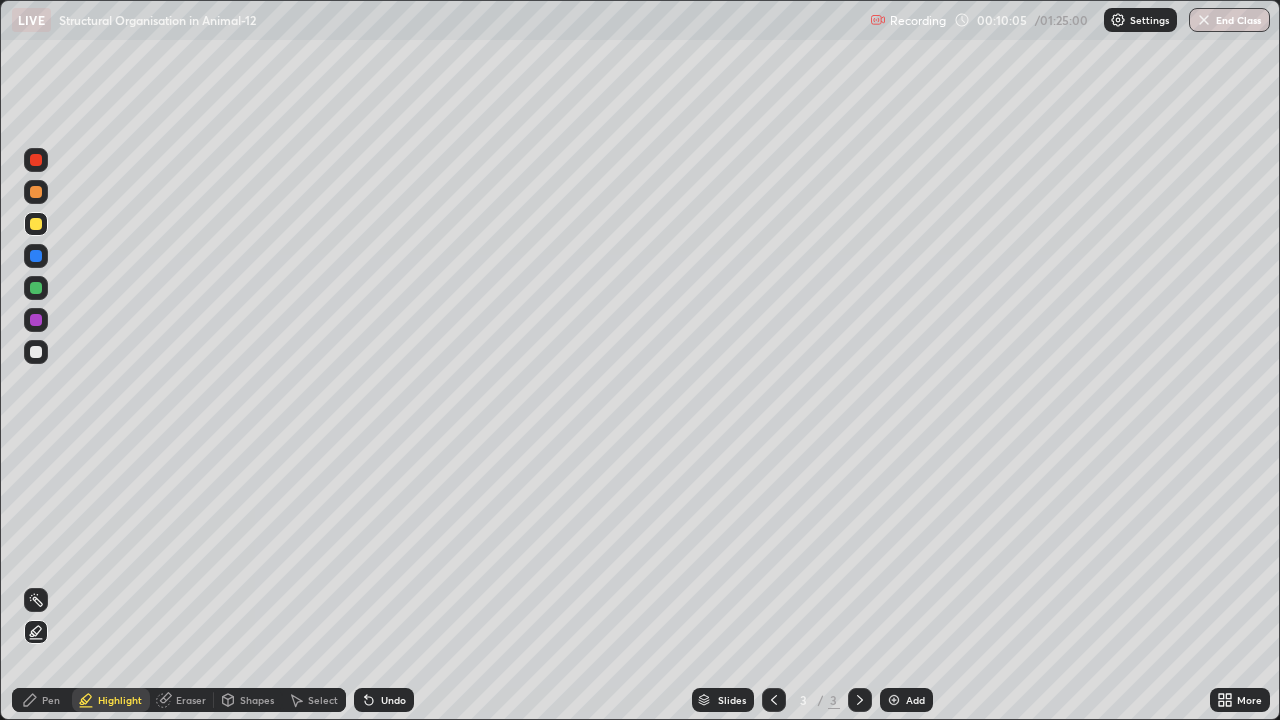 click on "Pen" at bounding box center [42, 700] 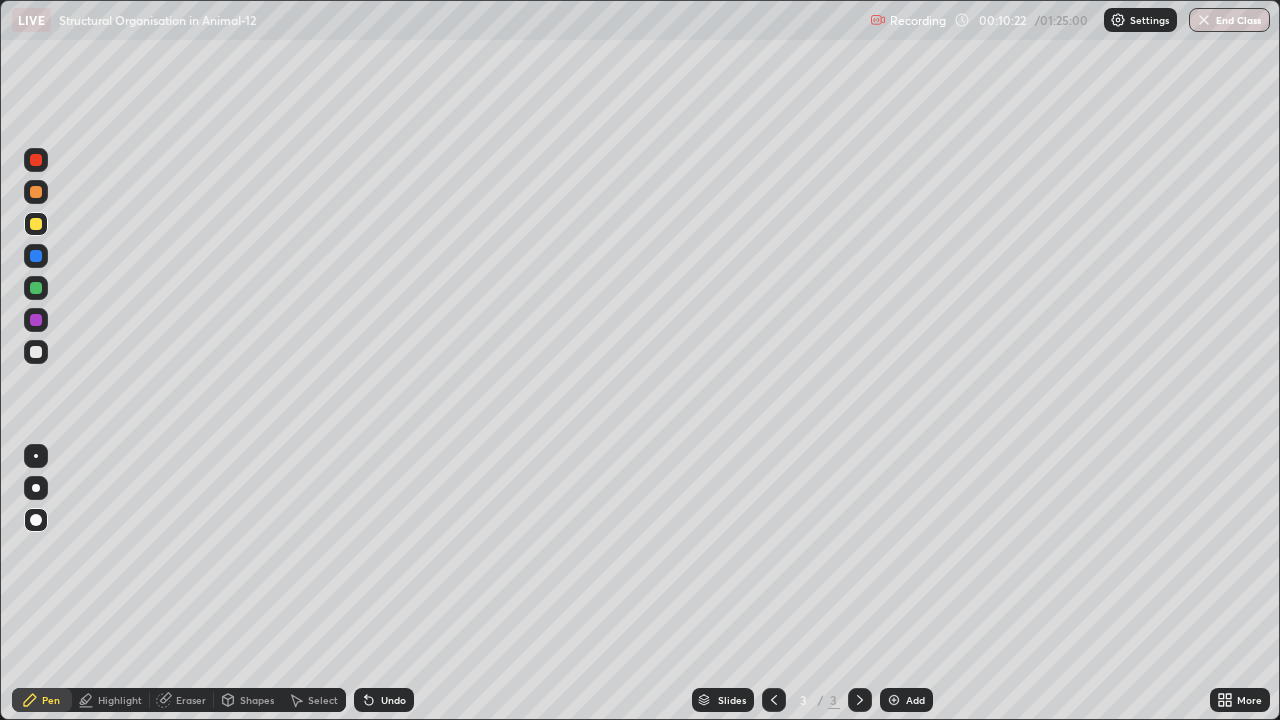 click at bounding box center [36, 352] 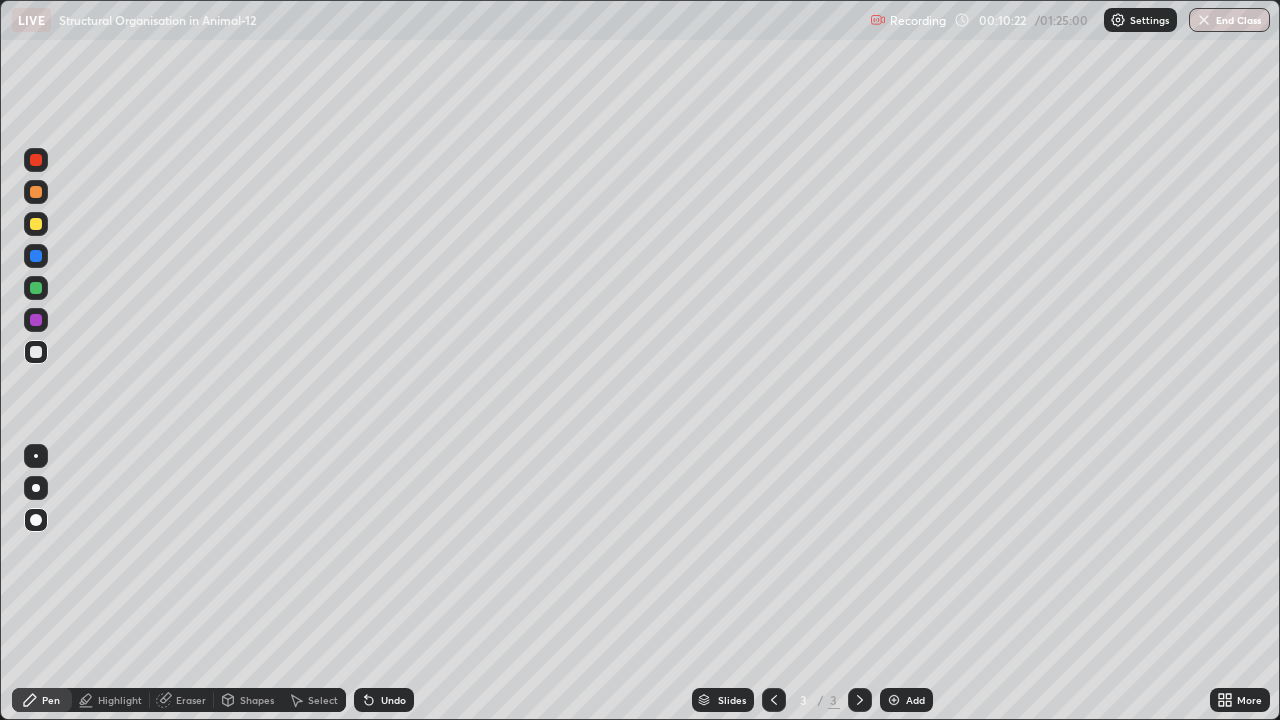 click at bounding box center (36, 456) 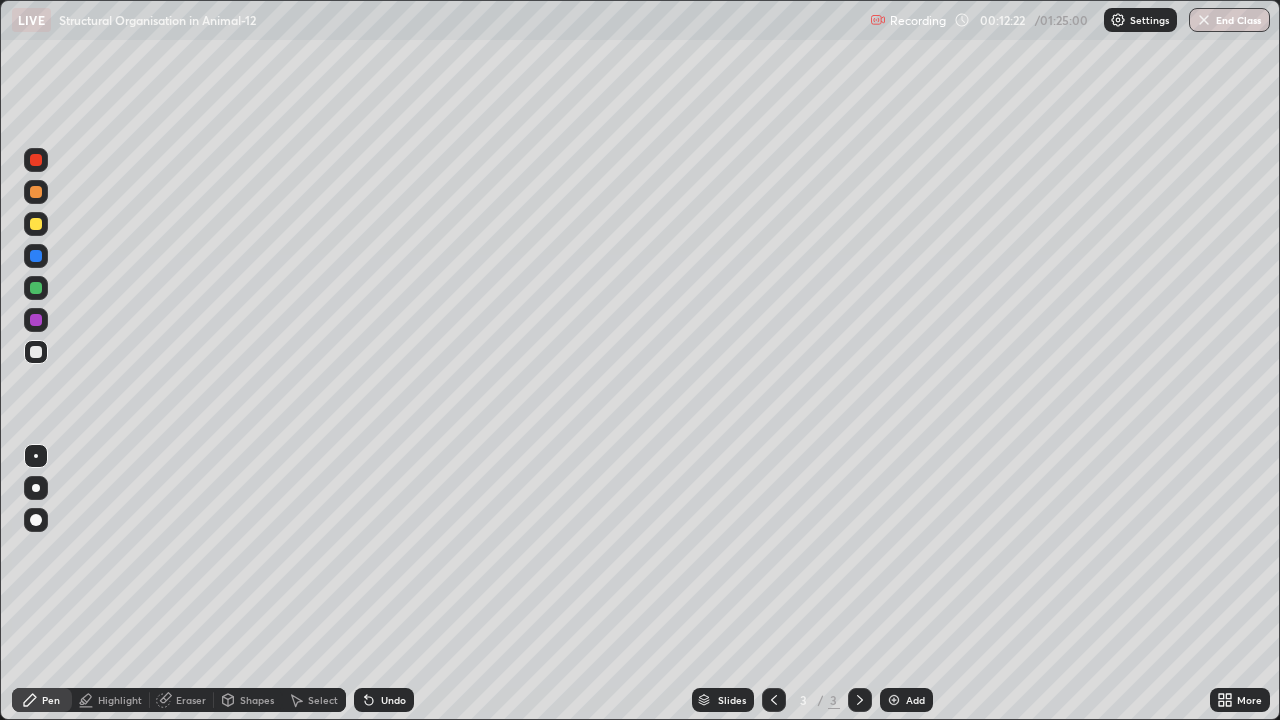 click on "Add" at bounding box center [906, 700] 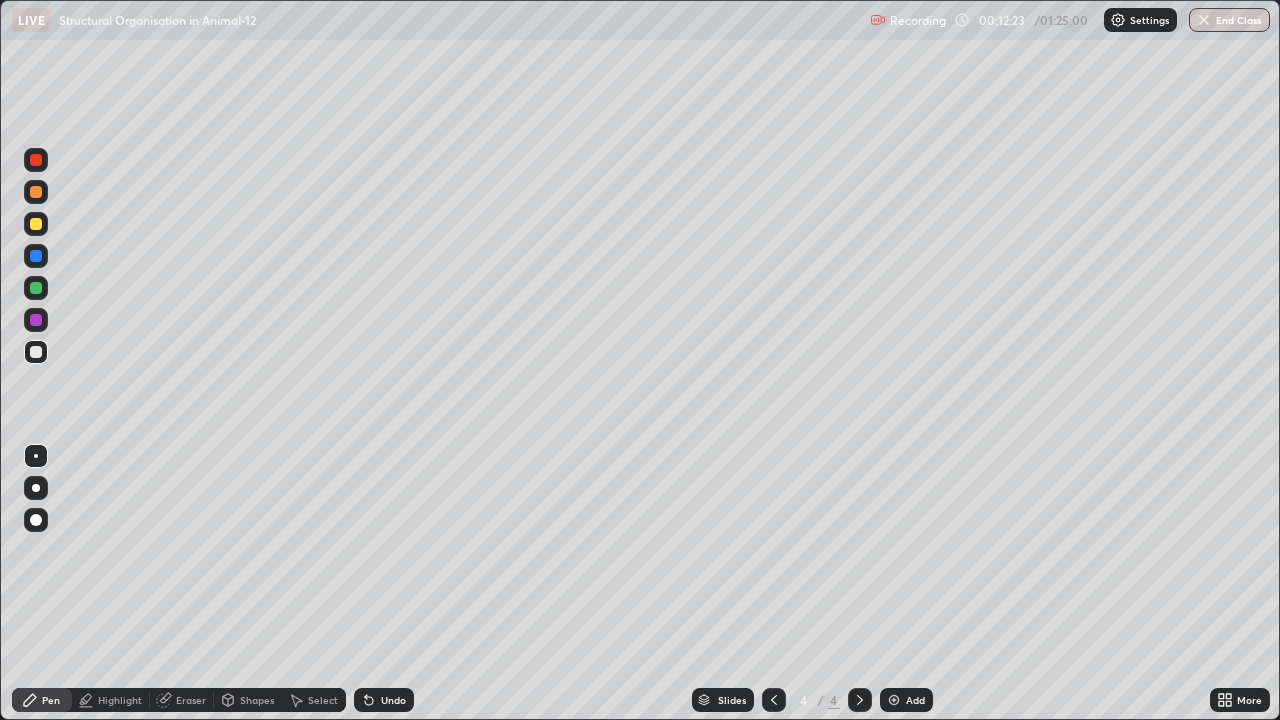 click at bounding box center [36, 520] 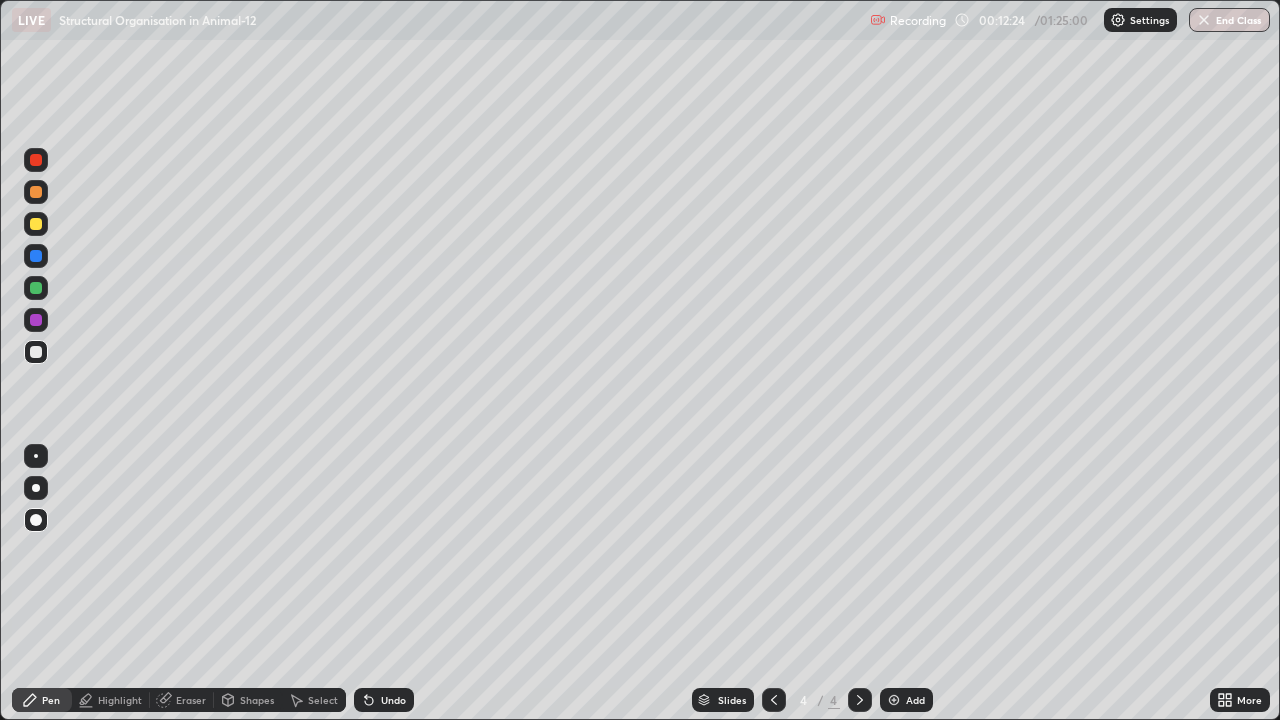 click at bounding box center [36, 224] 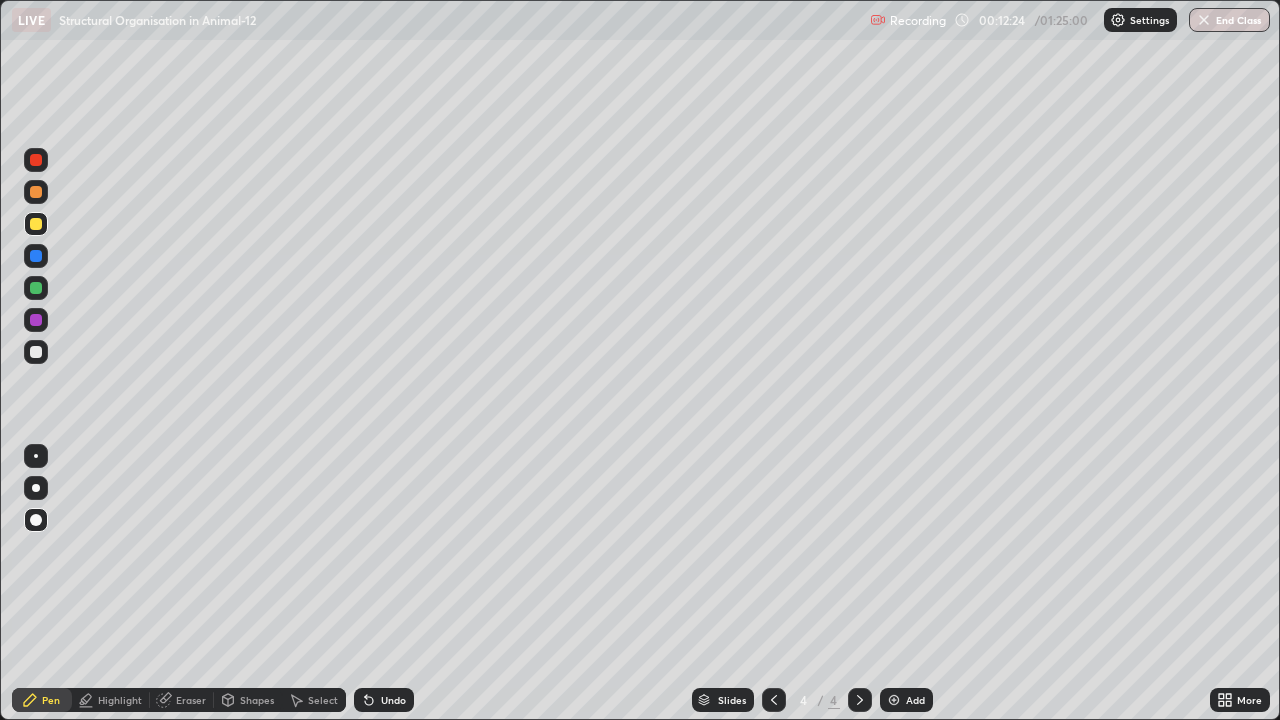 click at bounding box center (36, 224) 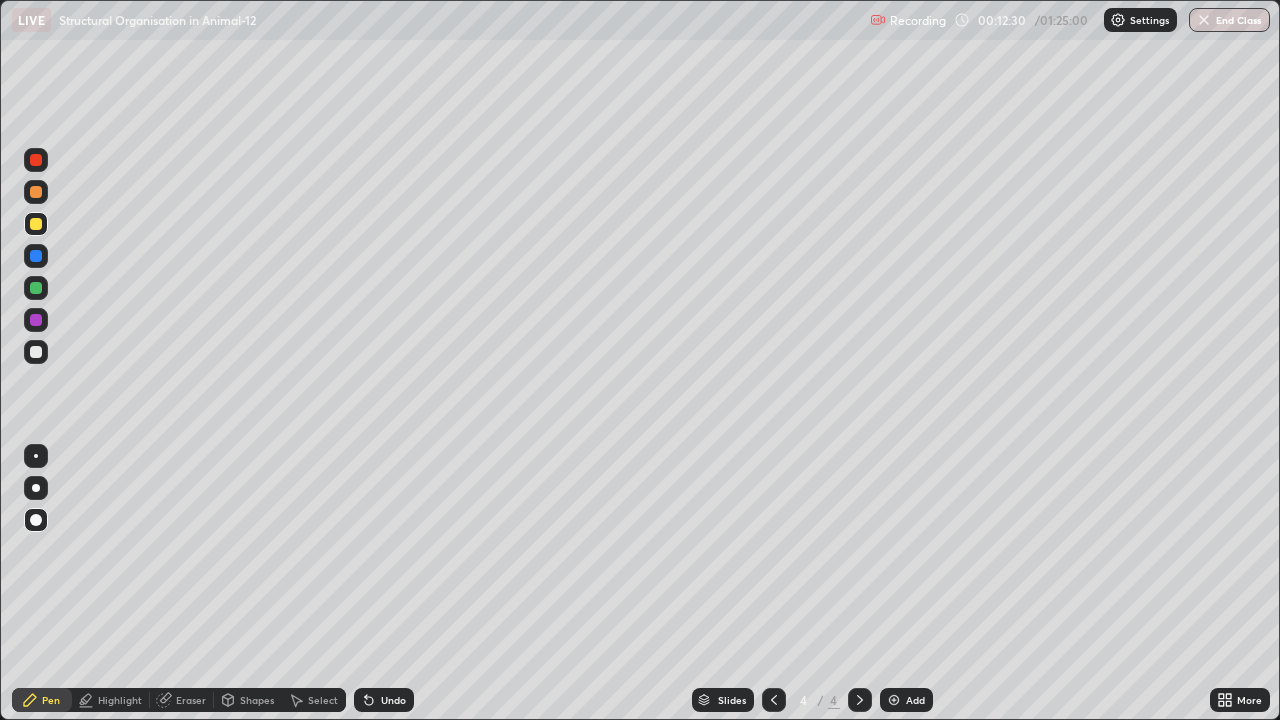 click at bounding box center (36, 520) 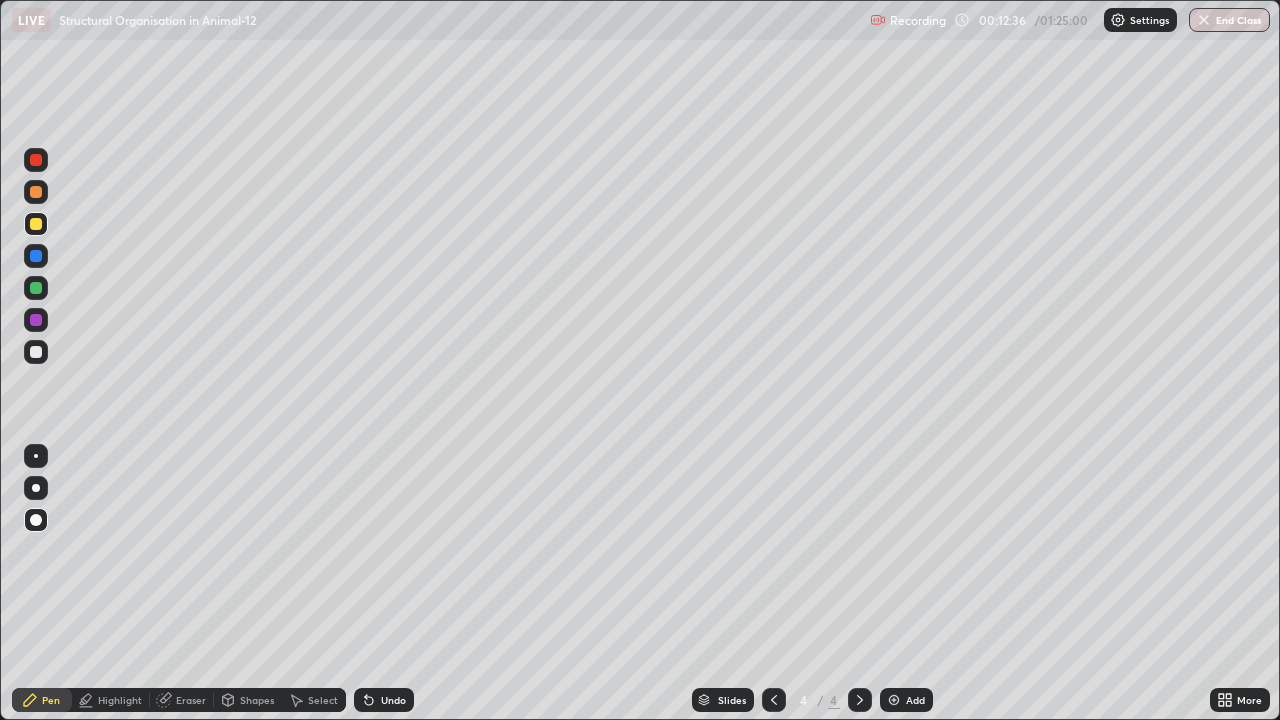 click at bounding box center (36, 160) 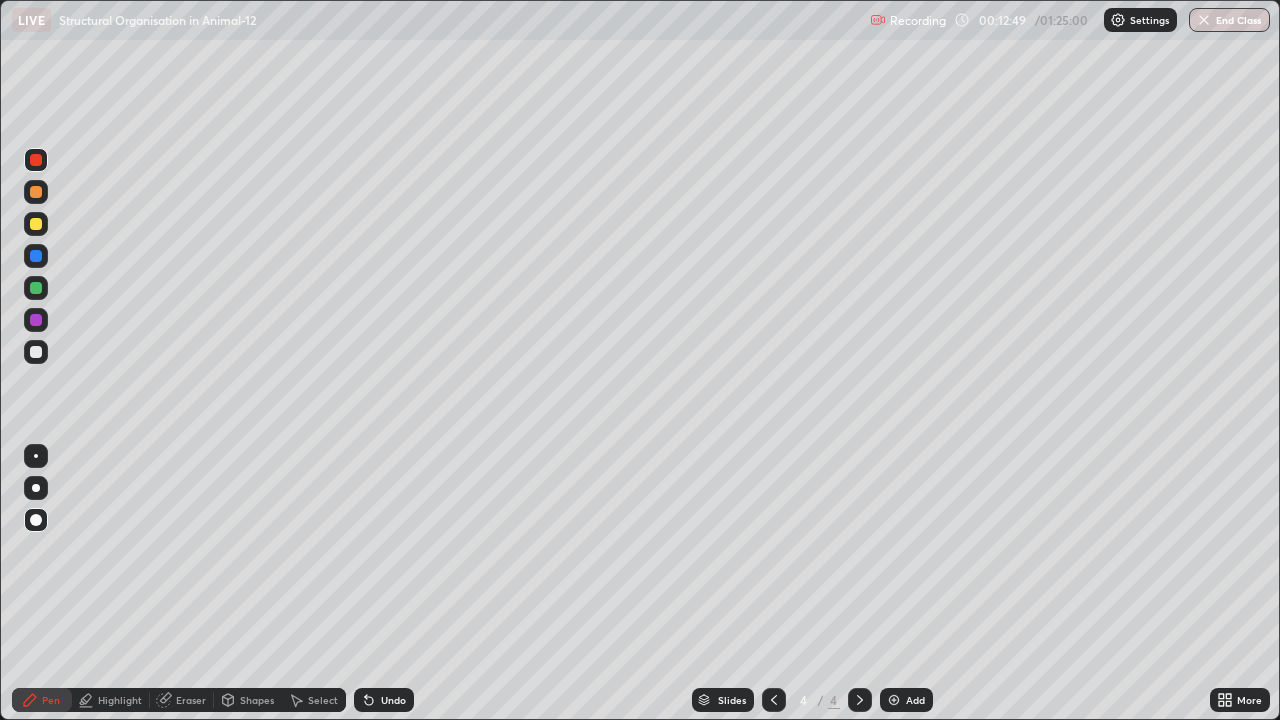 click on "Undo" at bounding box center [384, 700] 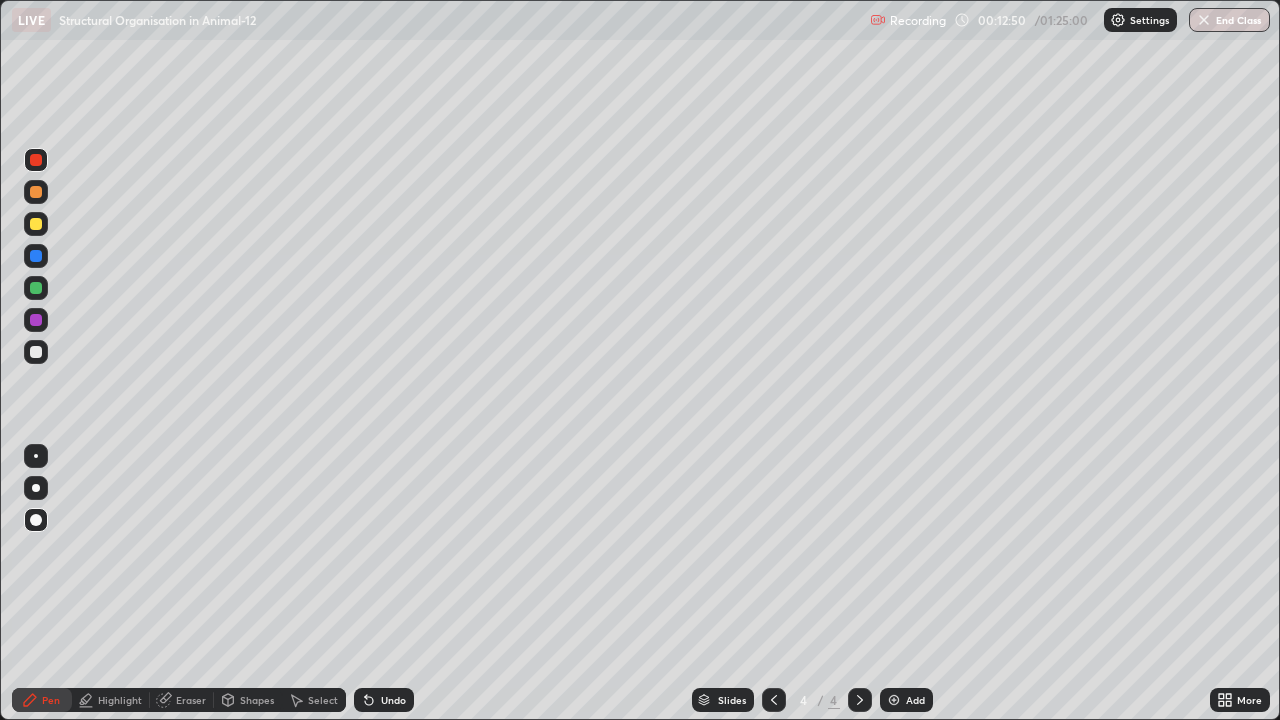 click on "Undo" at bounding box center [393, 700] 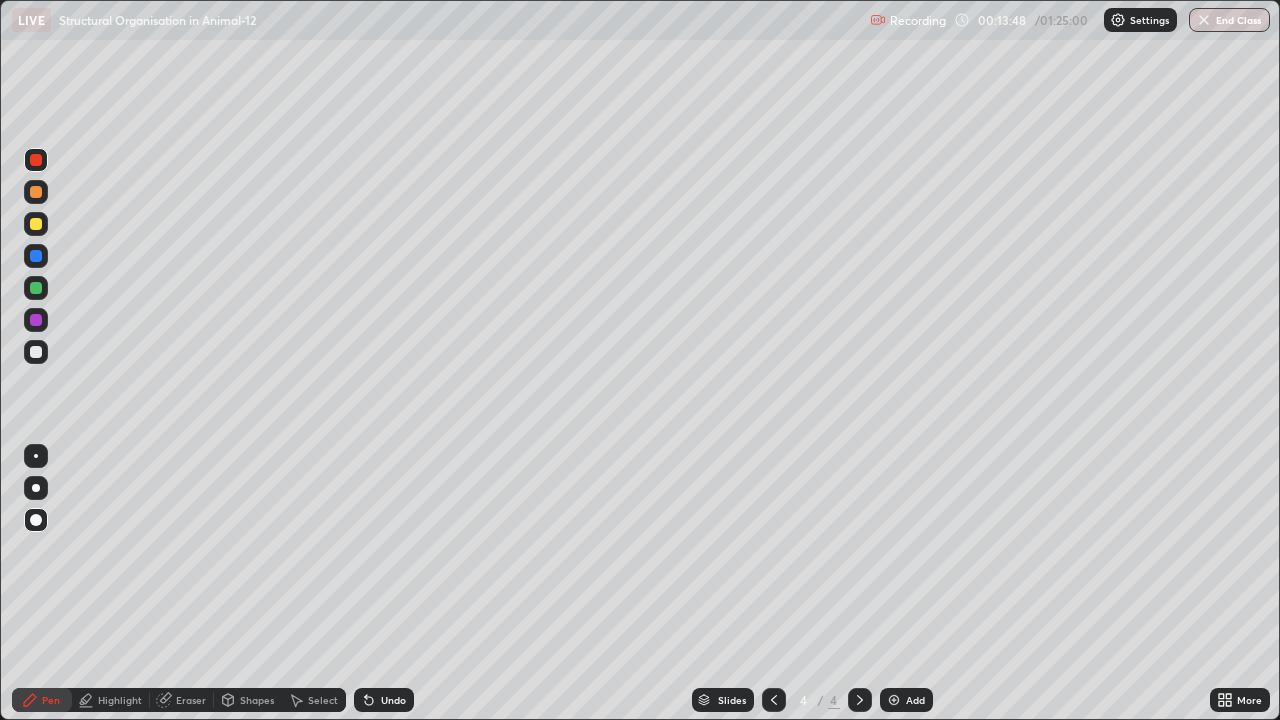 click at bounding box center [36, 224] 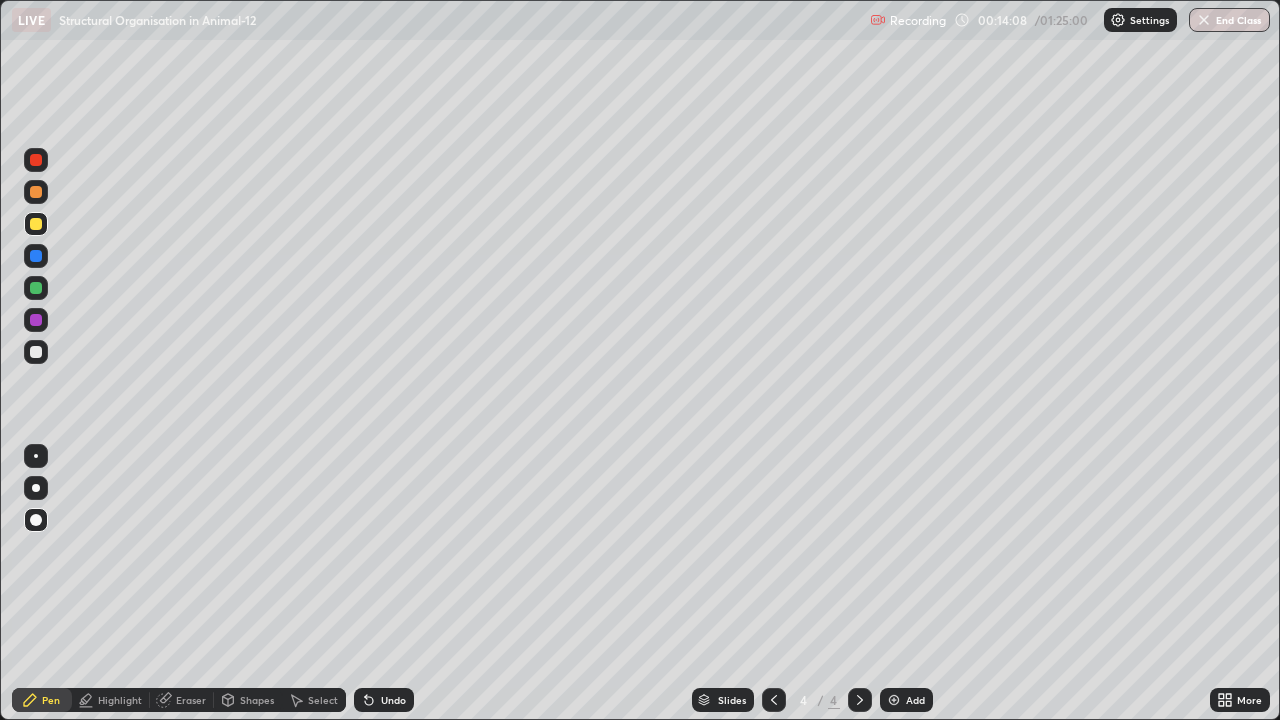 click at bounding box center (36, 288) 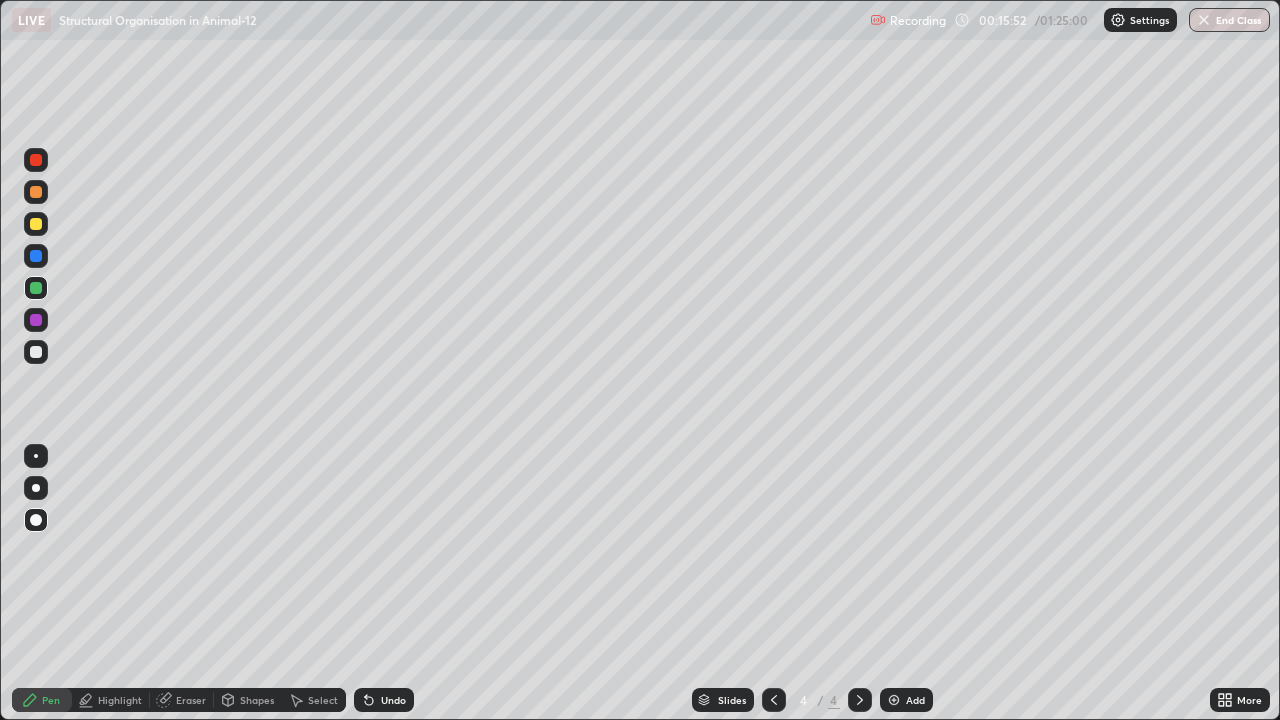 click at bounding box center (36, 352) 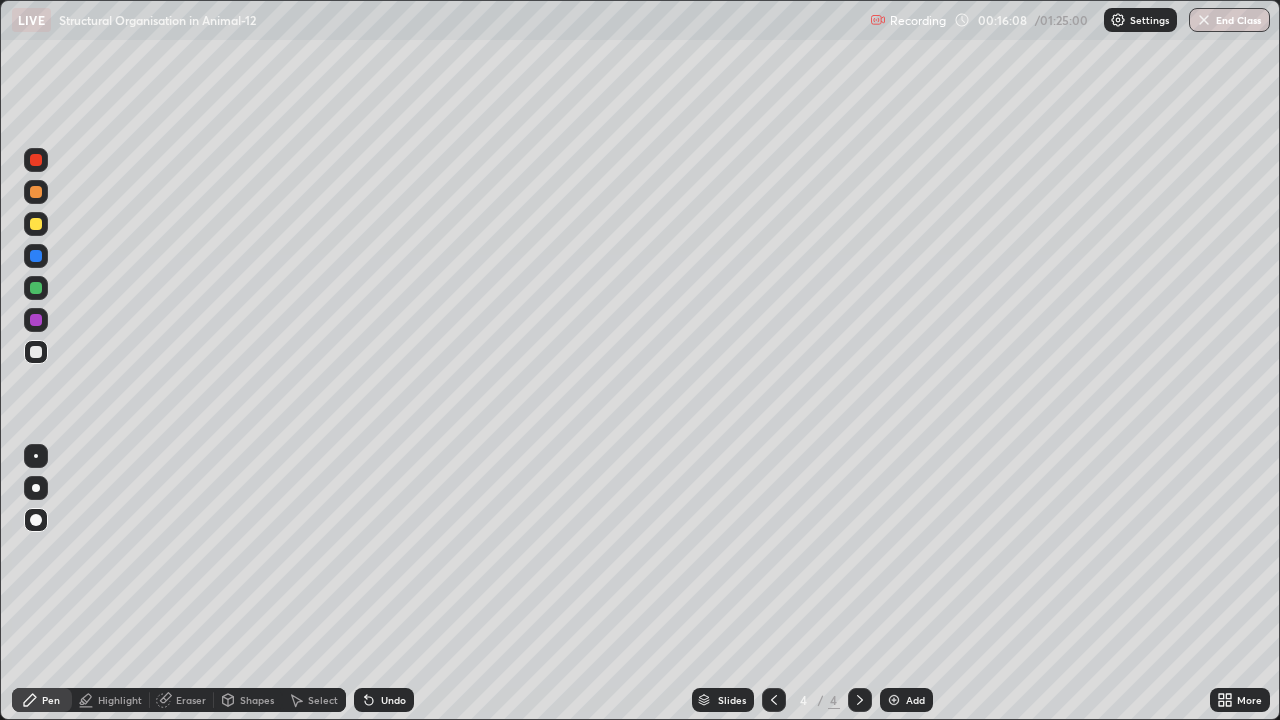 click at bounding box center (36, 288) 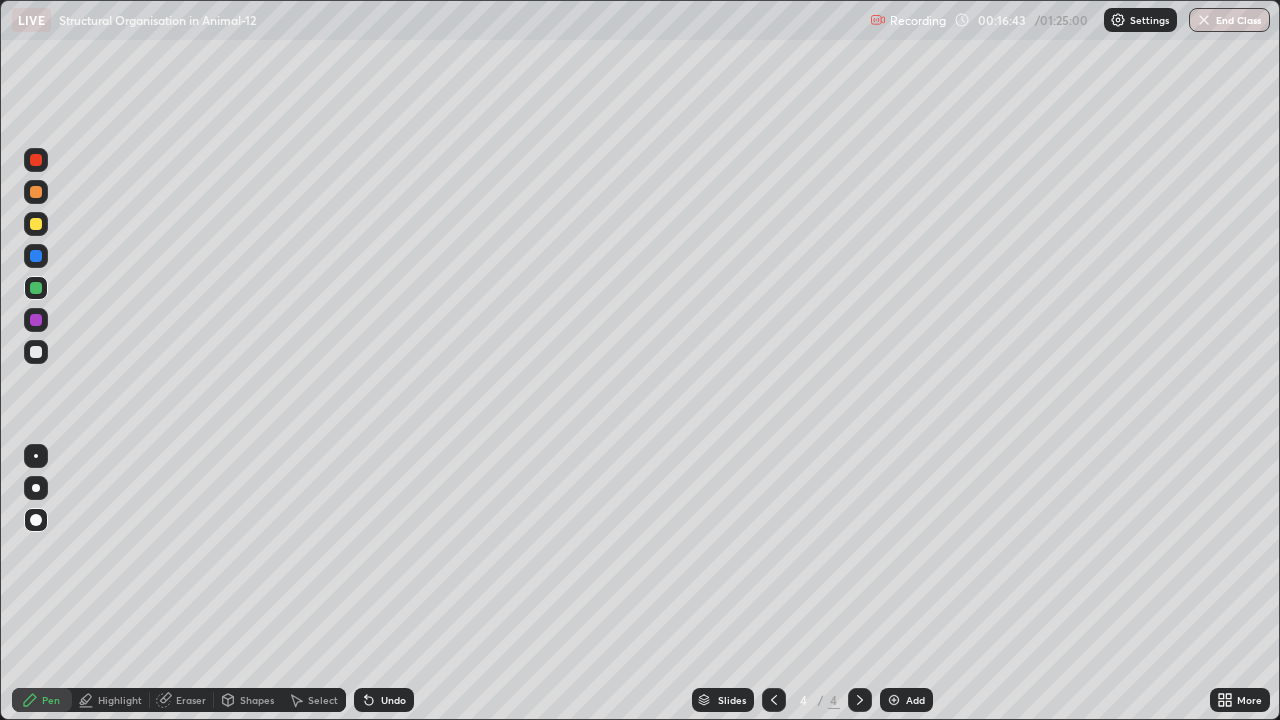 click on "Highlight" at bounding box center (111, 700) 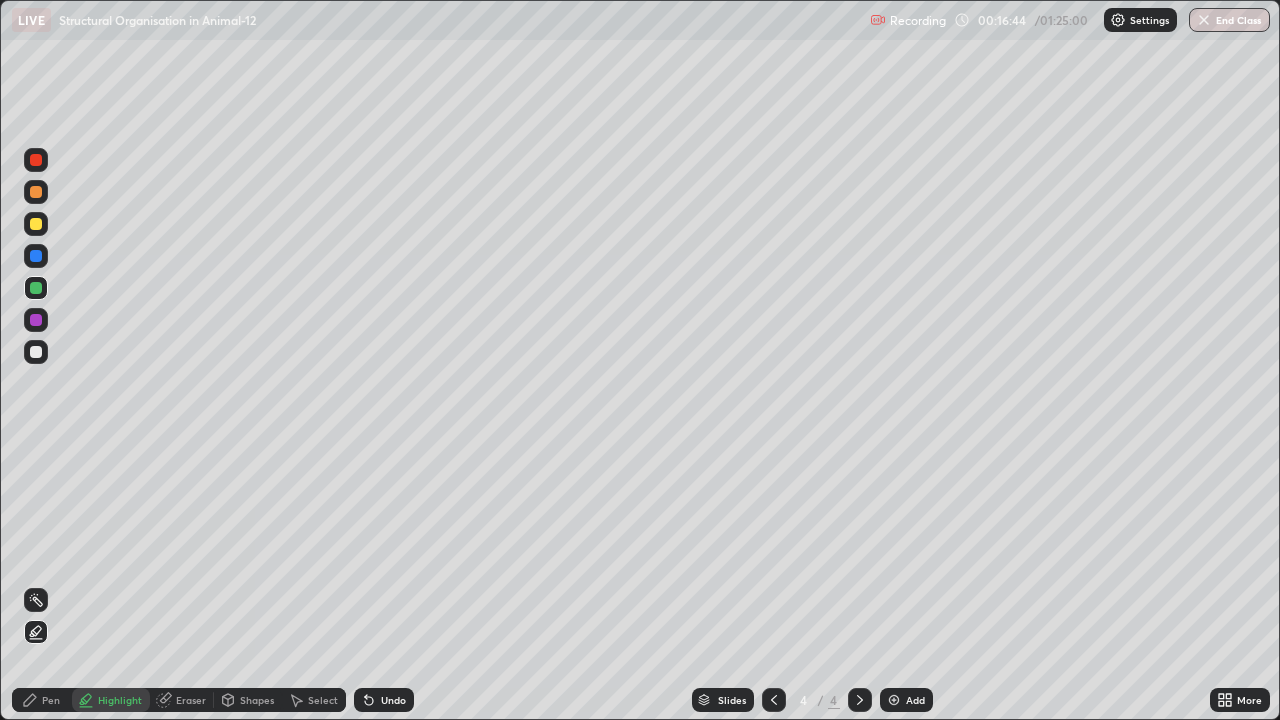 click at bounding box center (36, 224) 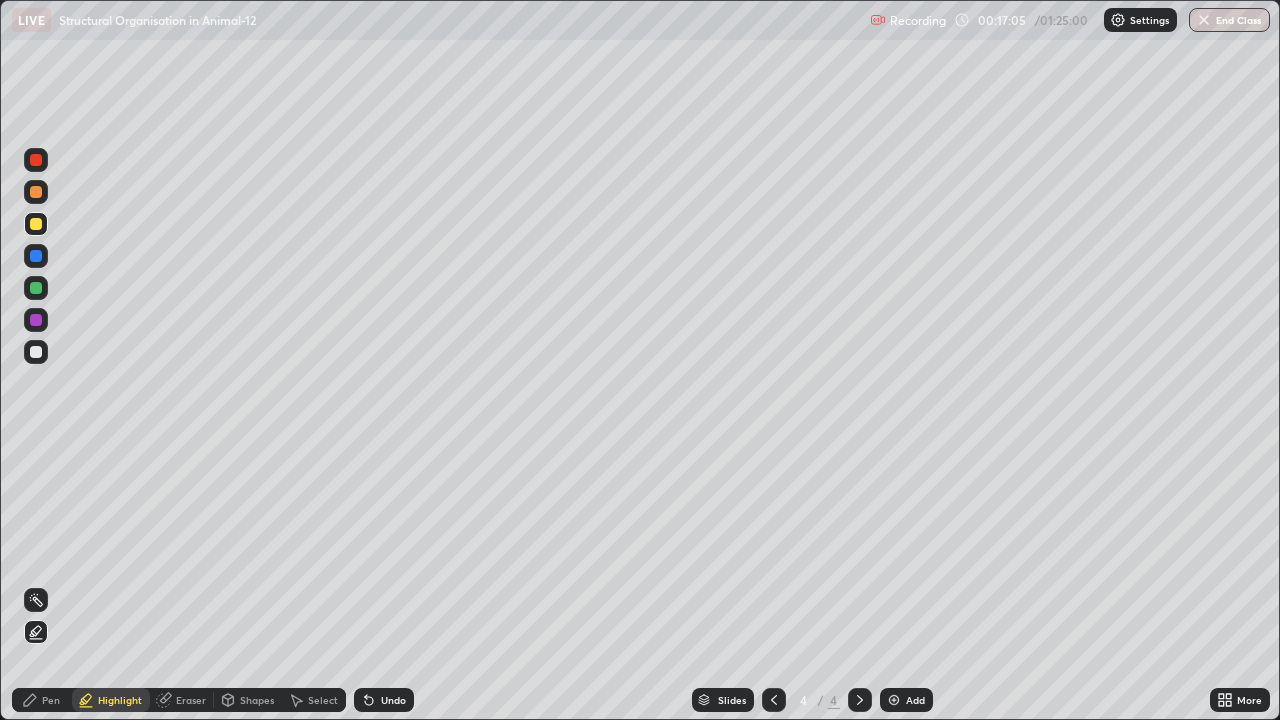 click at bounding box center [36, 352] 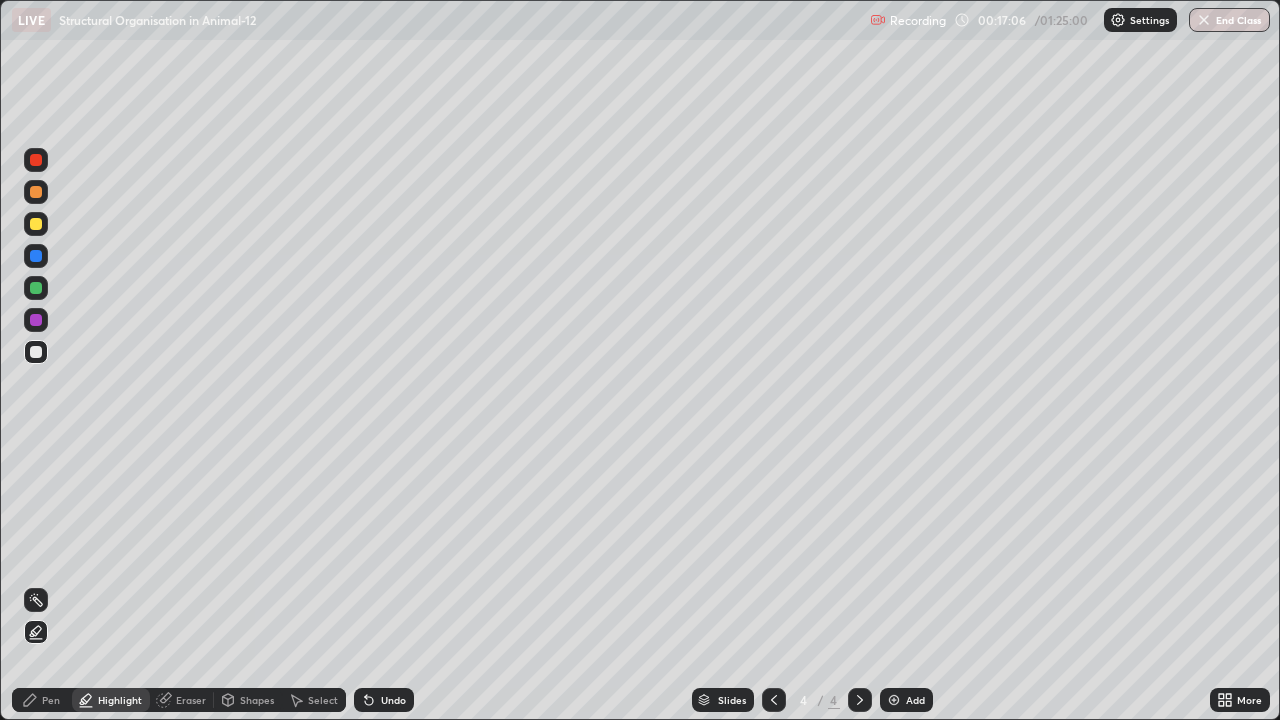 click on "Pen" at bounding box center (42, 700) 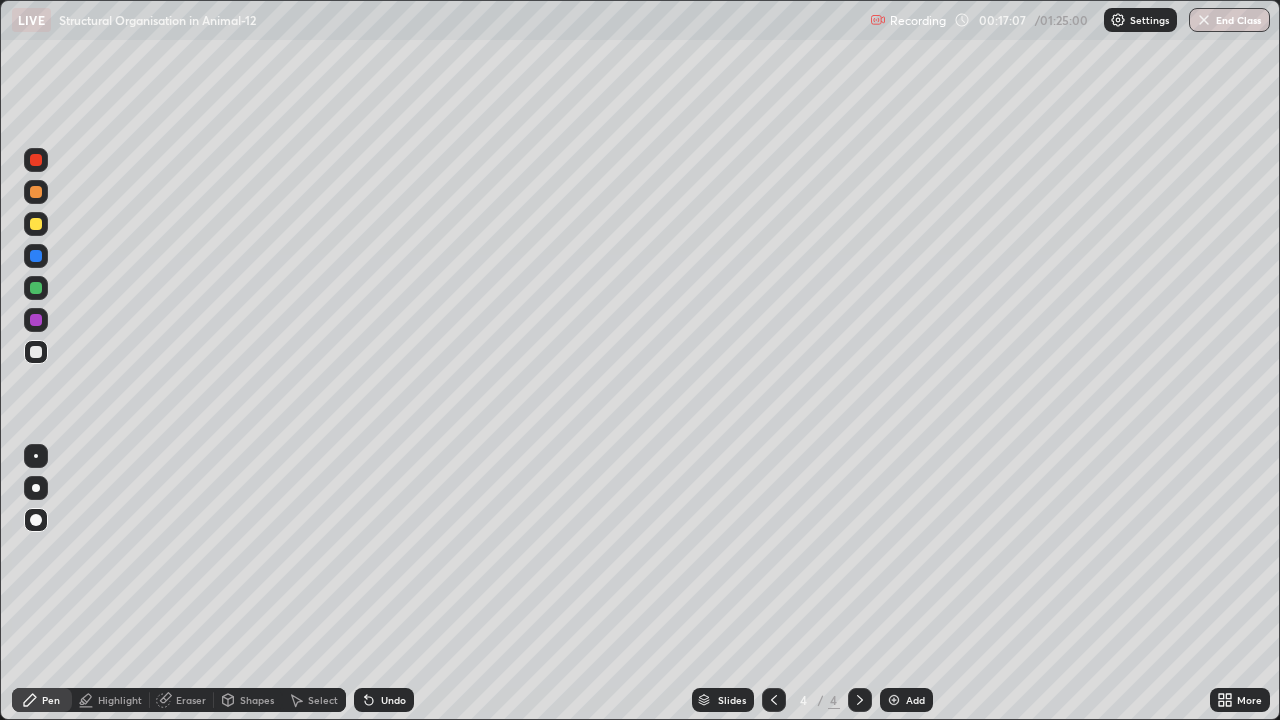click on "Pen" at bounding box center [42, 700] 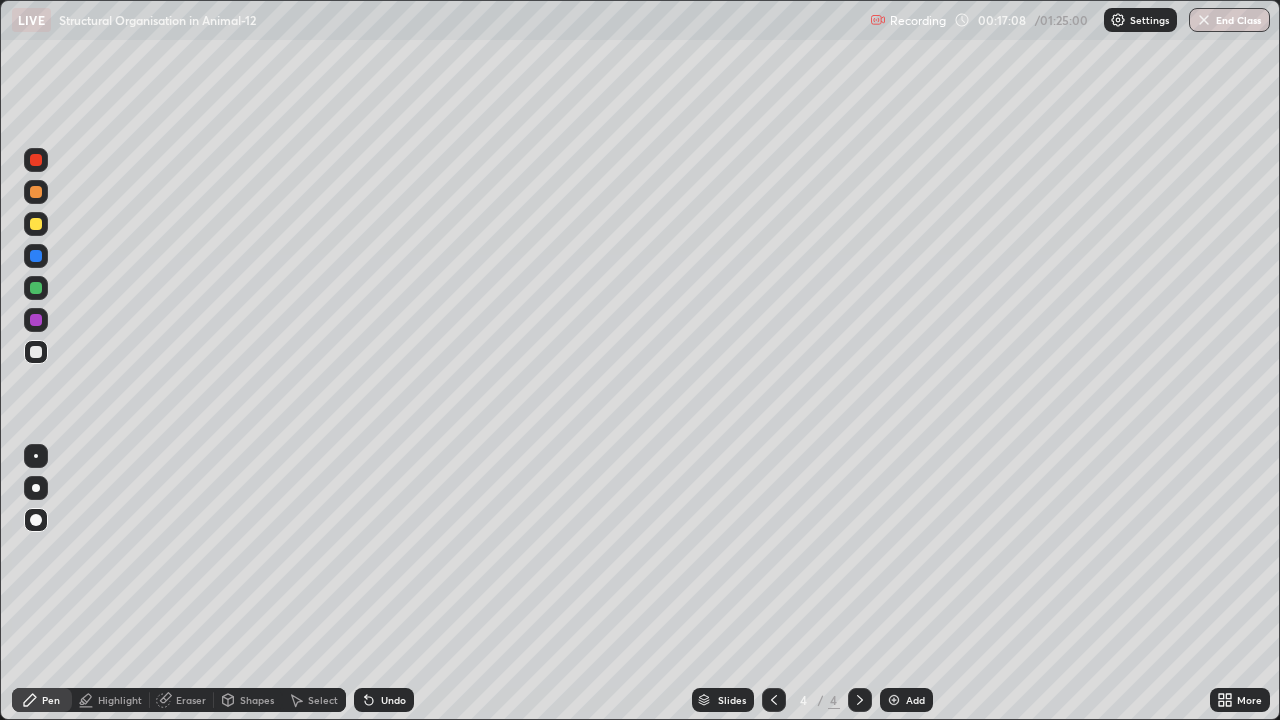click at bounding box center [36, 488] 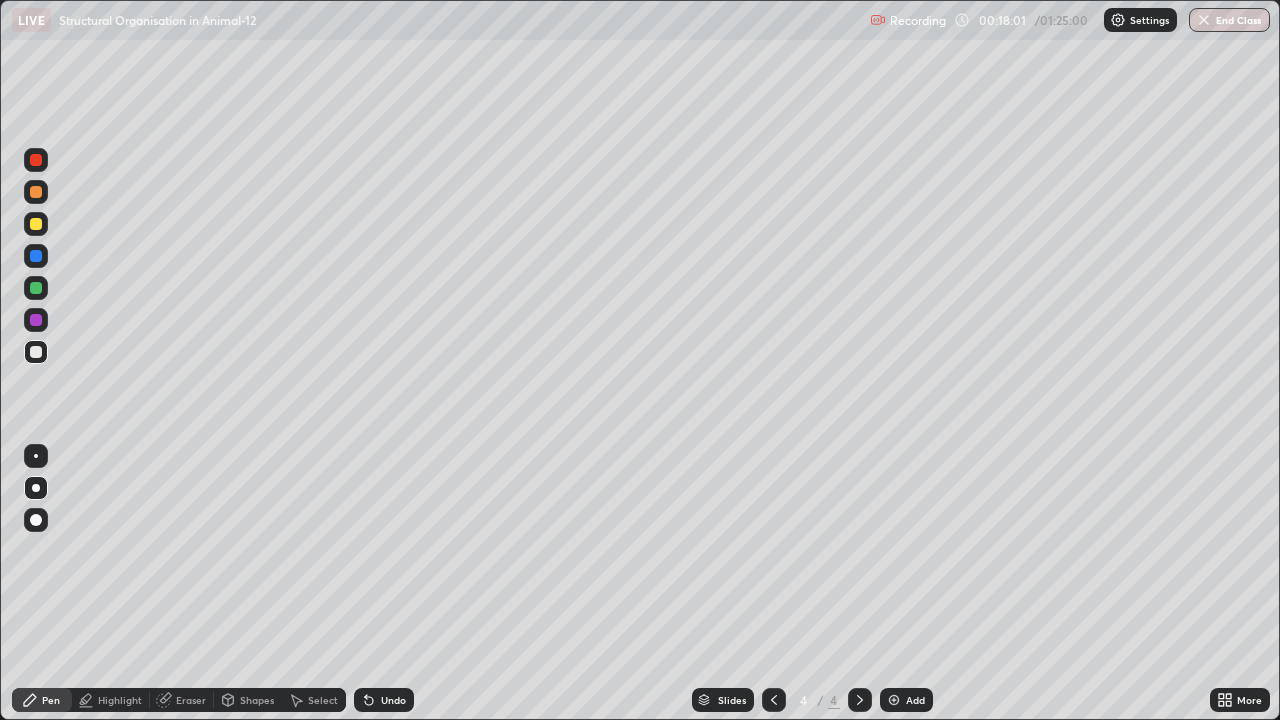 click at bounding box center [36, 160] 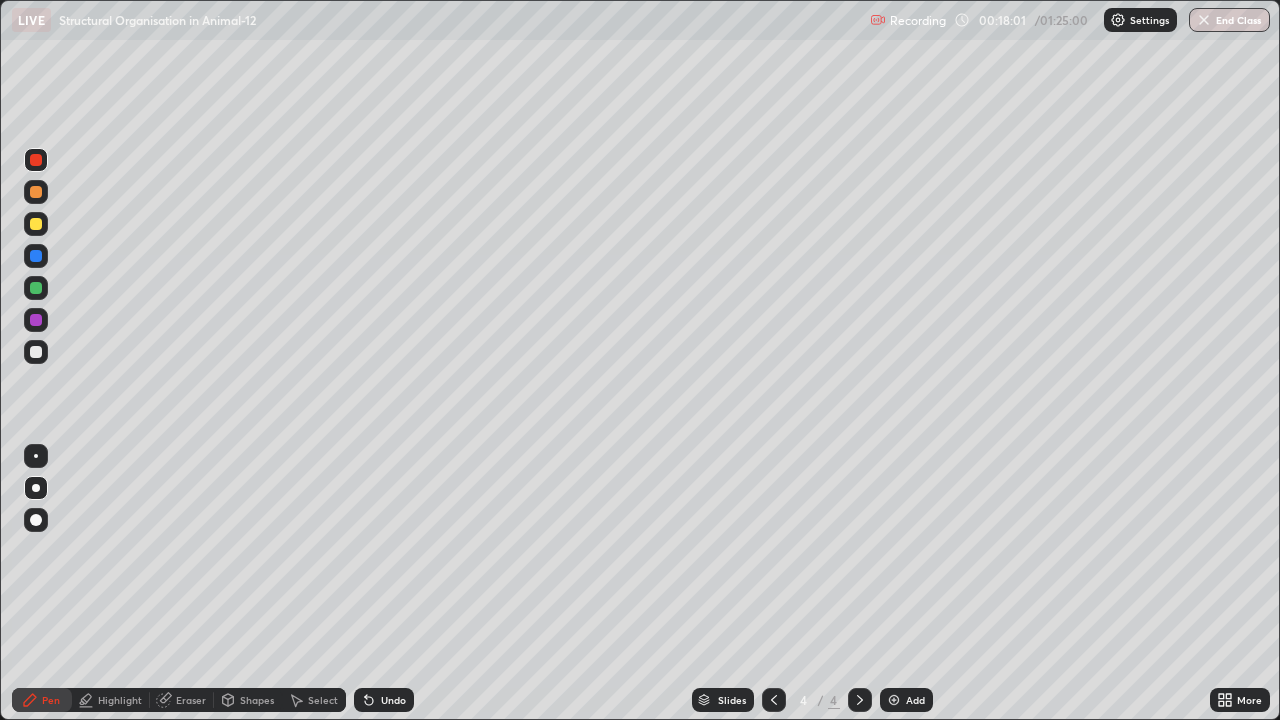 click at bounding box center (36, 192) 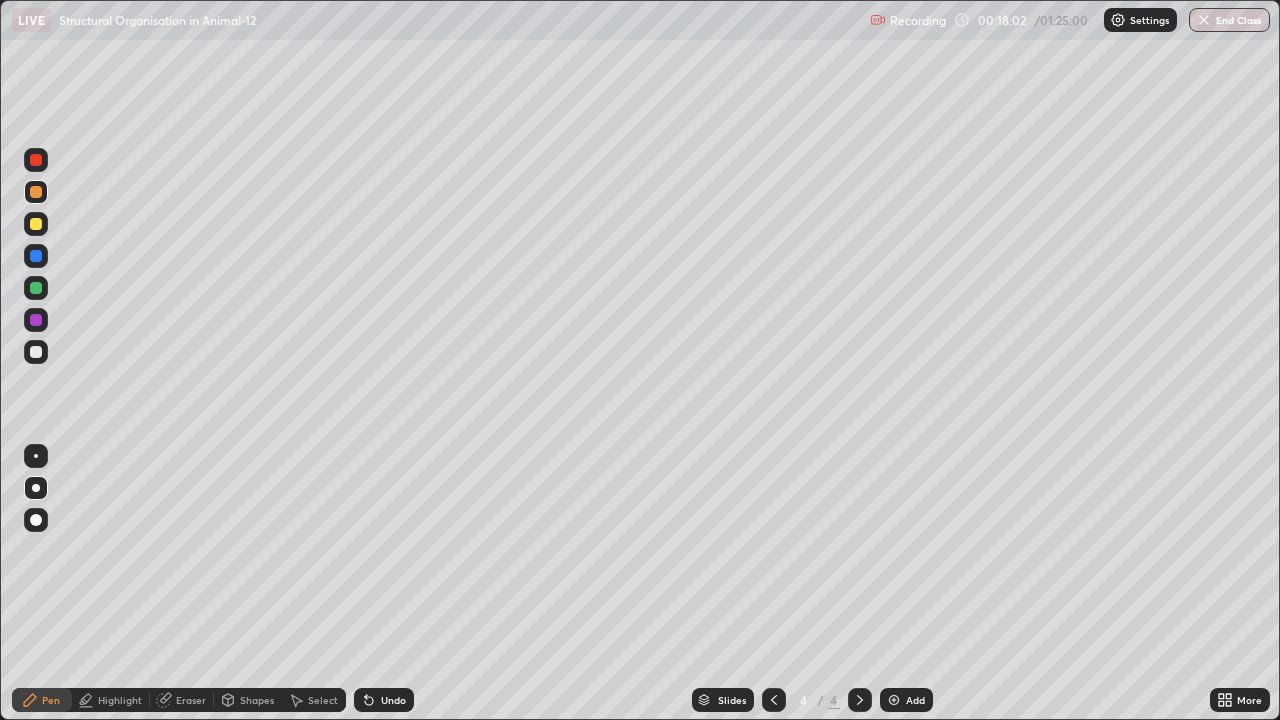 click on "Pen" at bounding box center [42, 700] 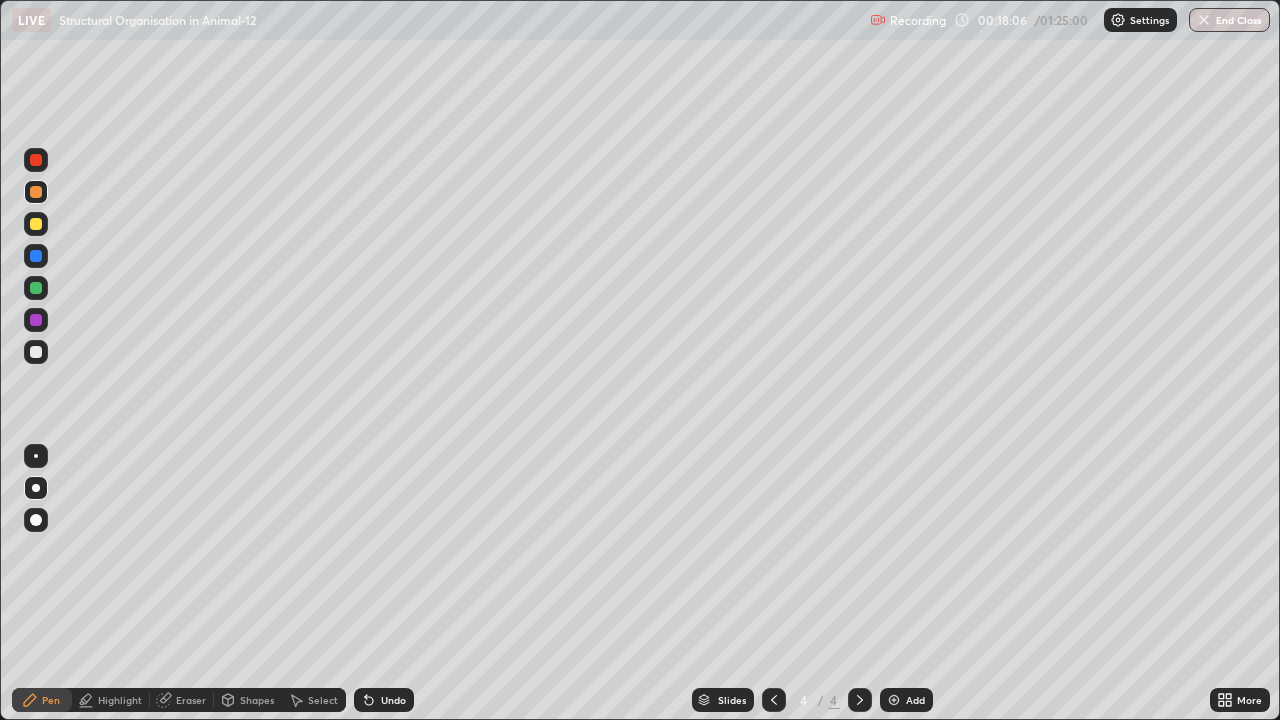 click on "Undo" at bounding box center [384, 700] 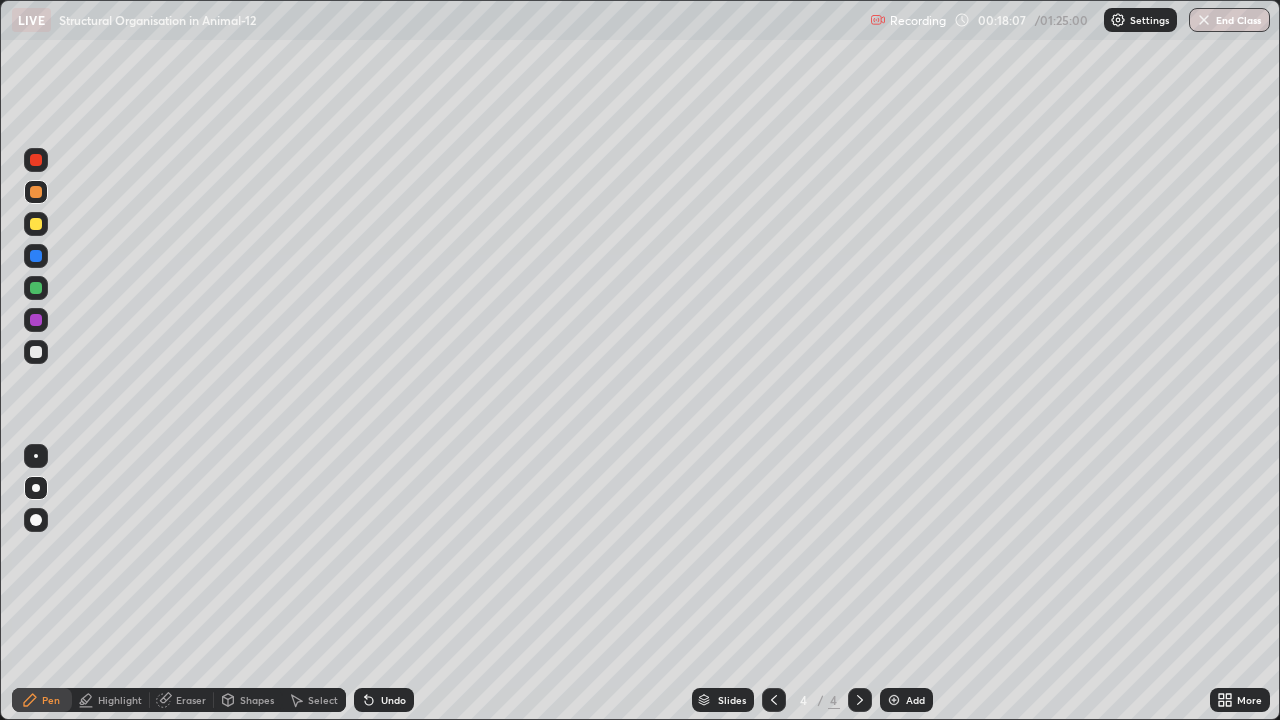 click at bounding box center [36, 160] 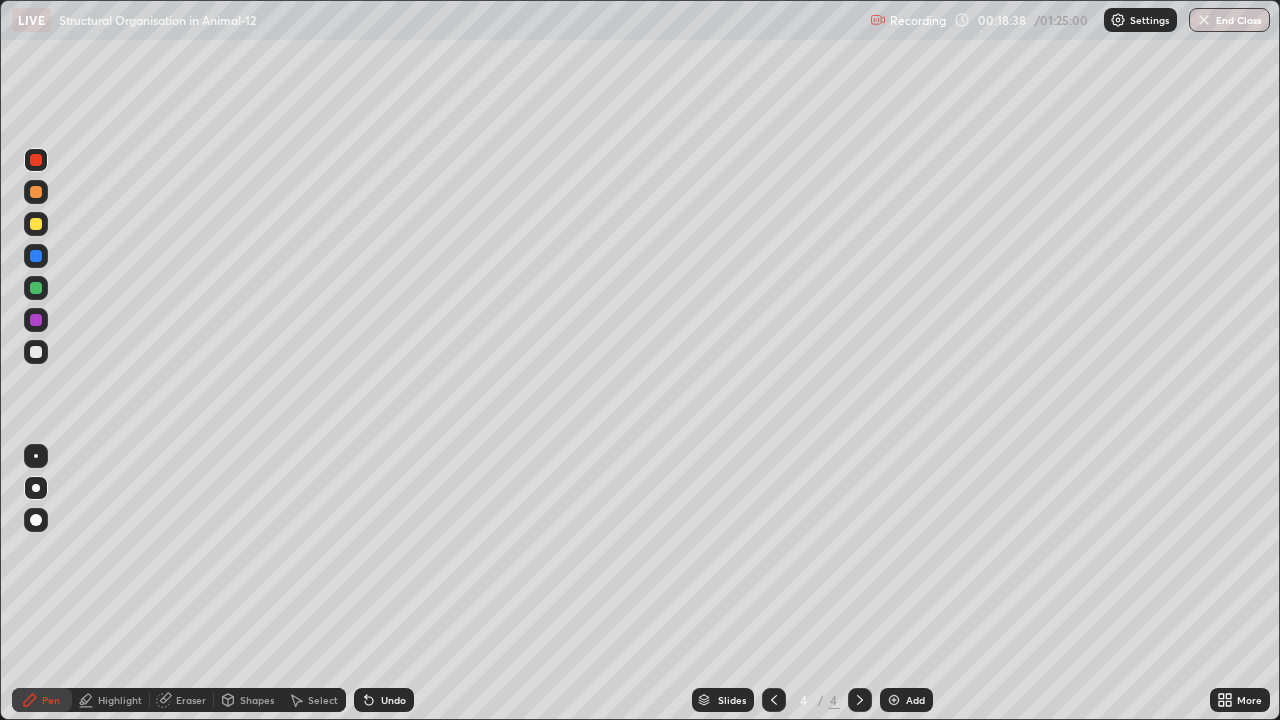 click at bounding box center [36, 224] 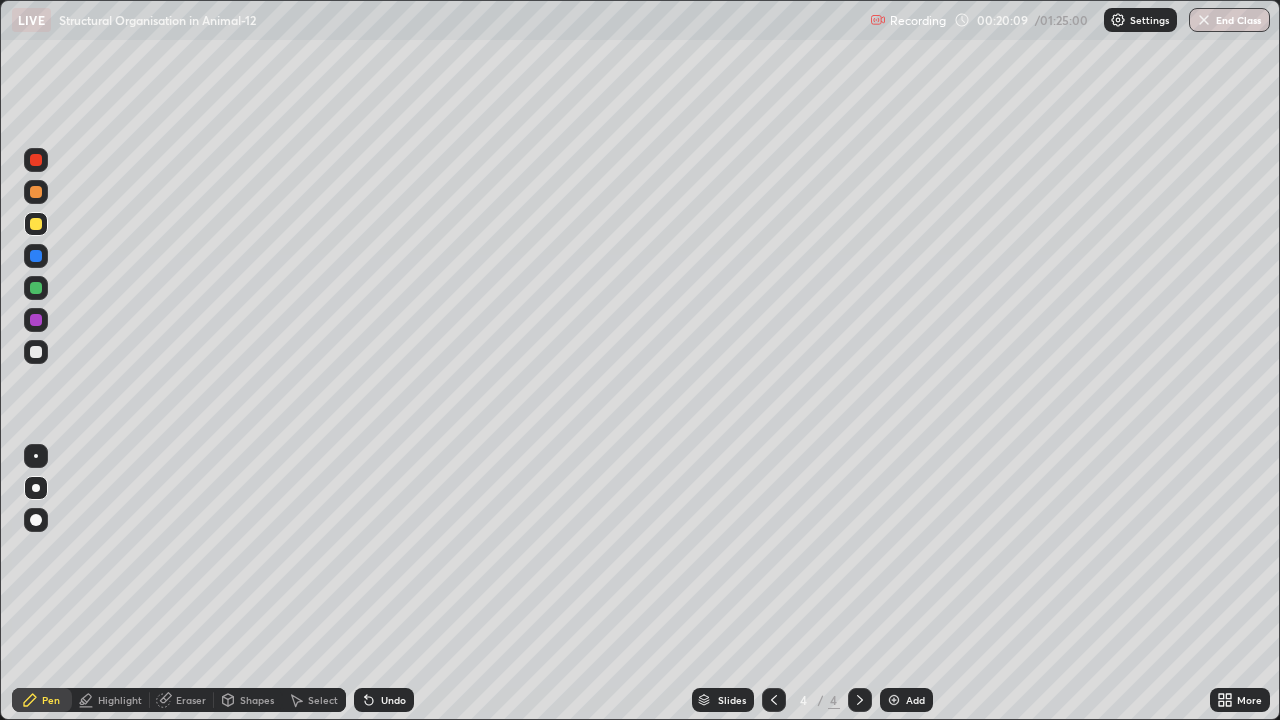 click at bounding box center [36, 352] 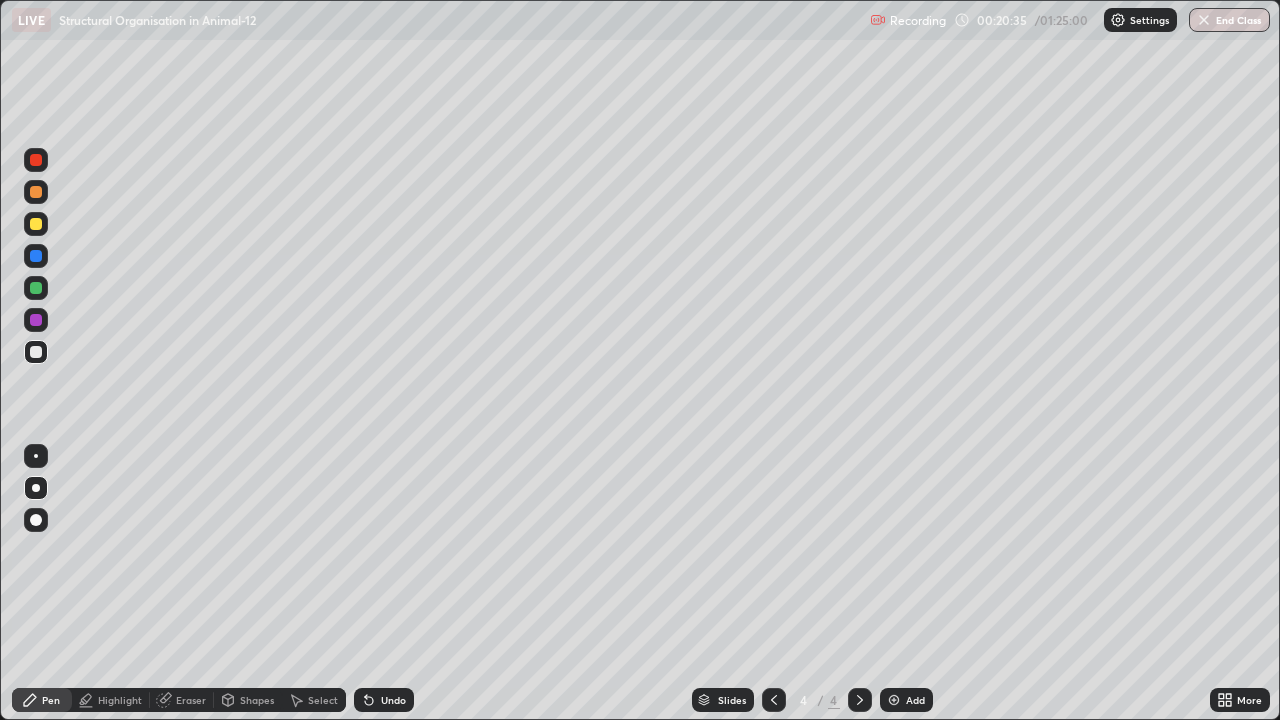 click at bounding box center [36, 256] 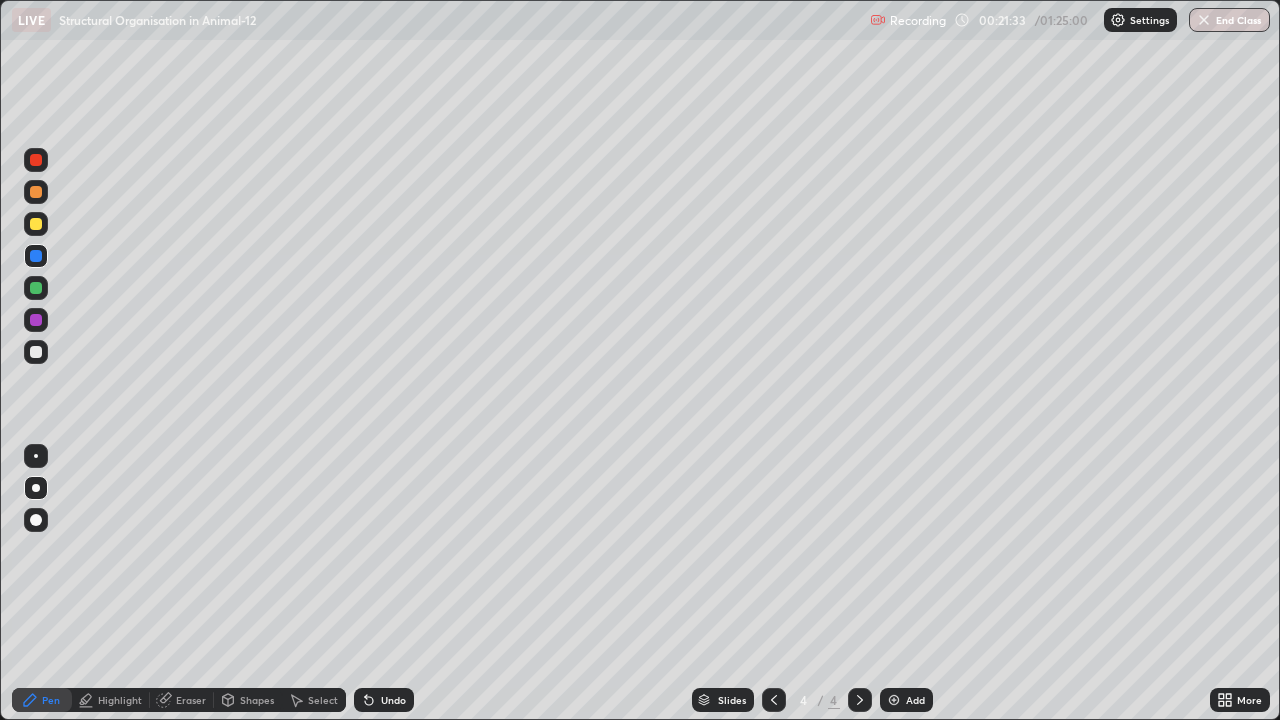 click at bounding box center (36, 352) 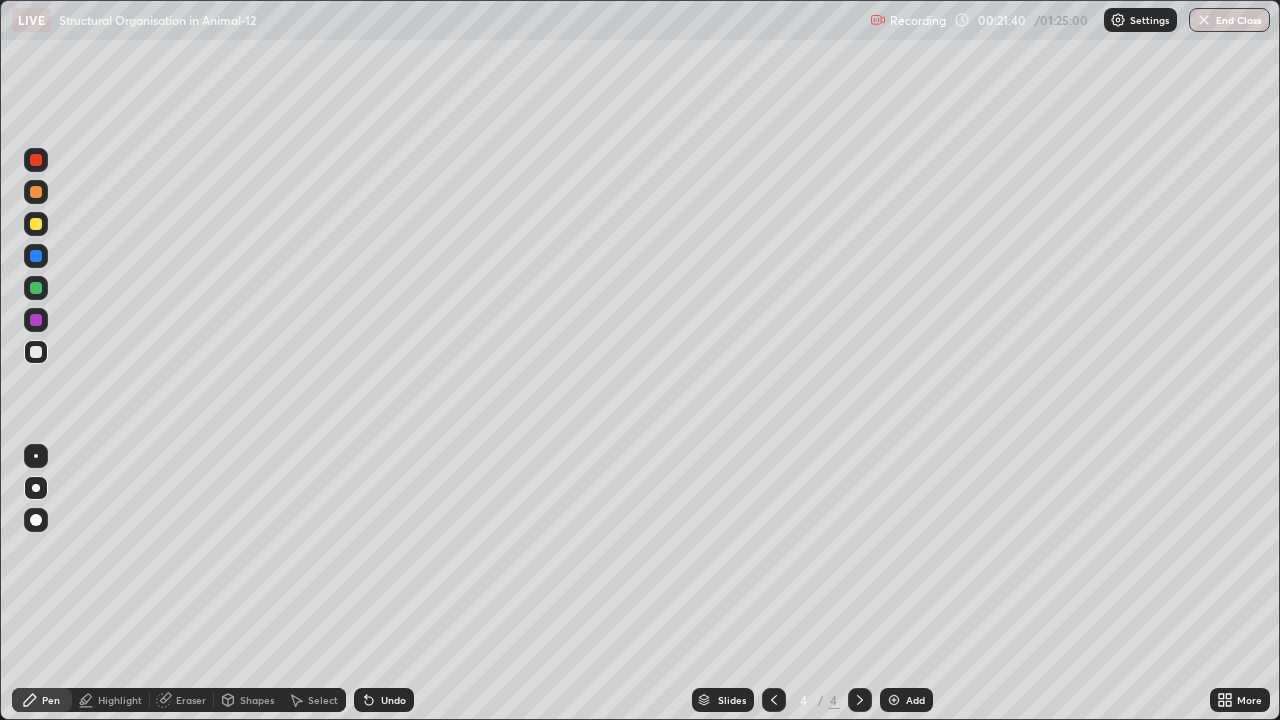 click on "Undo" at bounding box center [393, 700] 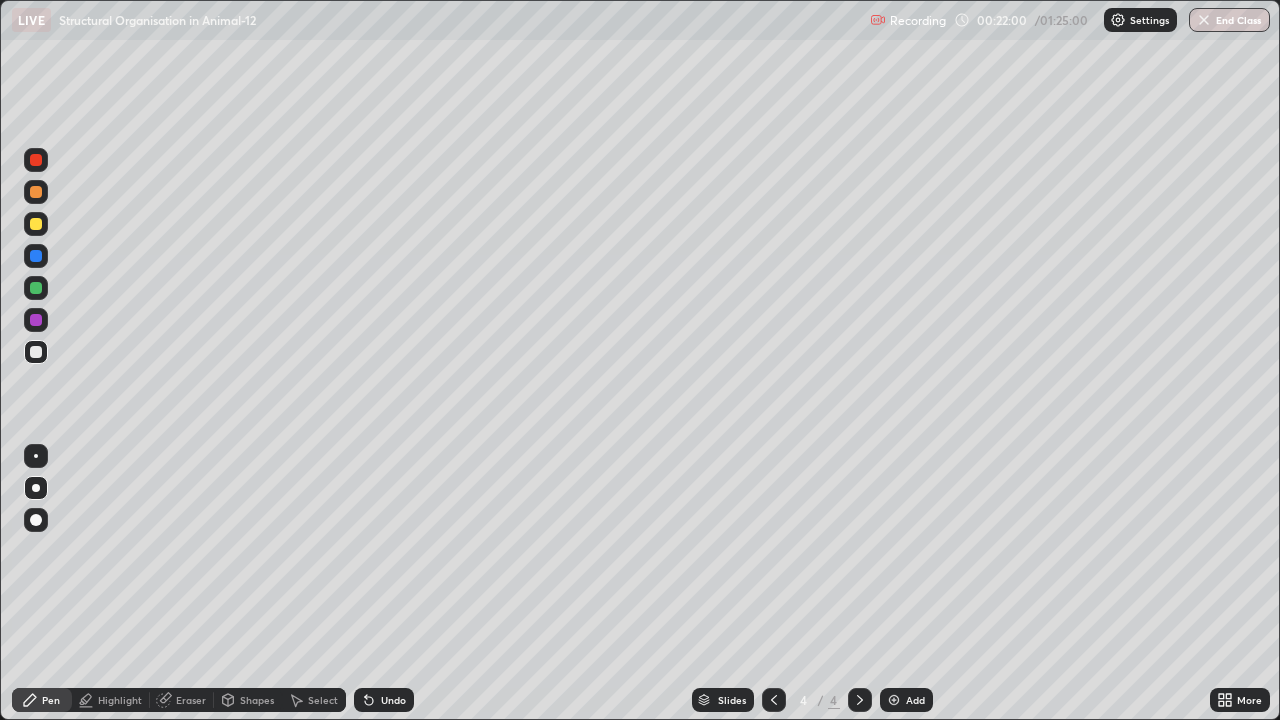 click at bounding box center [36, 224] 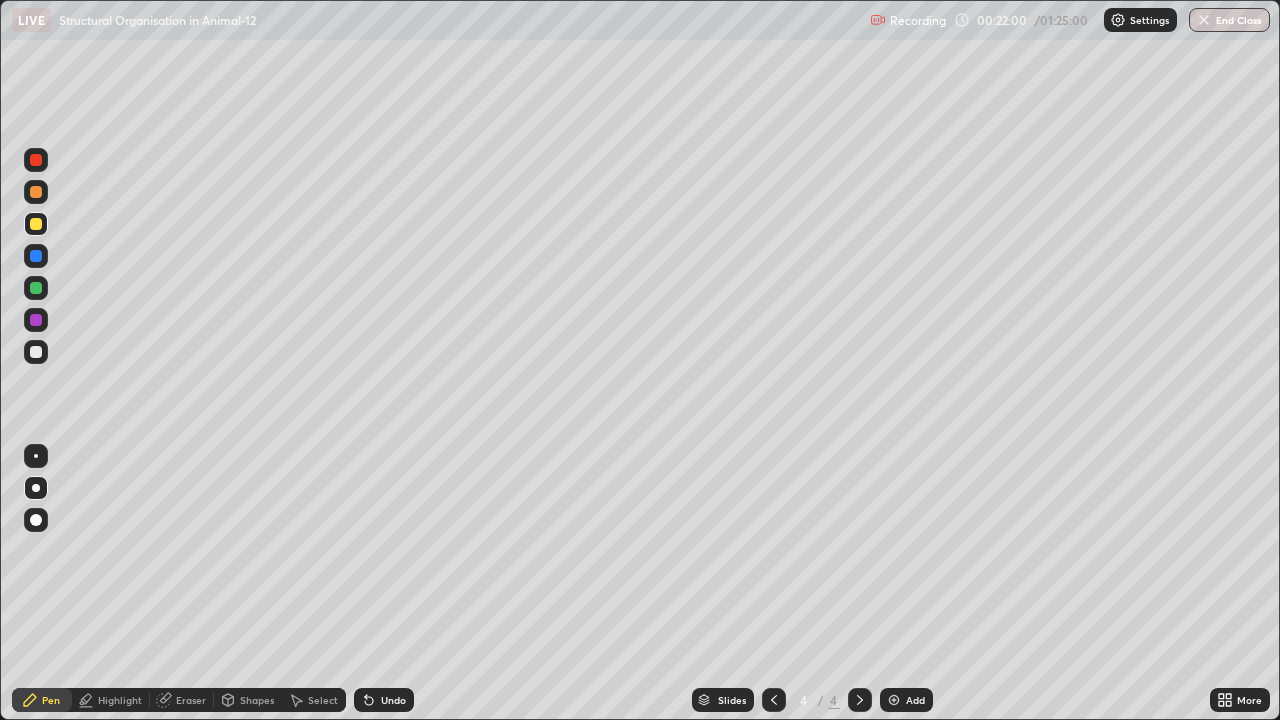 click at bounding box center (36, 160) 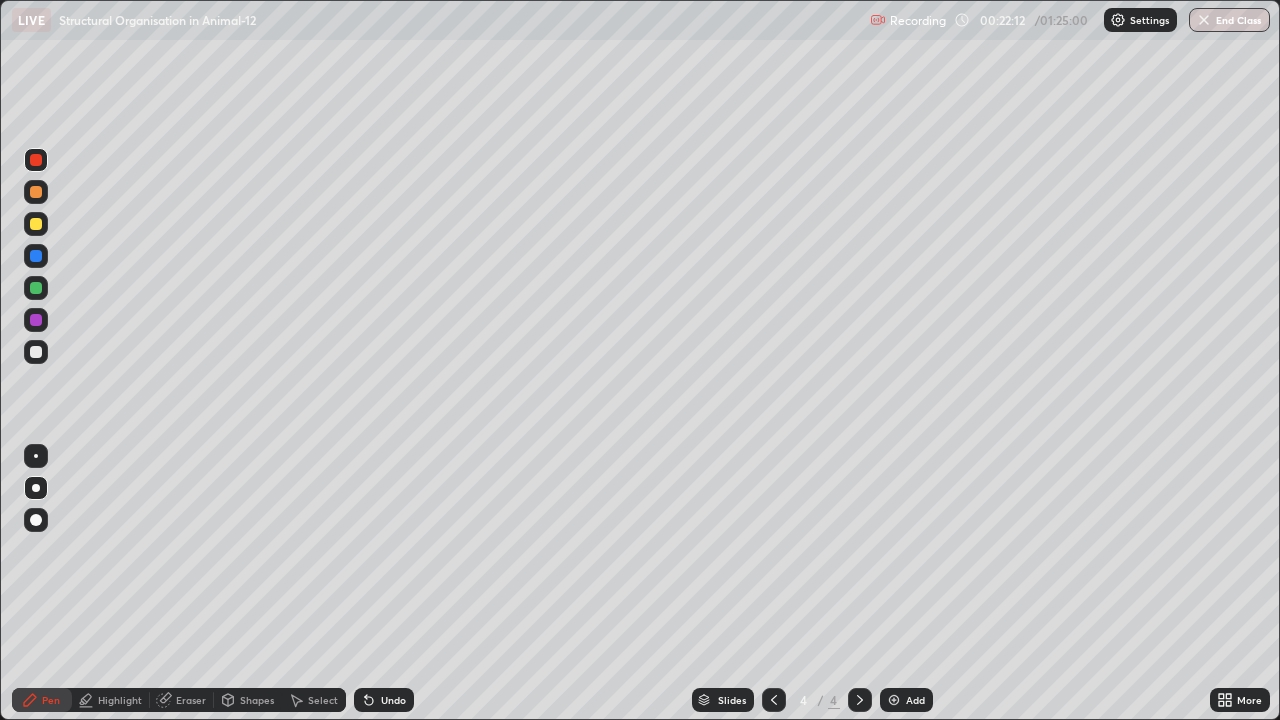 click on "Undo" at bounding box center [393, 700] 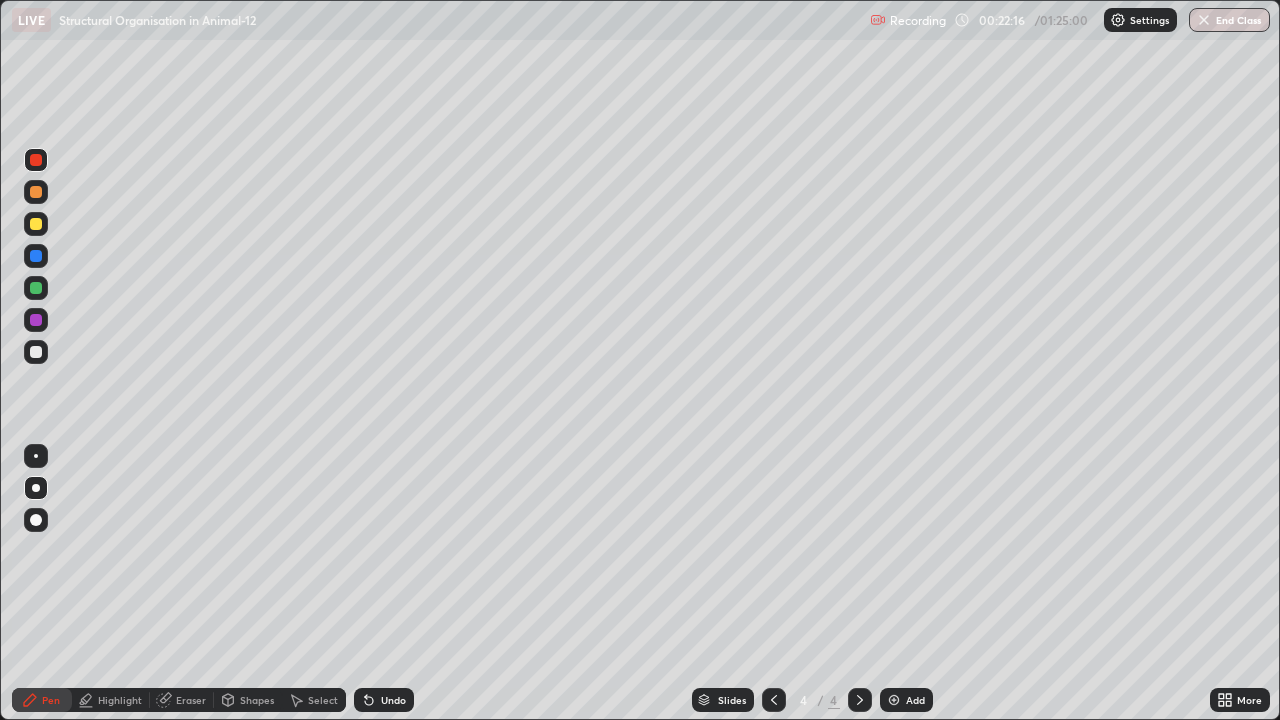 click on "Undo" at bounding box center [384, 700] 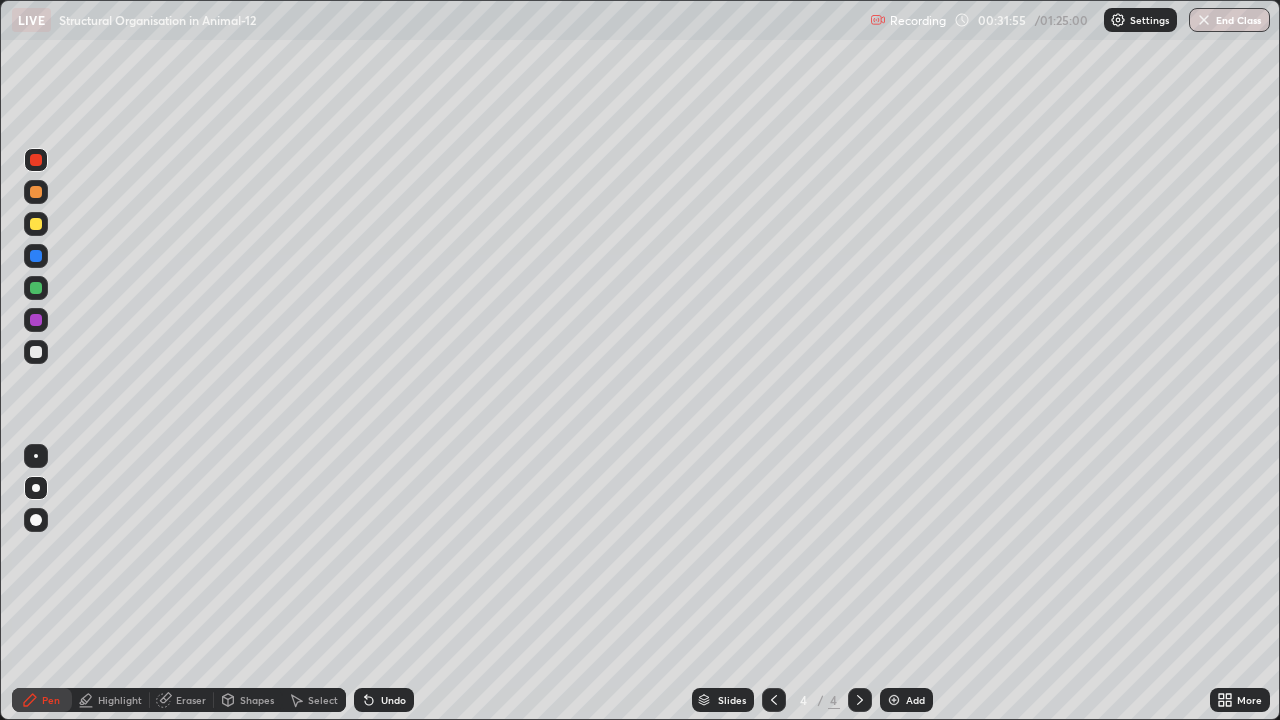 click at bounding box center [894, 700] 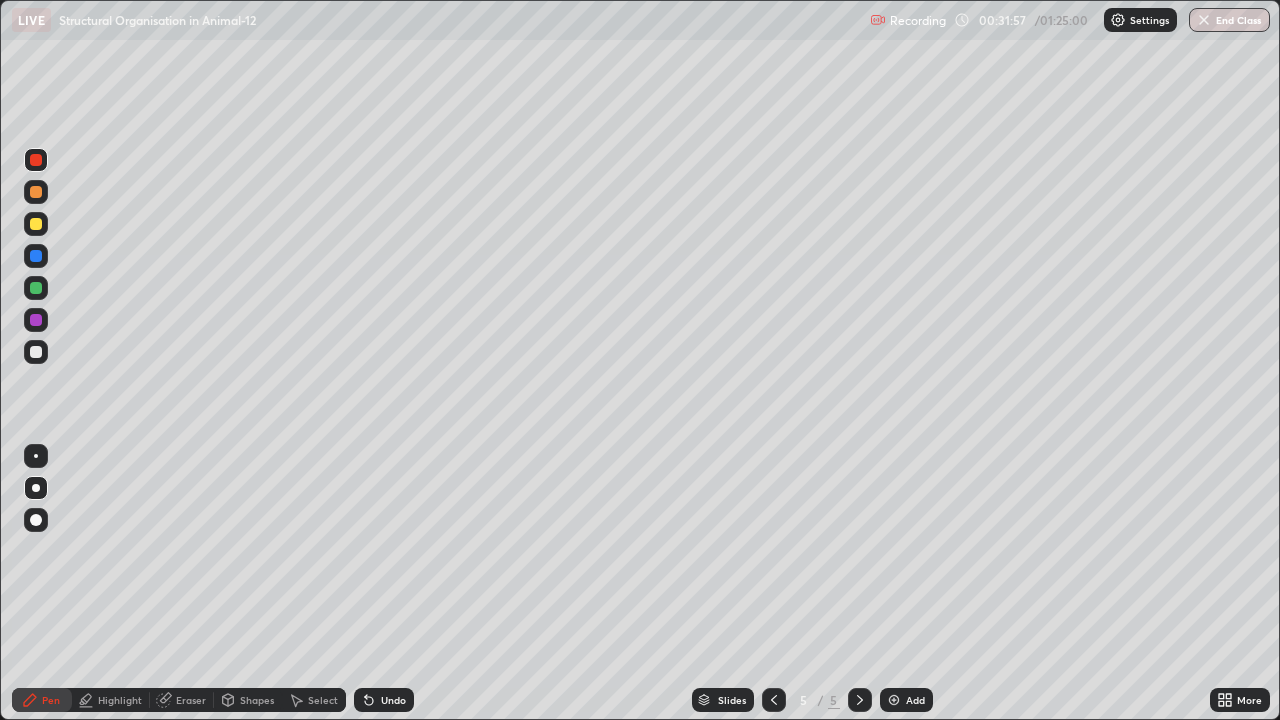 click at bounding box center [36, 352] 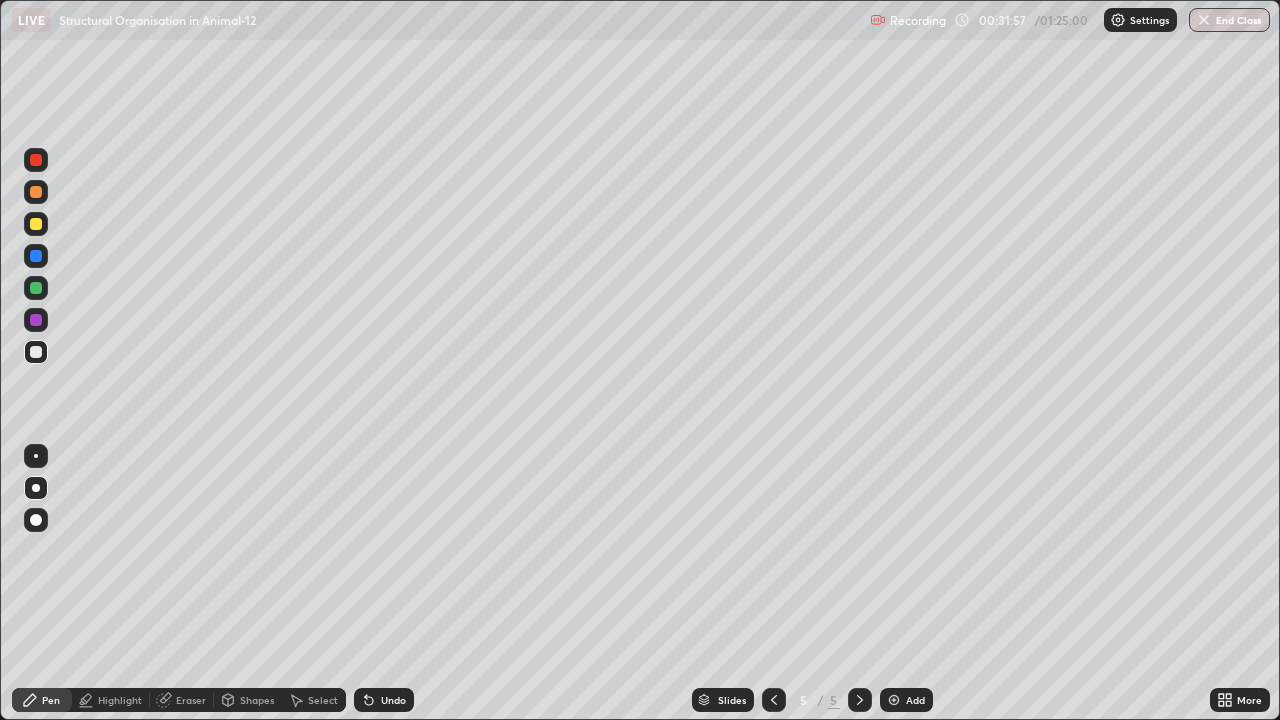 click at bounding box center [36, 352] 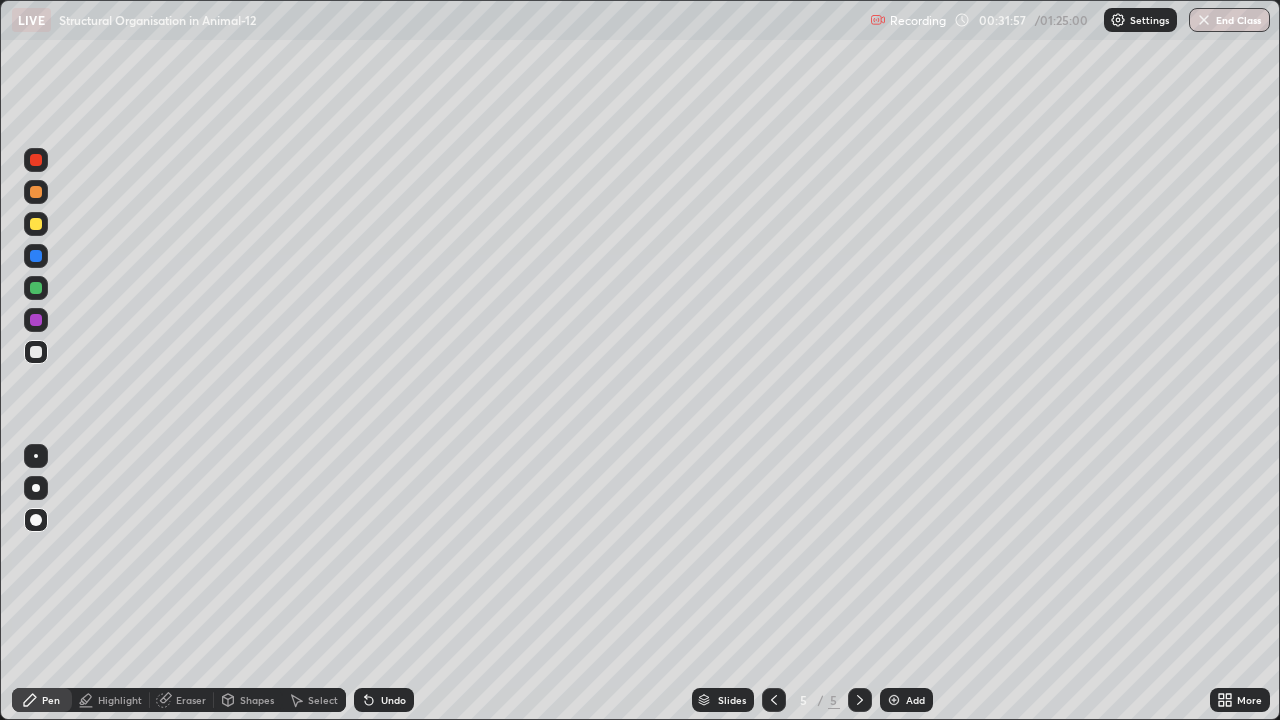 click at bounding box center [36, 520] 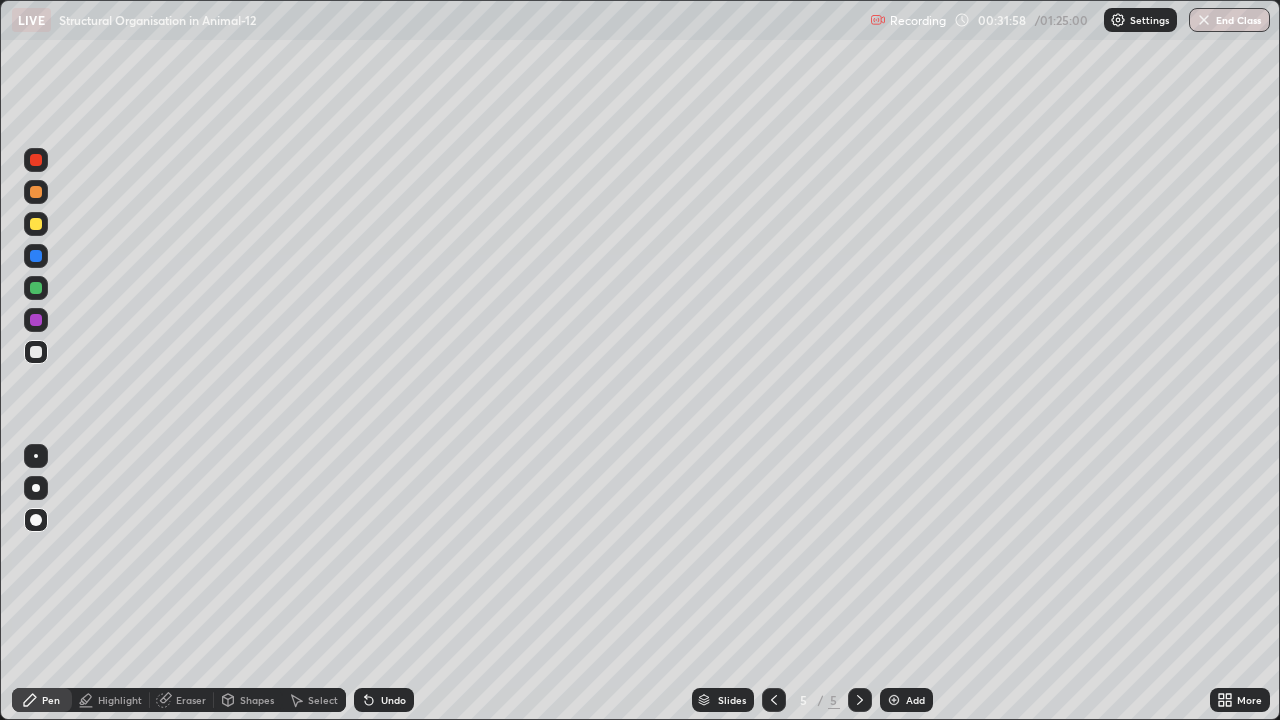 click at bounding box center [36, 224] 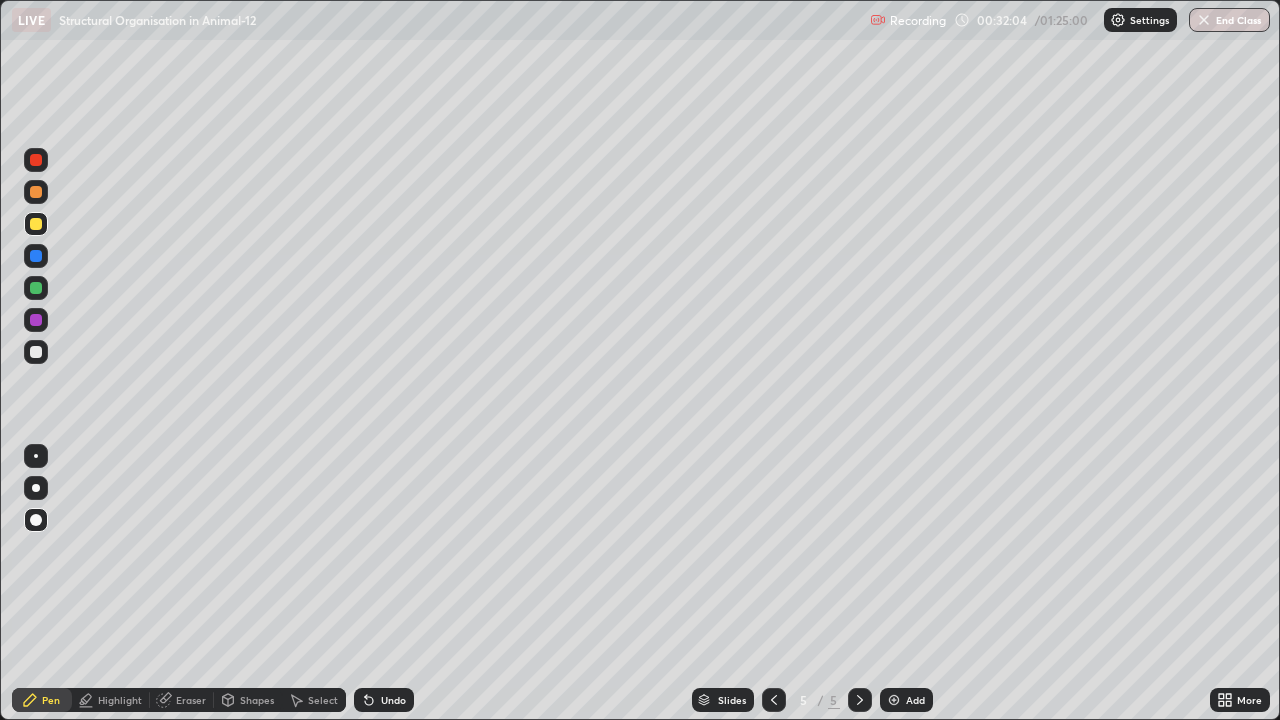 click at bounding box center (36, 192) 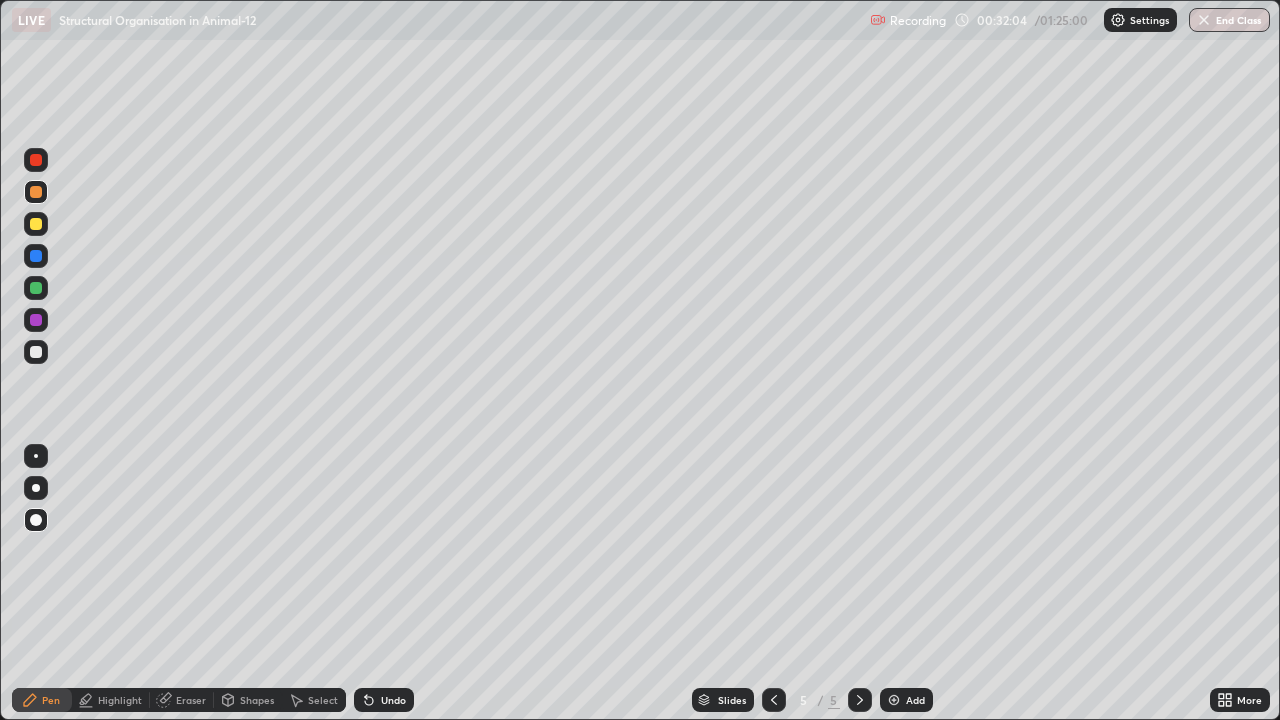 click at bounding box center (36, 192) 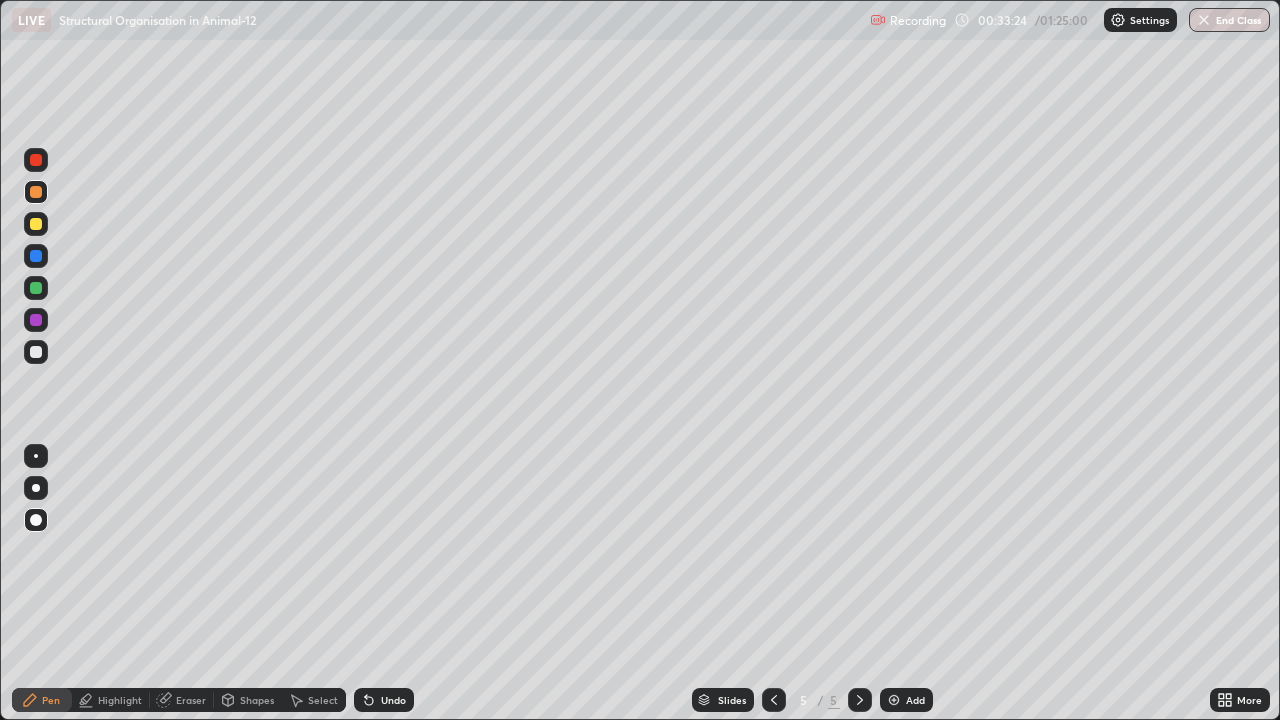 click on "Highlight" at bounding box center (120, 700) 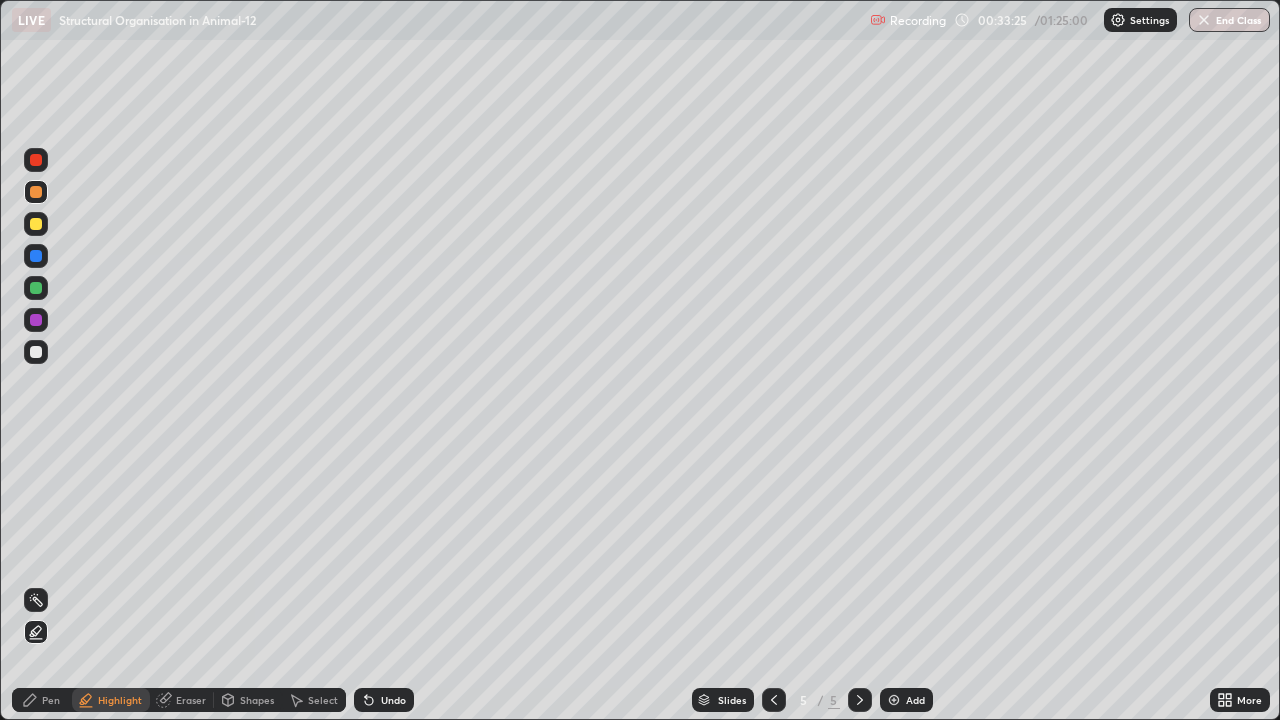 click at bounding box center (36, 224) 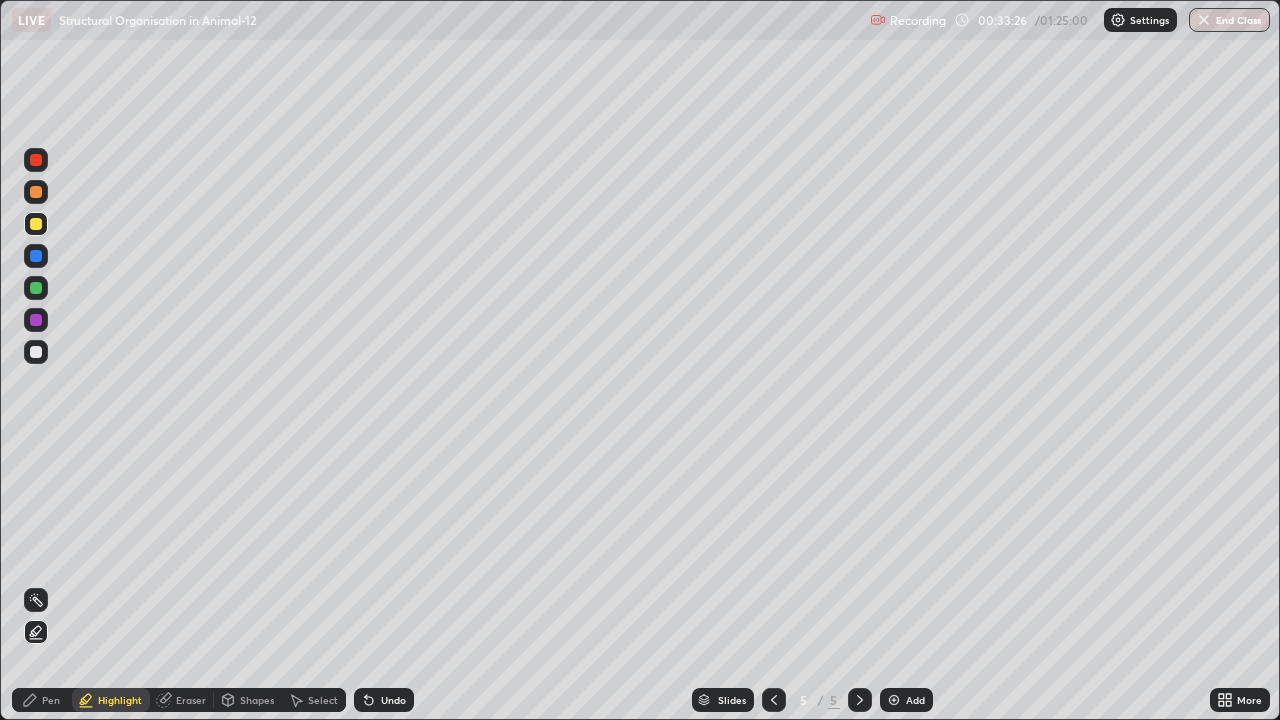 click 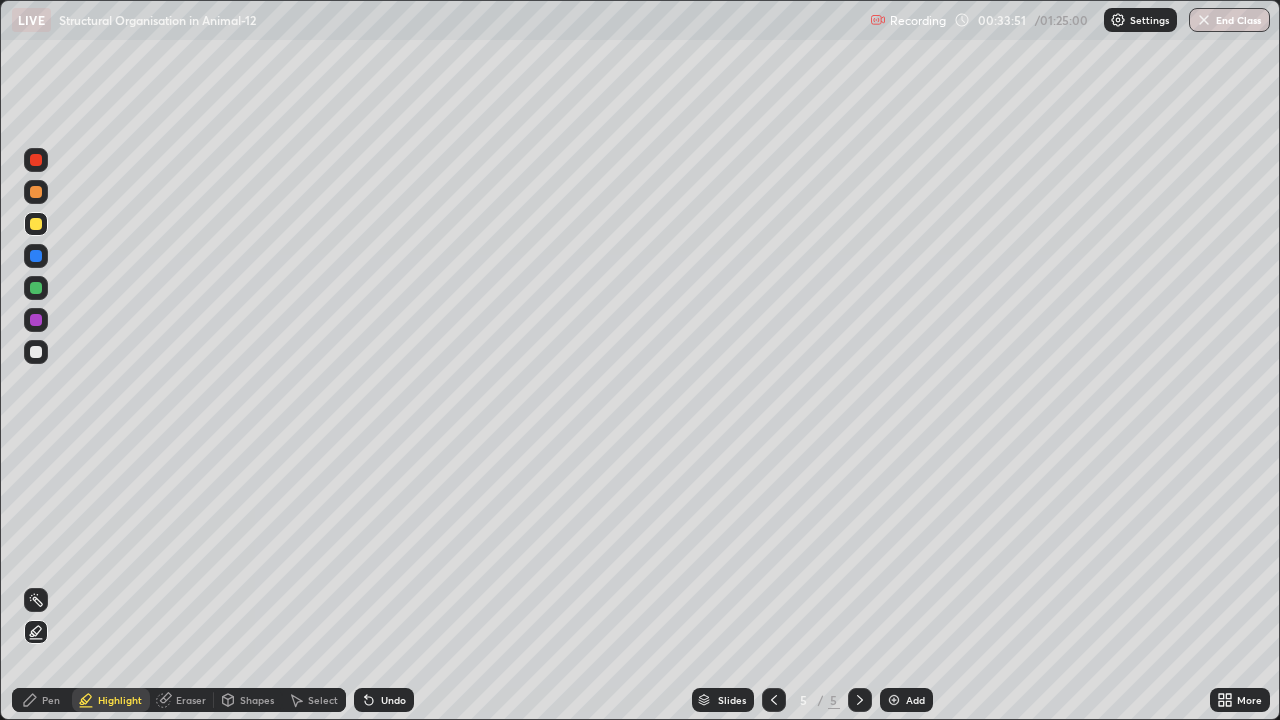 click at bounding box center [36, 320] 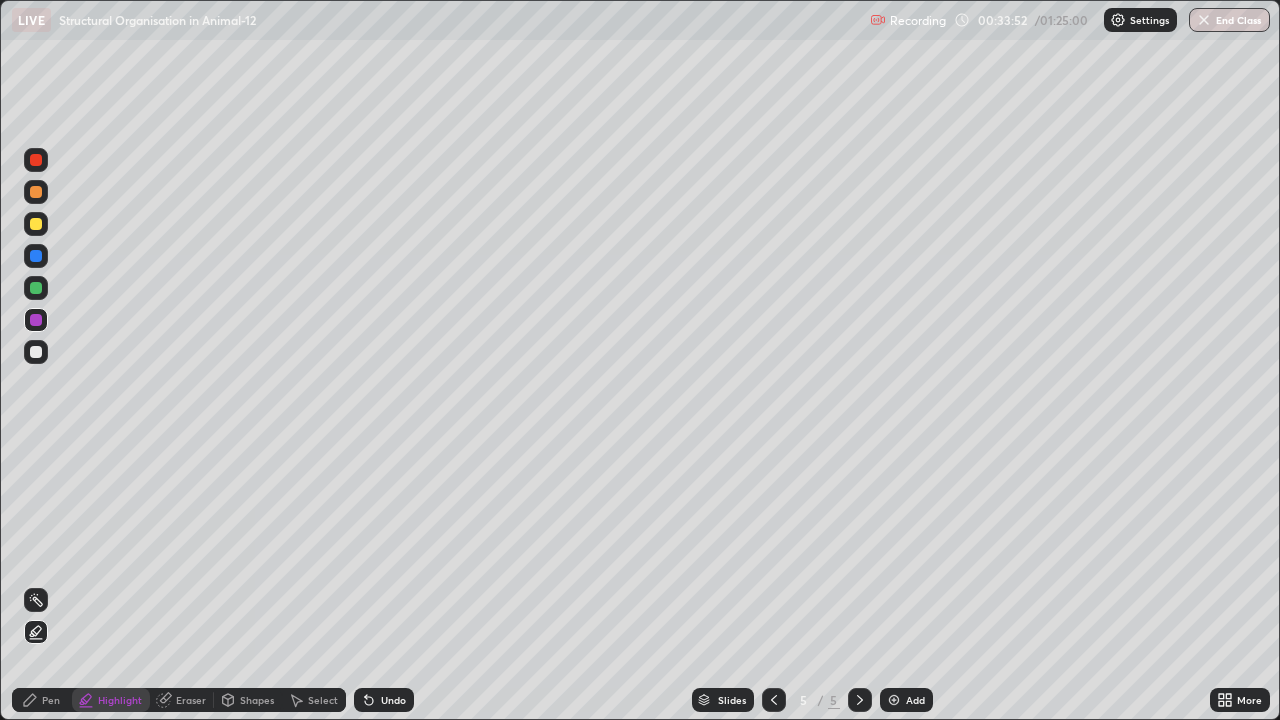 click on "Pen" at bounding box center [51, 700] 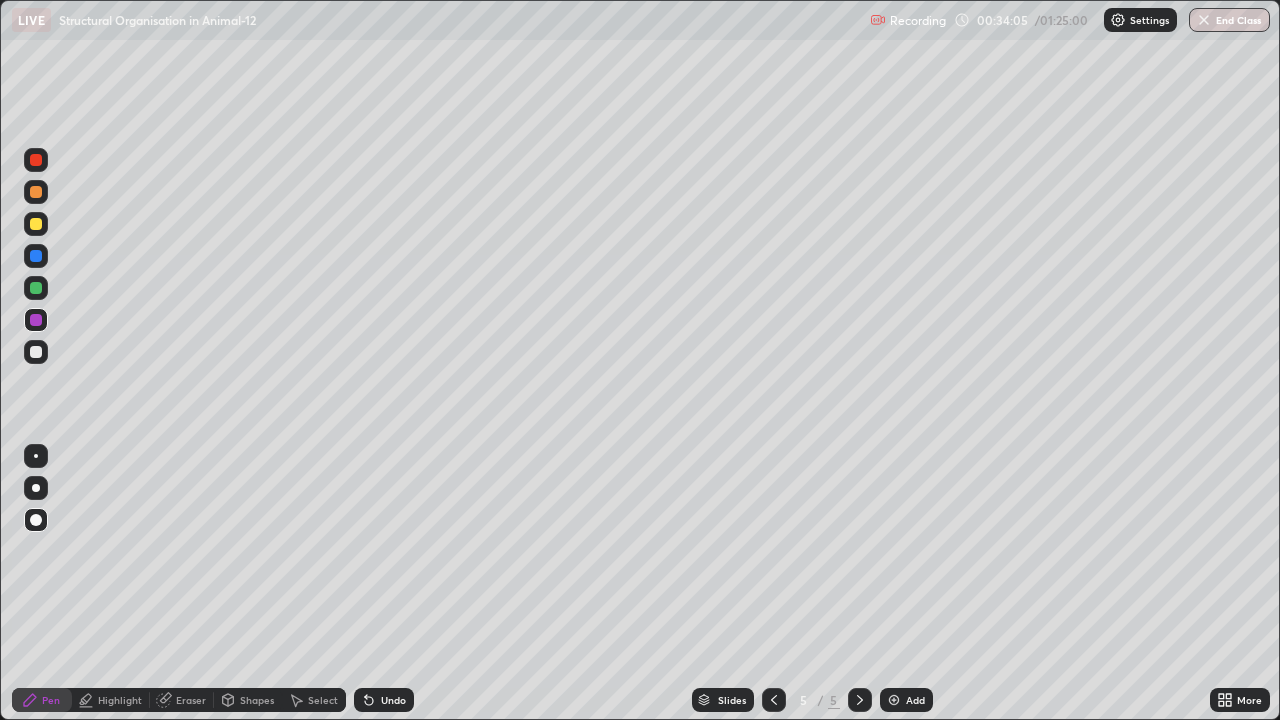 click at bounding box center [36, 288] 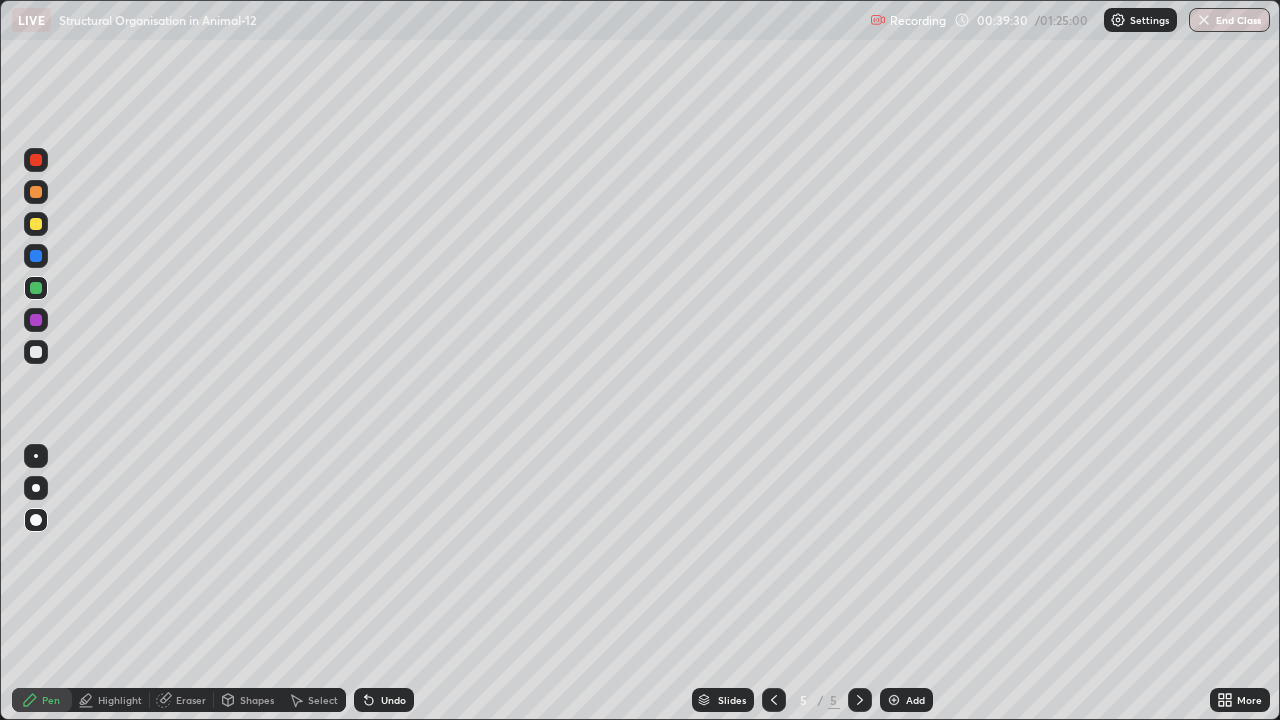 click at bounding box center [36, 352] 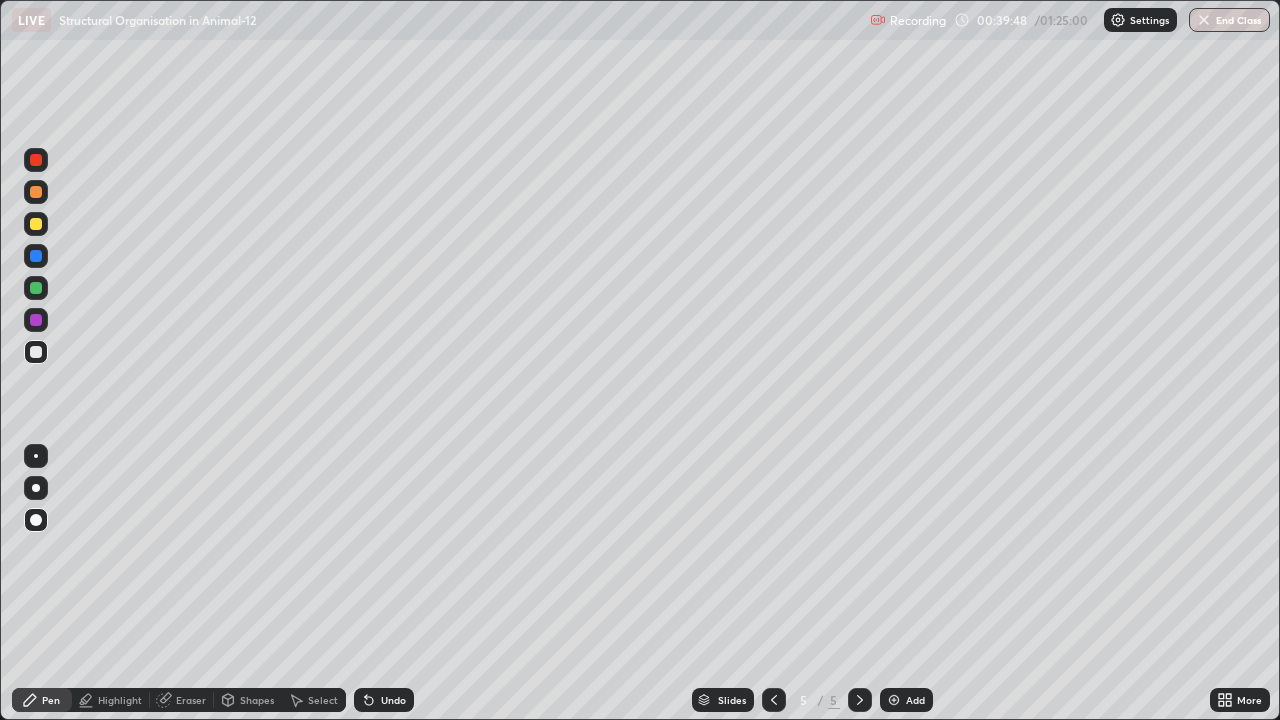 click at bounding box center [36, 288] 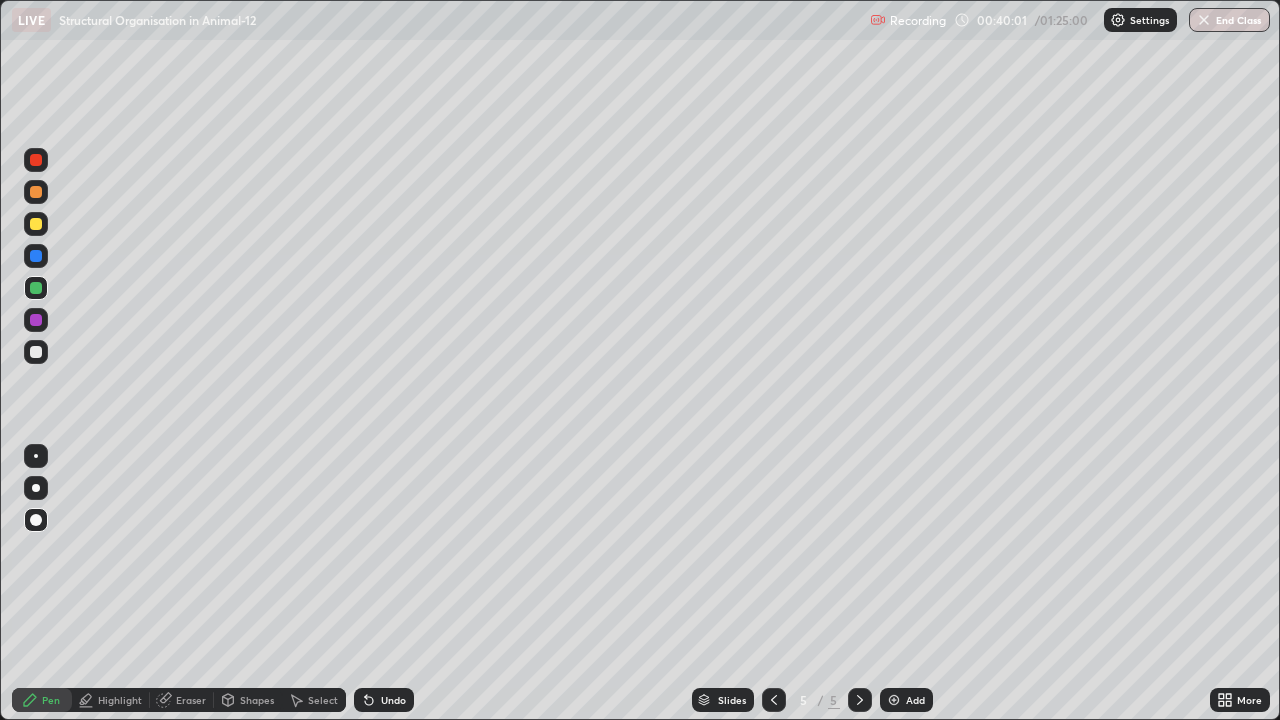 click at bounding box center (36, 352) 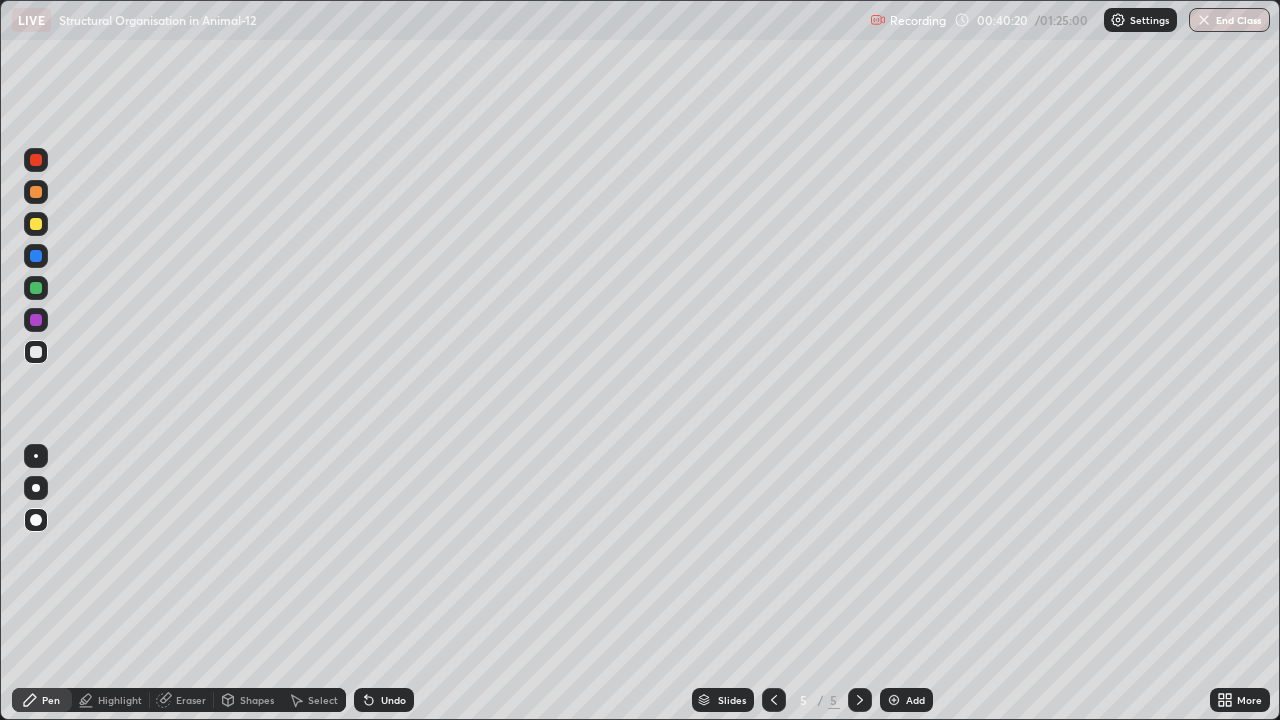 click at bounding box center [36, 224] 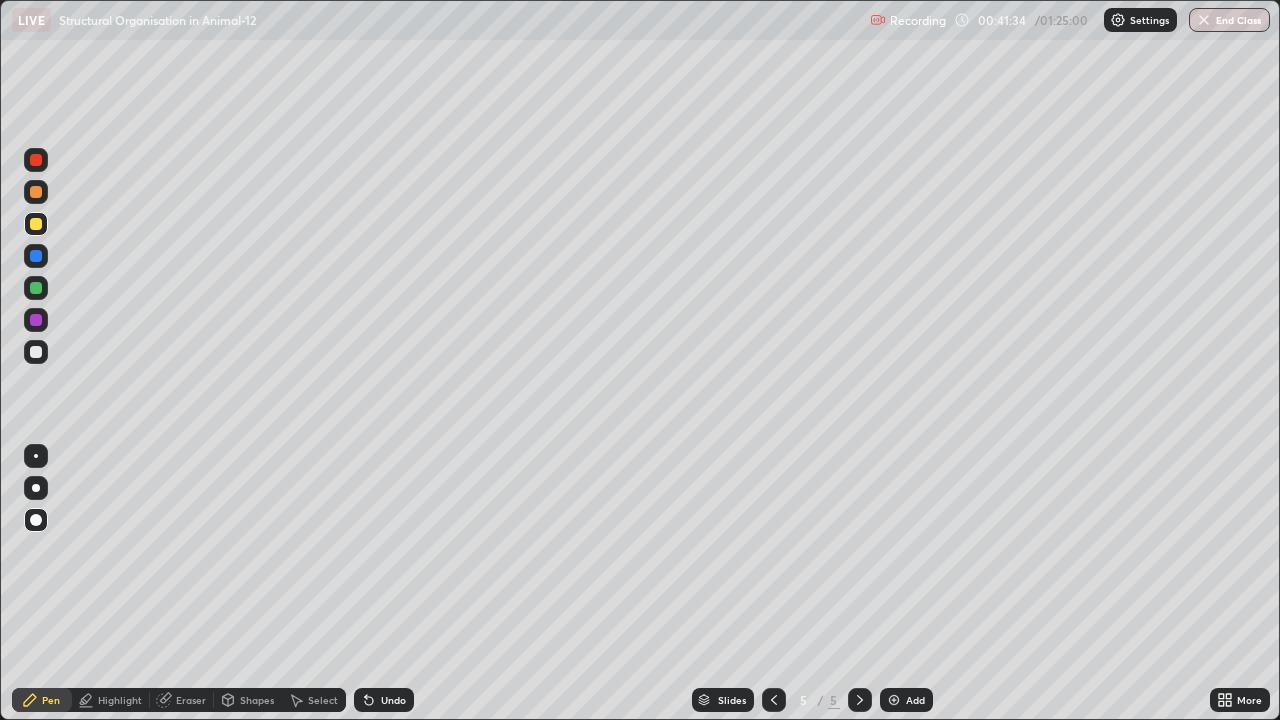 click on "Eraser" at bounding box center (191, 700) 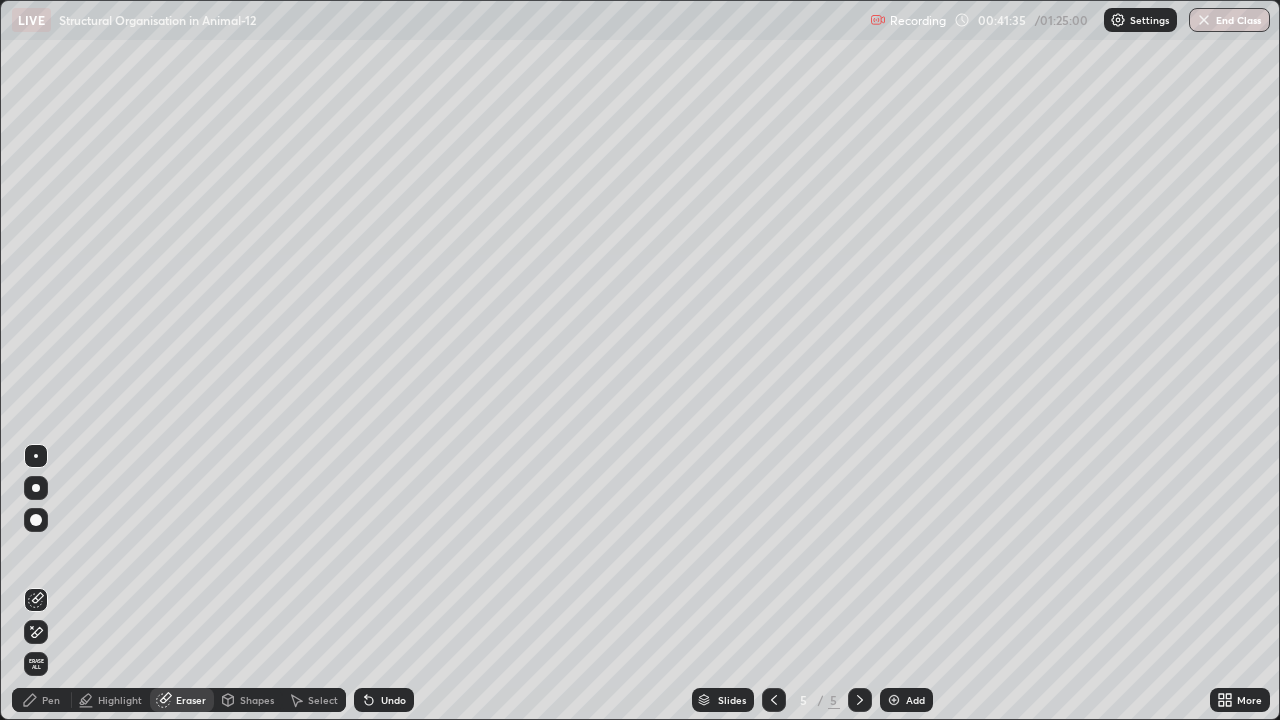 click 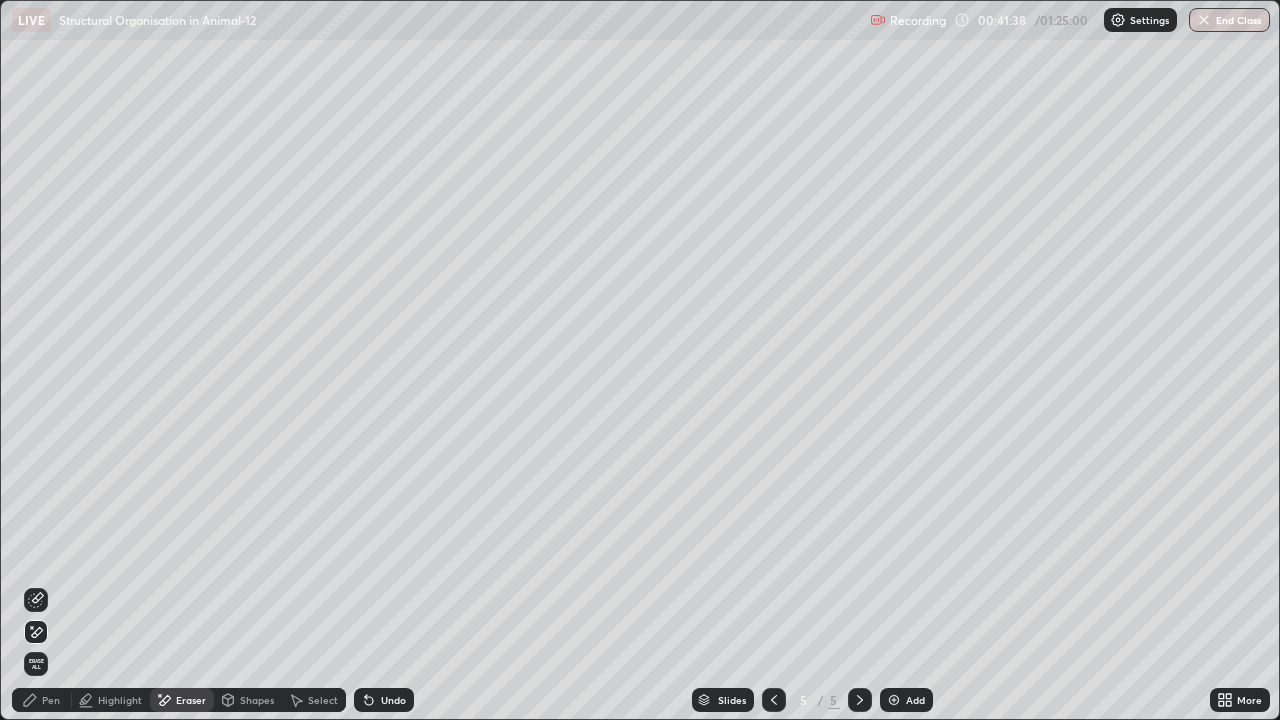 click on "Undo" at bounding box center (384, 700) 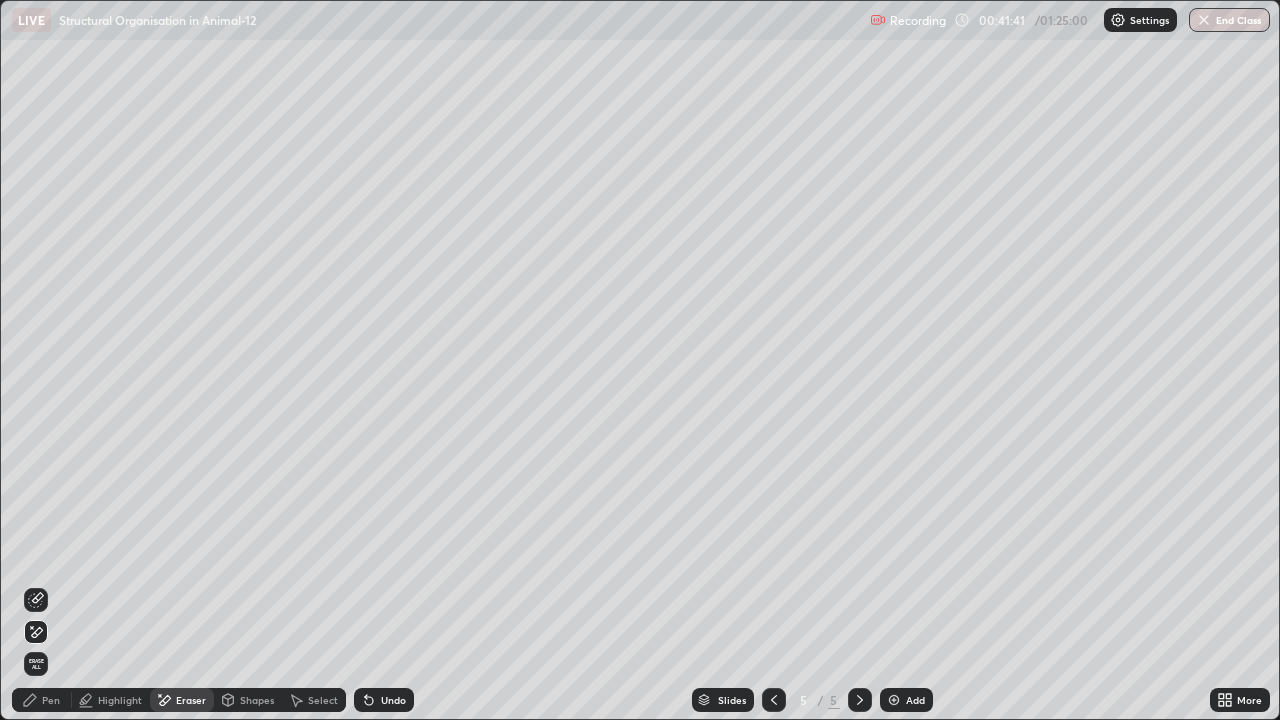 click on "Pen" at bounding box center [51, 700] 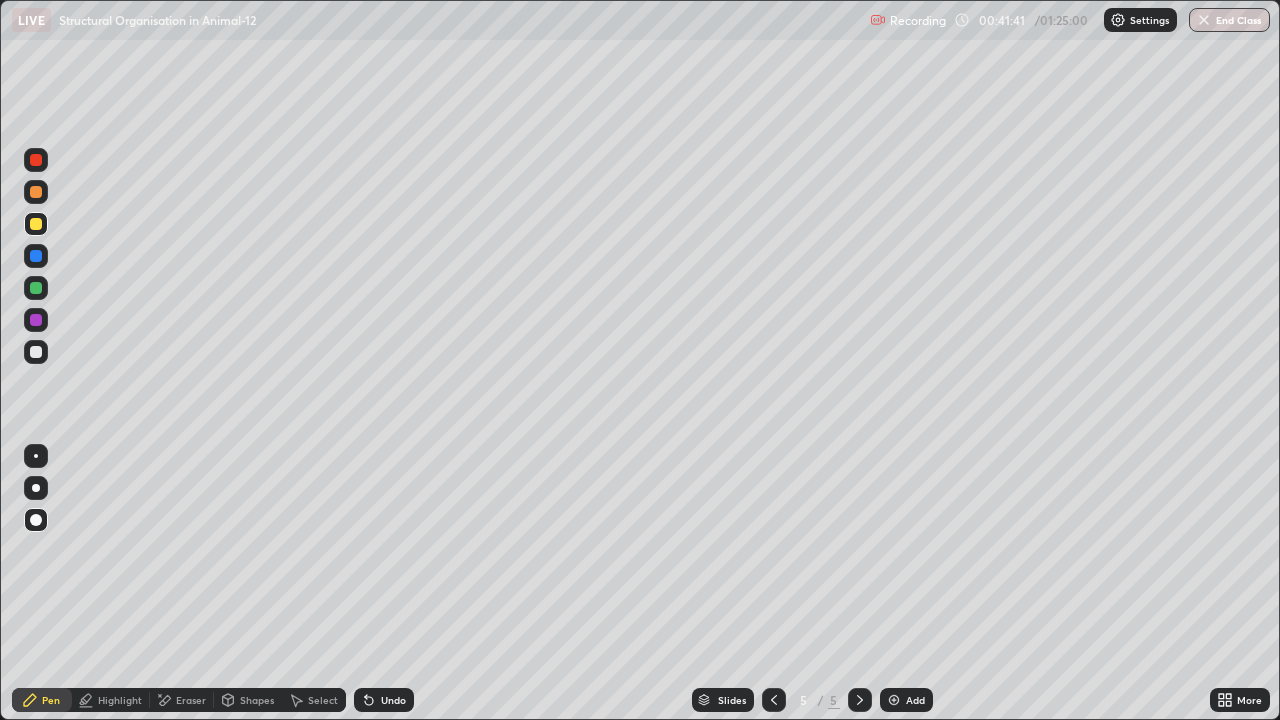 click on "Pen" at bounding box center (42, 700) 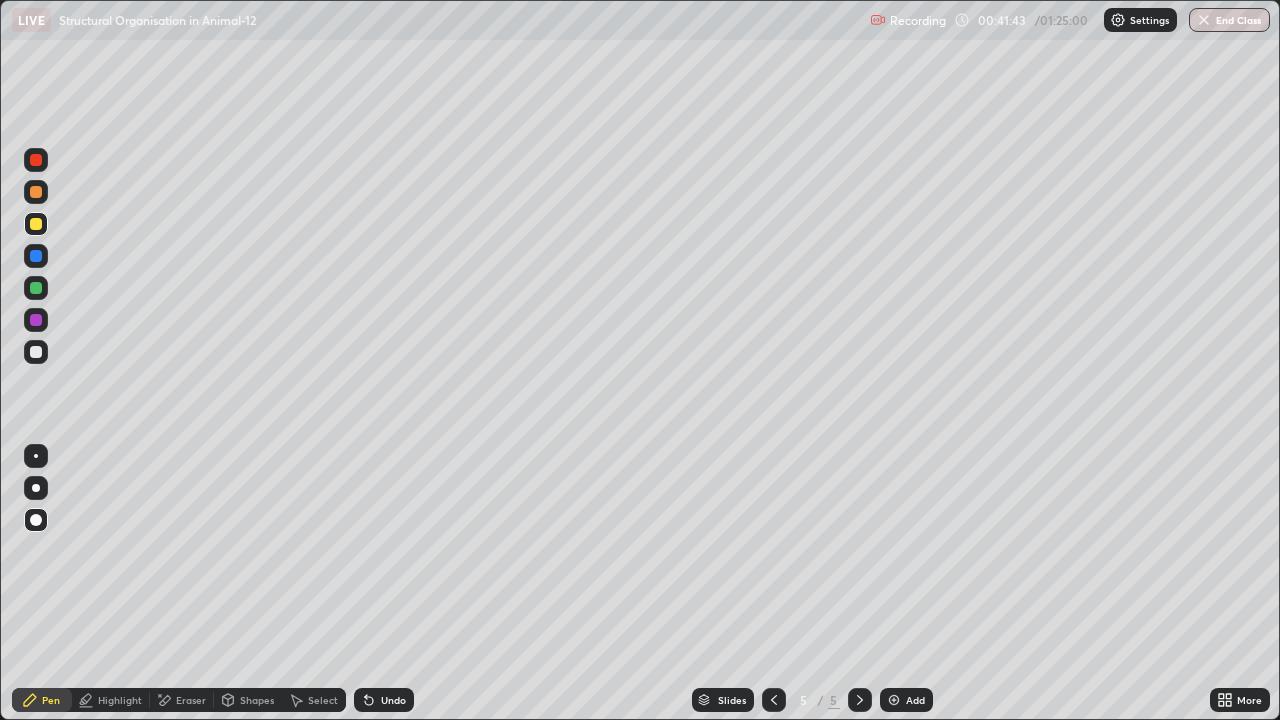 click at bounding box center (36, 352) 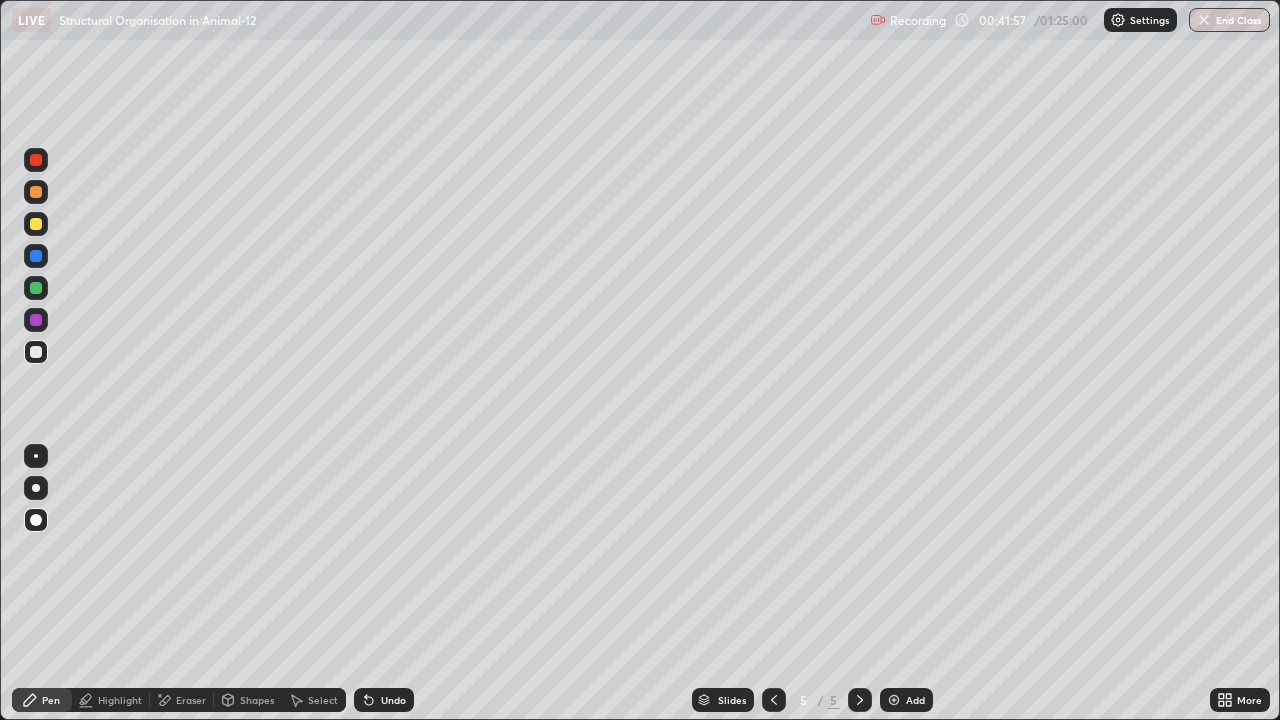 click at bounding box center (36, 160) 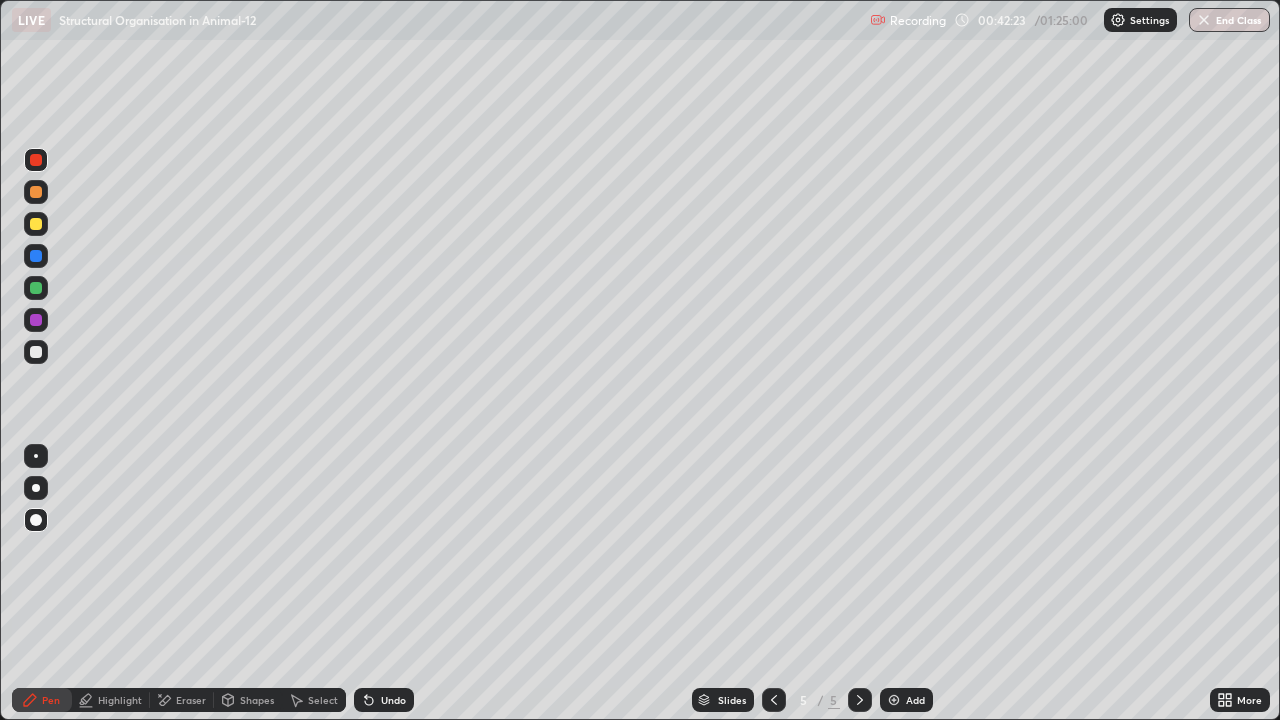 click at bounding box center (36, 352) 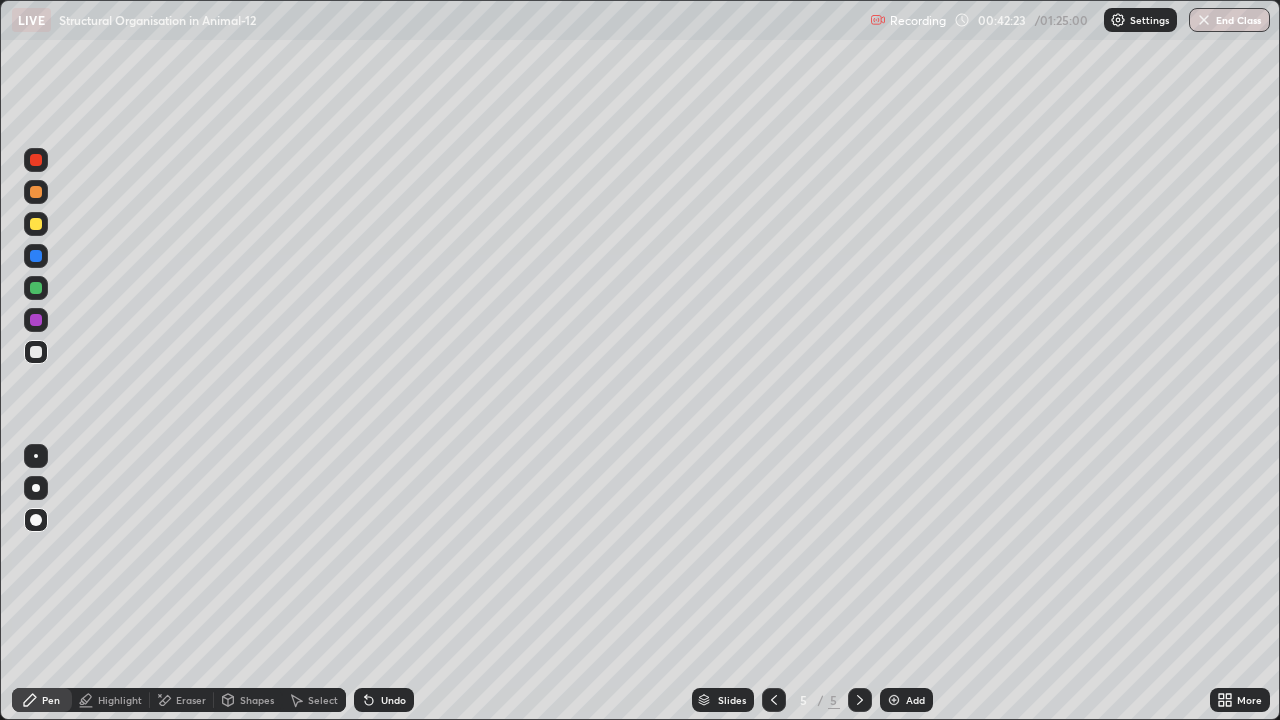 click at bounding box center [36, 224] 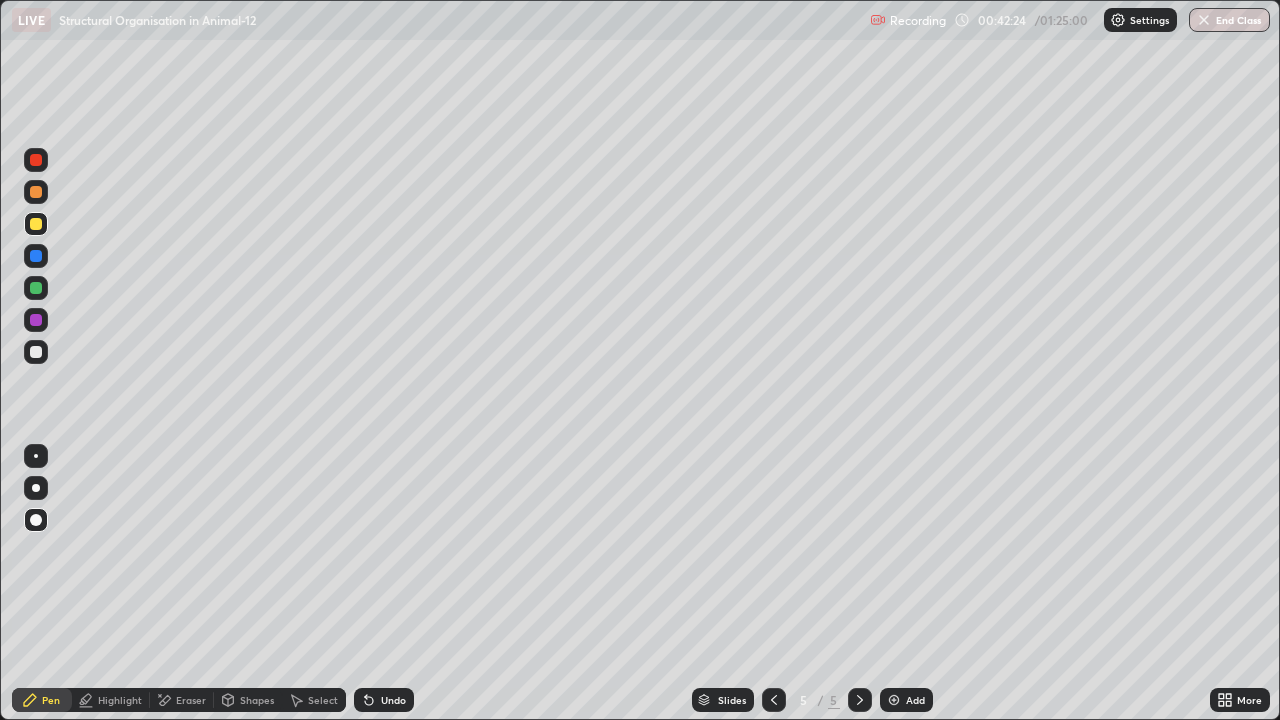 click at bounding box center (36, 488) 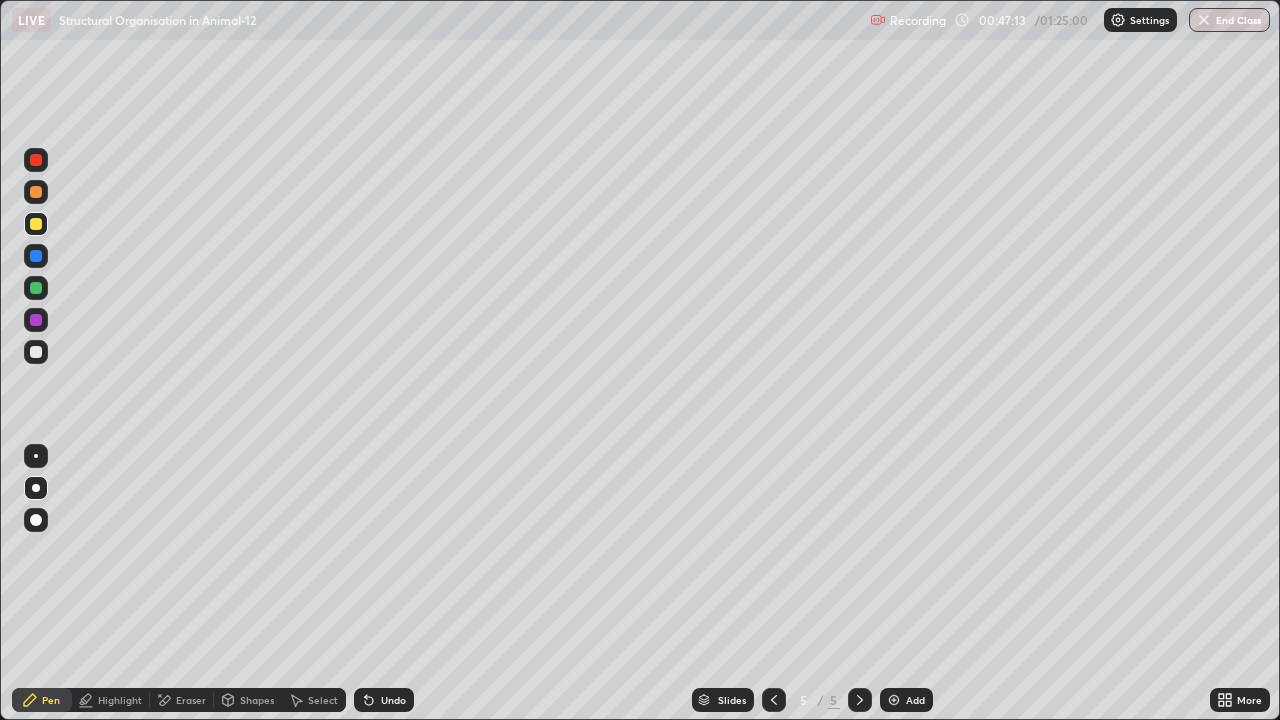 click on "Add" at bounding box center [915, 700] 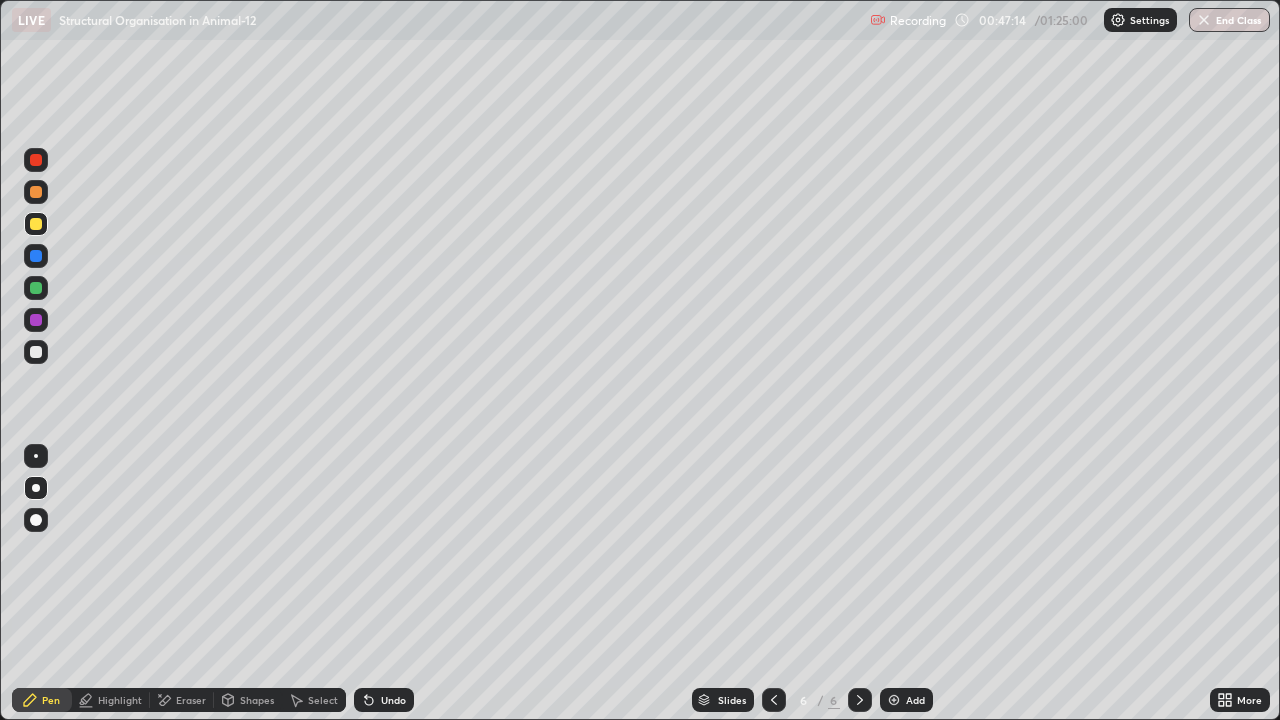 click at bounding box center [36, 352] 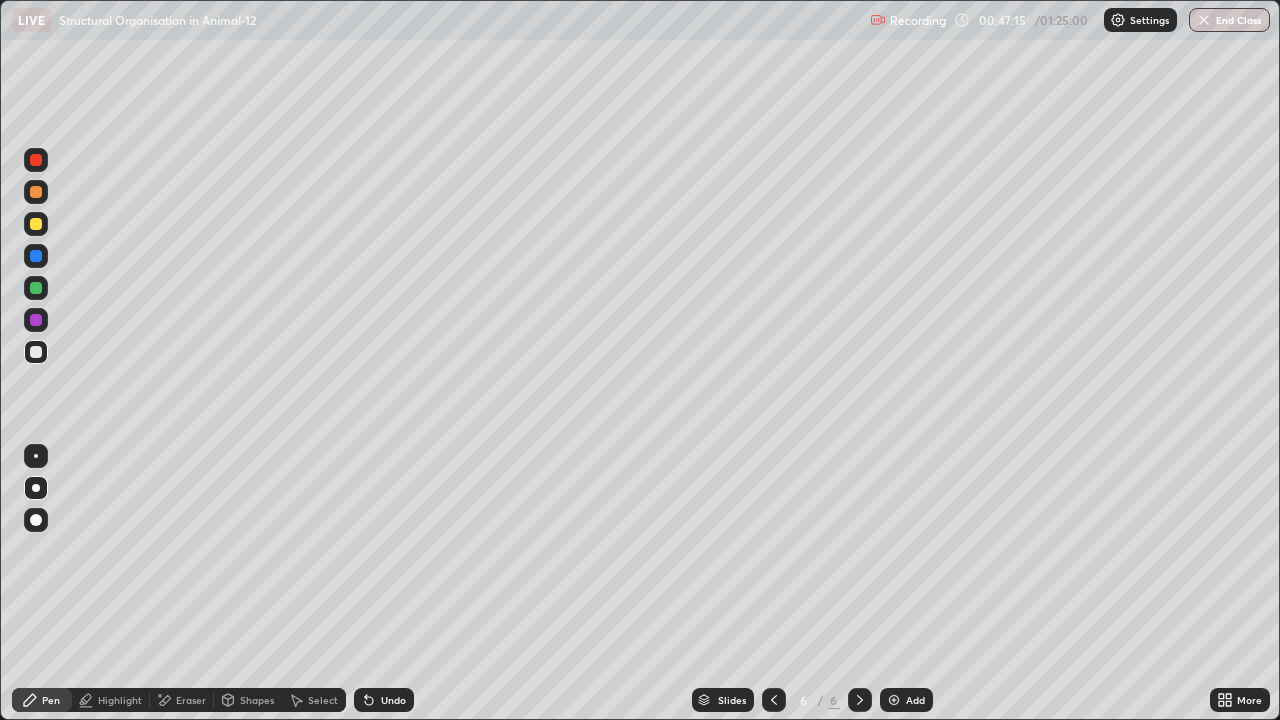 click at bounding box center [36, 352] 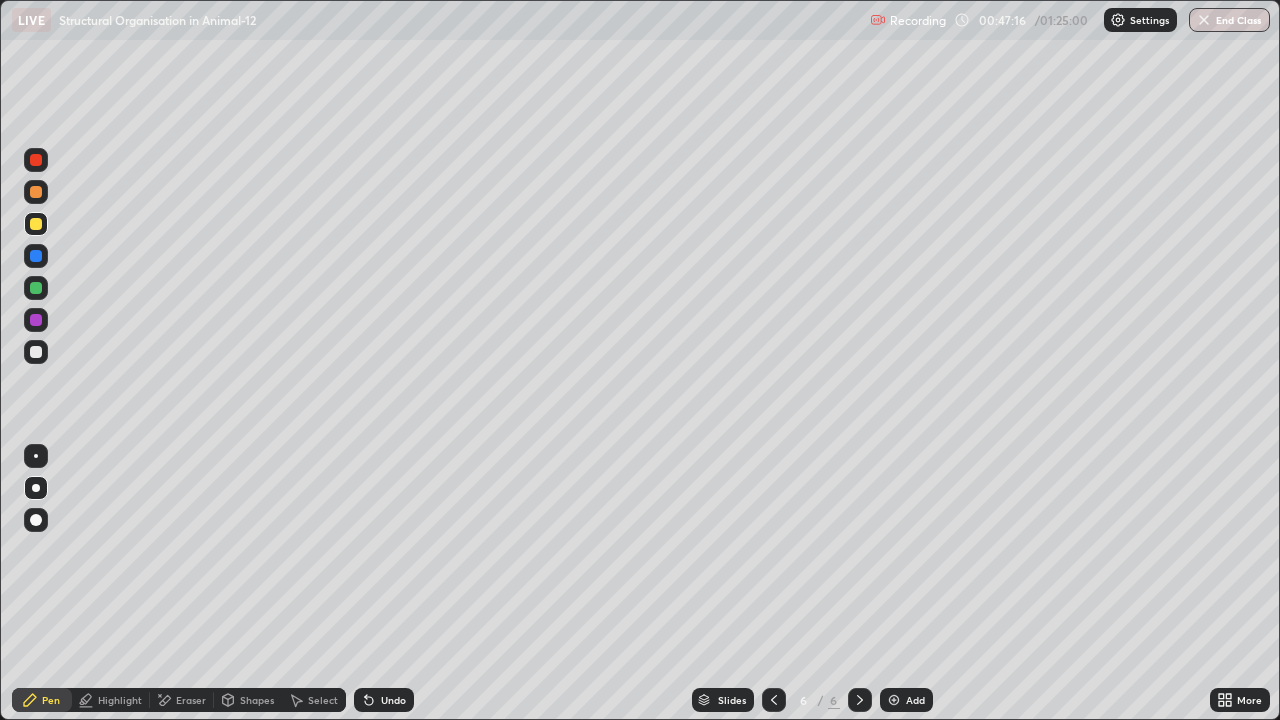click at bounding box center [36, 224] 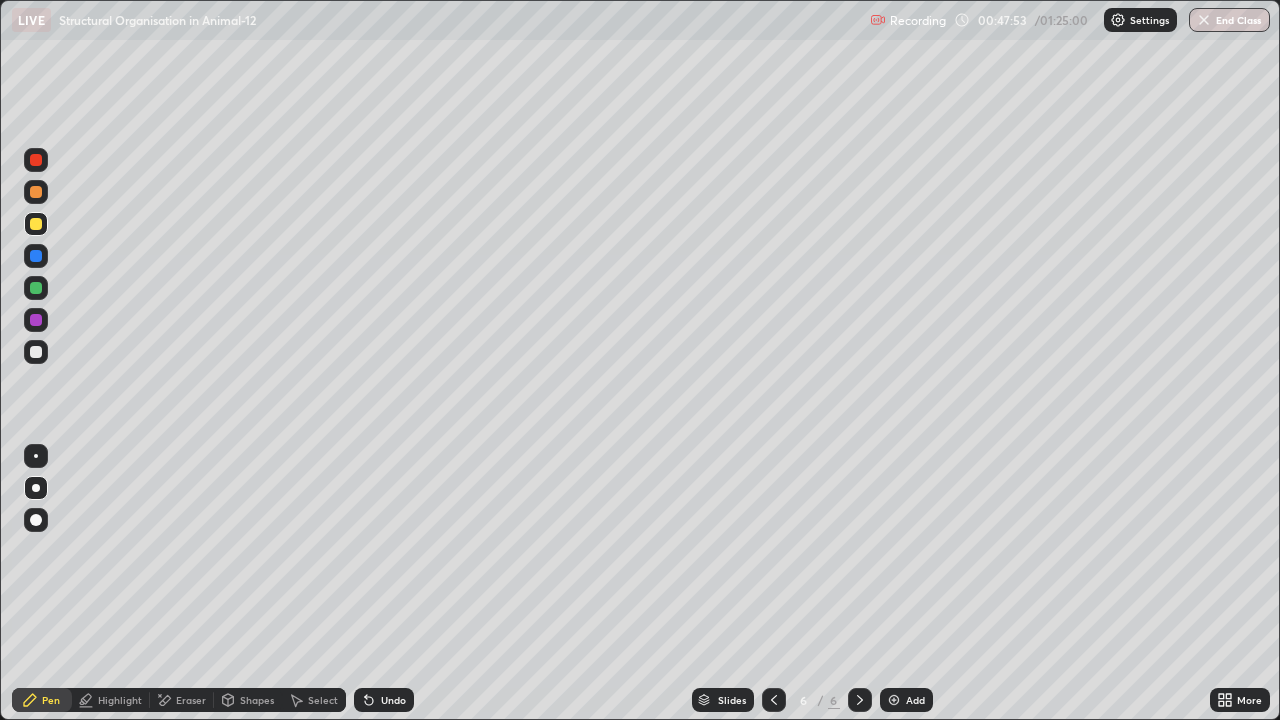 click on "Eraser" at bounding box center [191, 700] 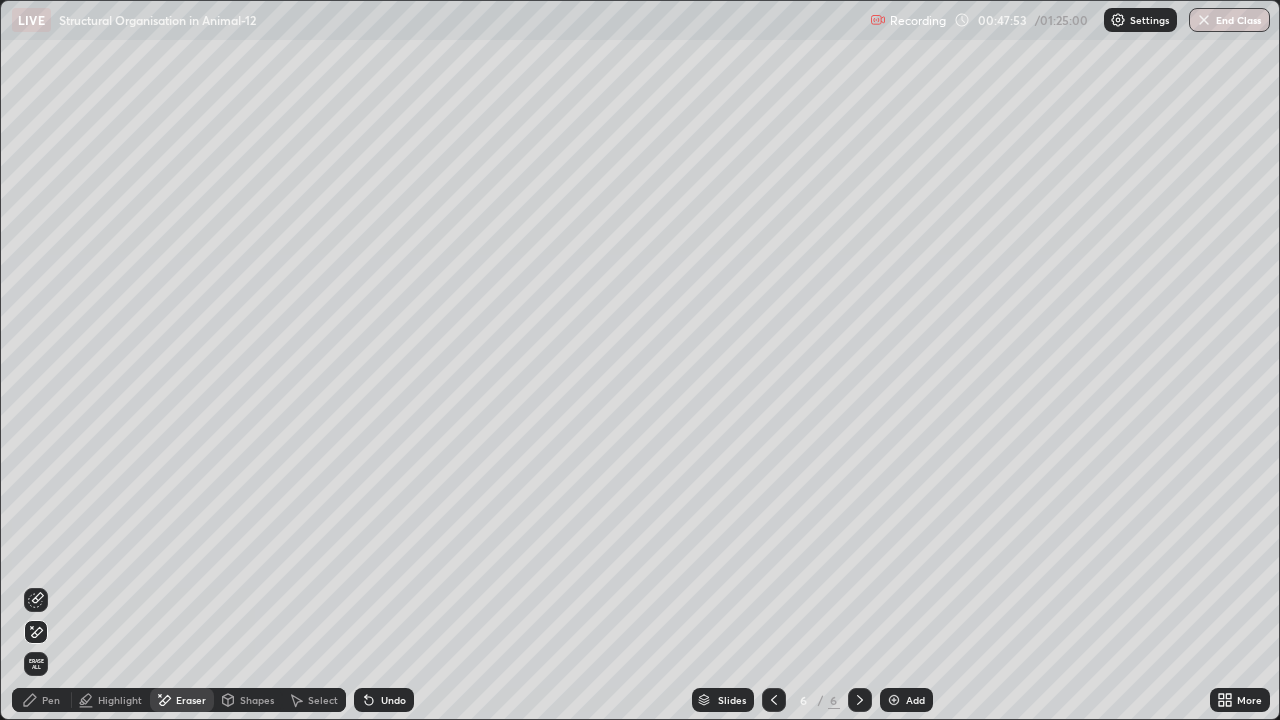 click 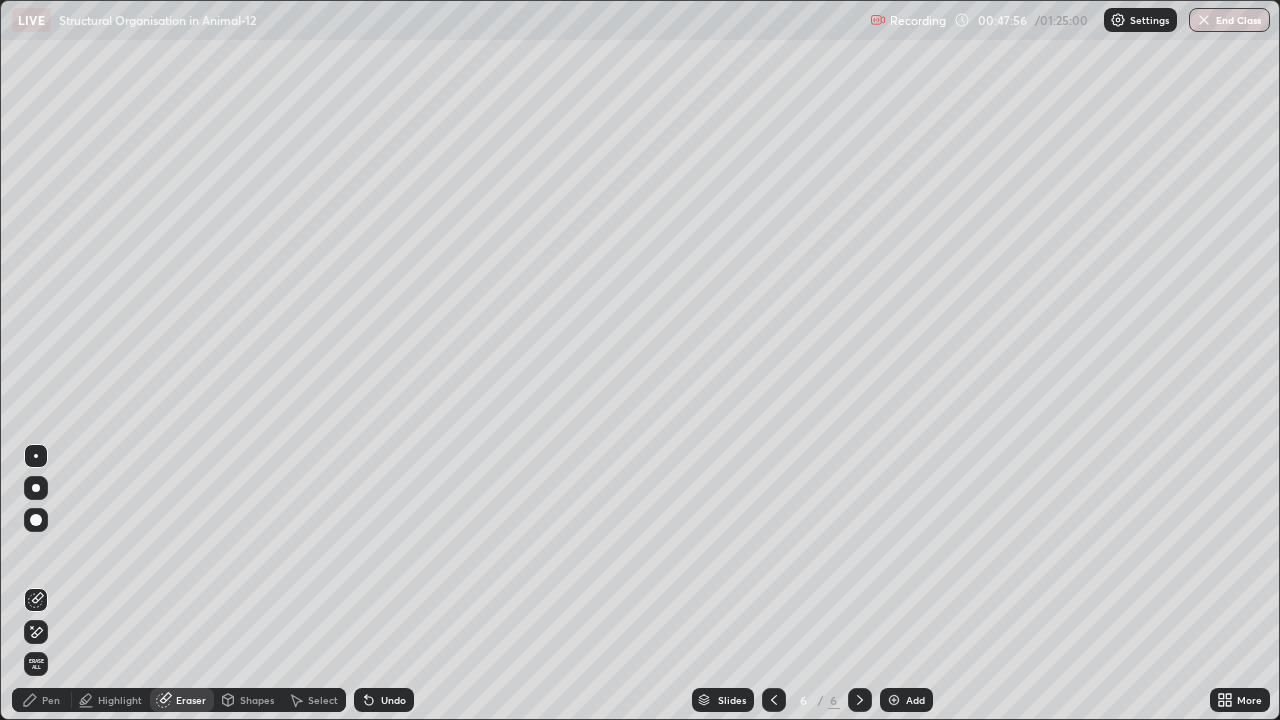 click on "Pen" at bounding box center [51, 700] 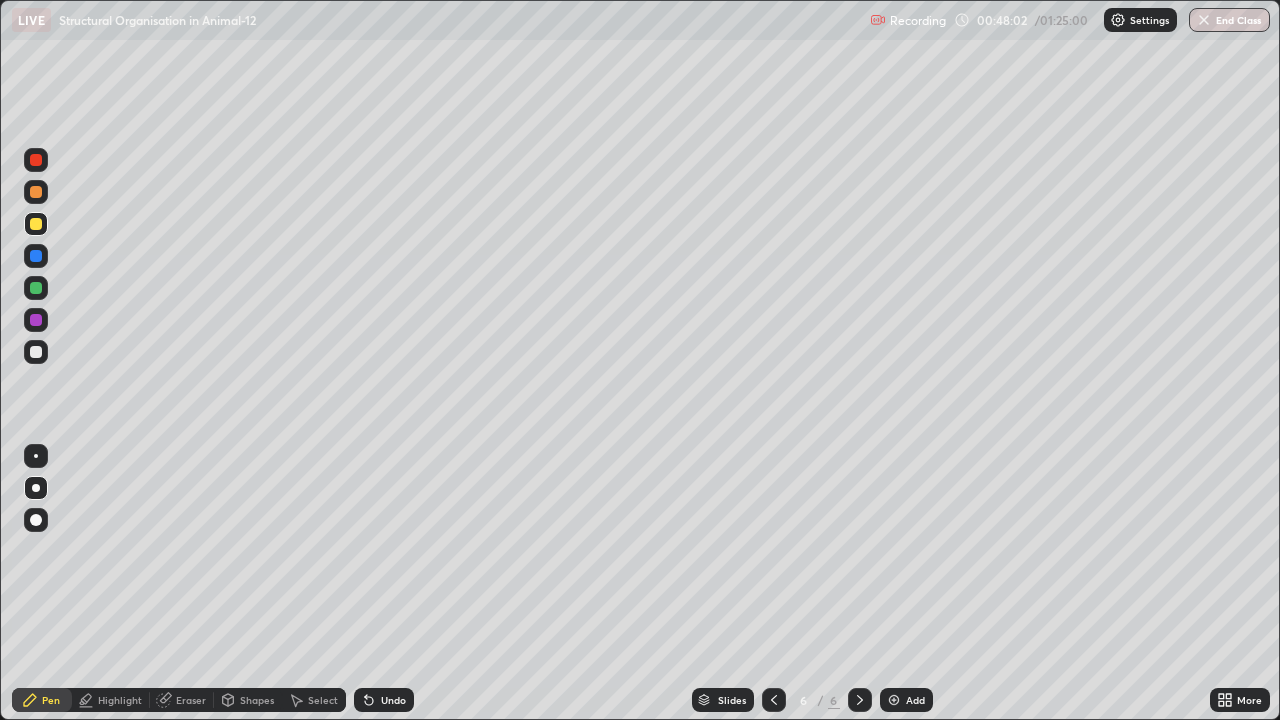click at bounding box center [36, 352] 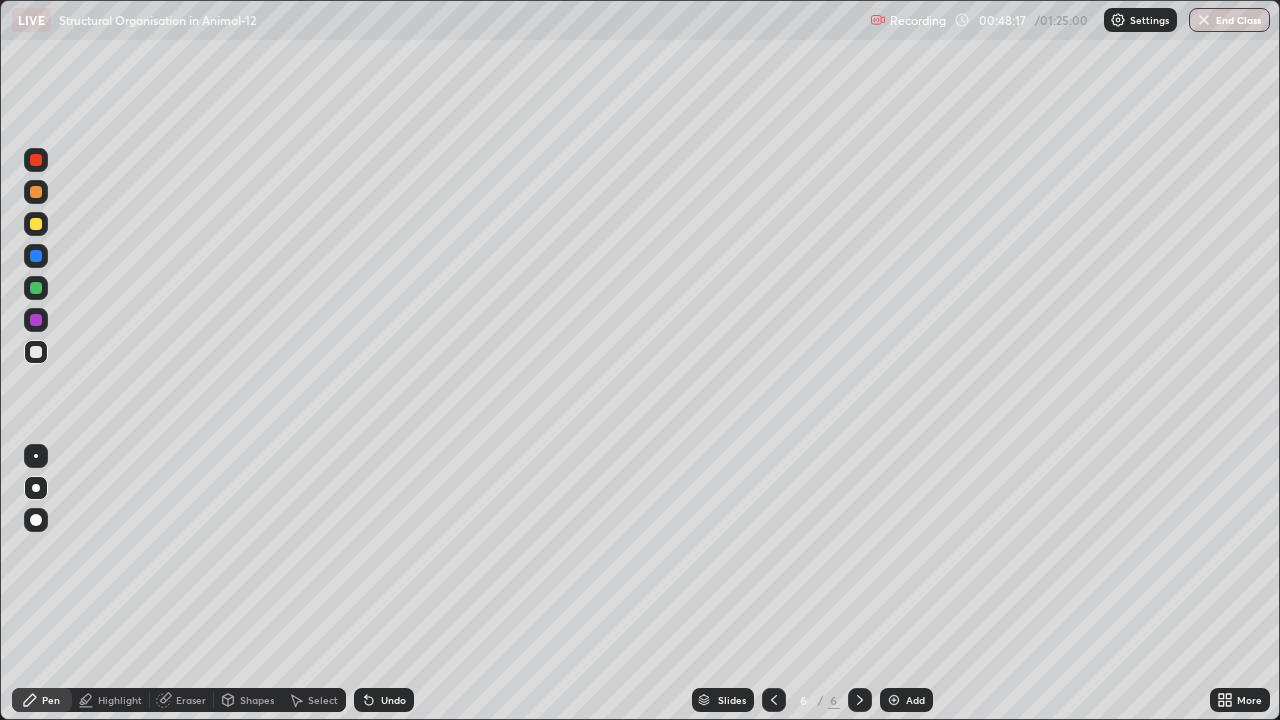 click at bounding box center (36, 256) 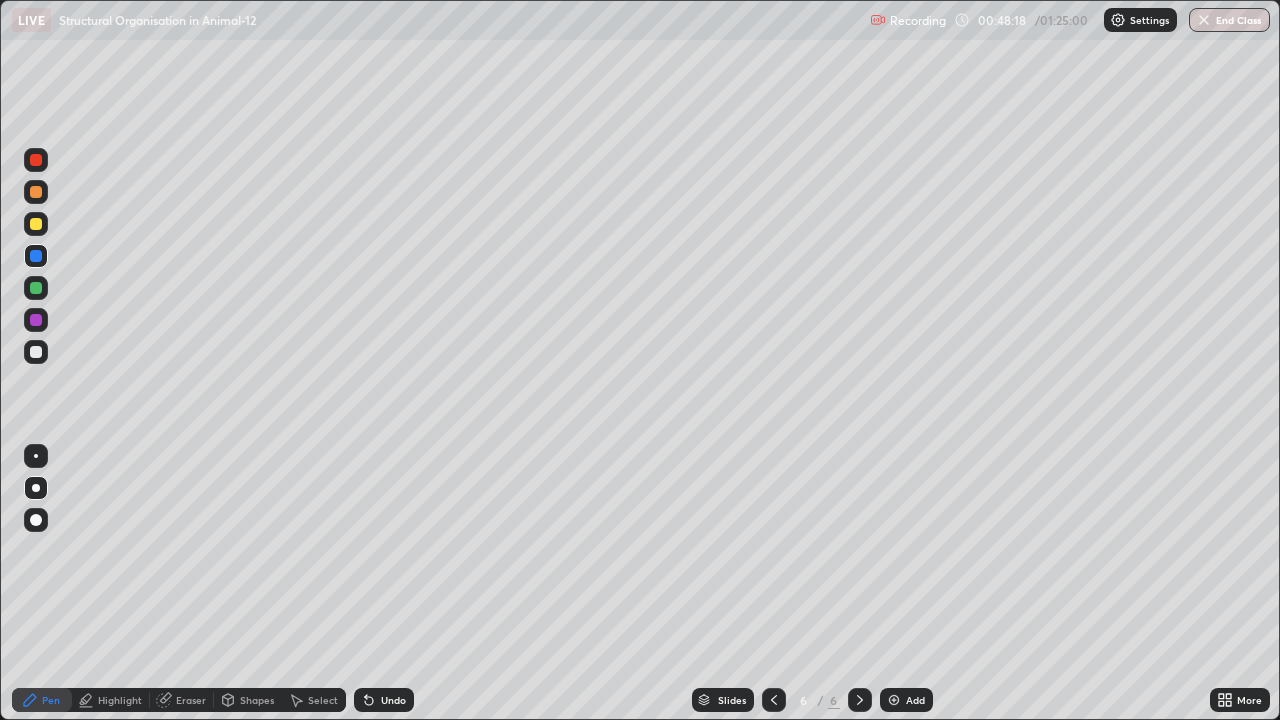 click at bounding box center [36, 224] 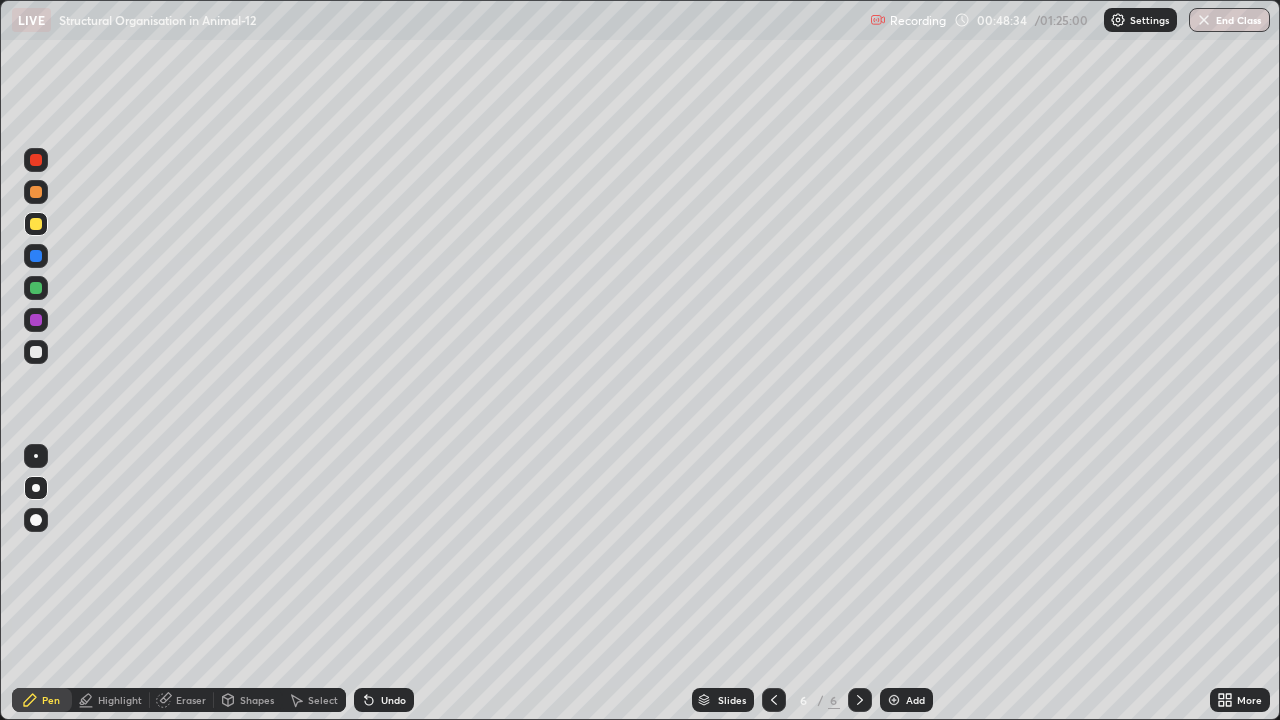 click at bounding box center (36, 352) 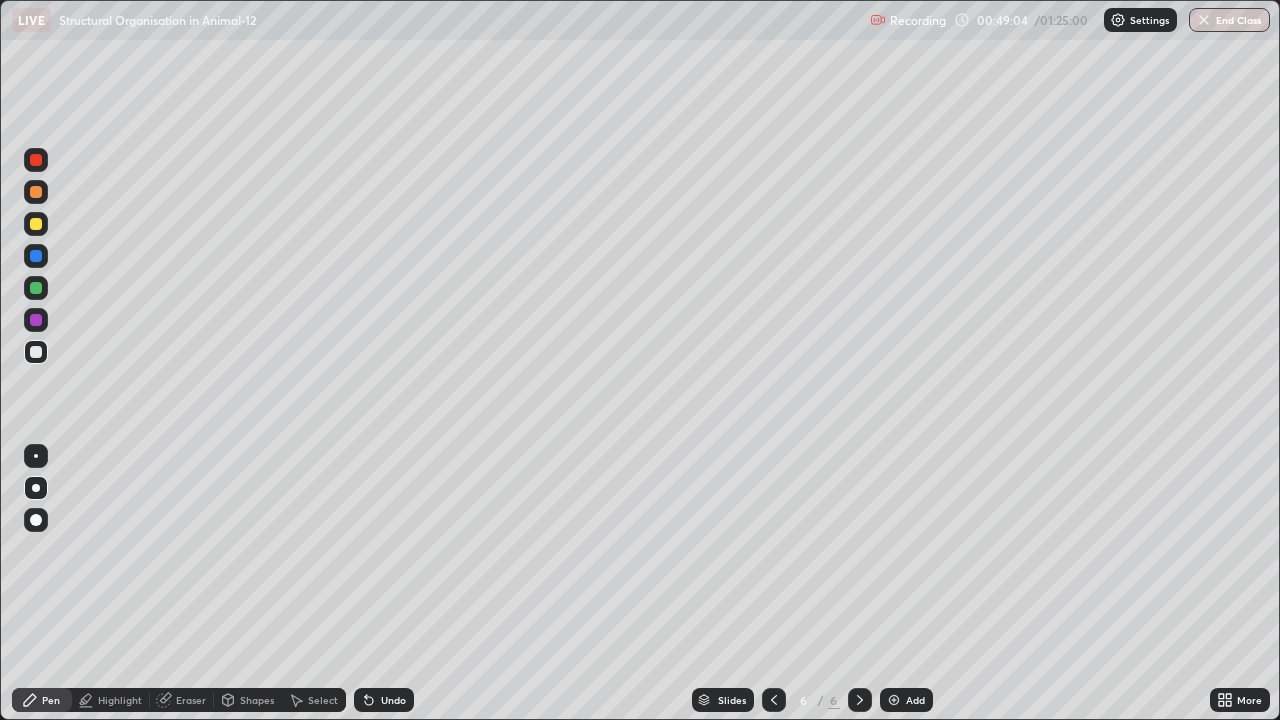 click at bounding box center [36, 256] 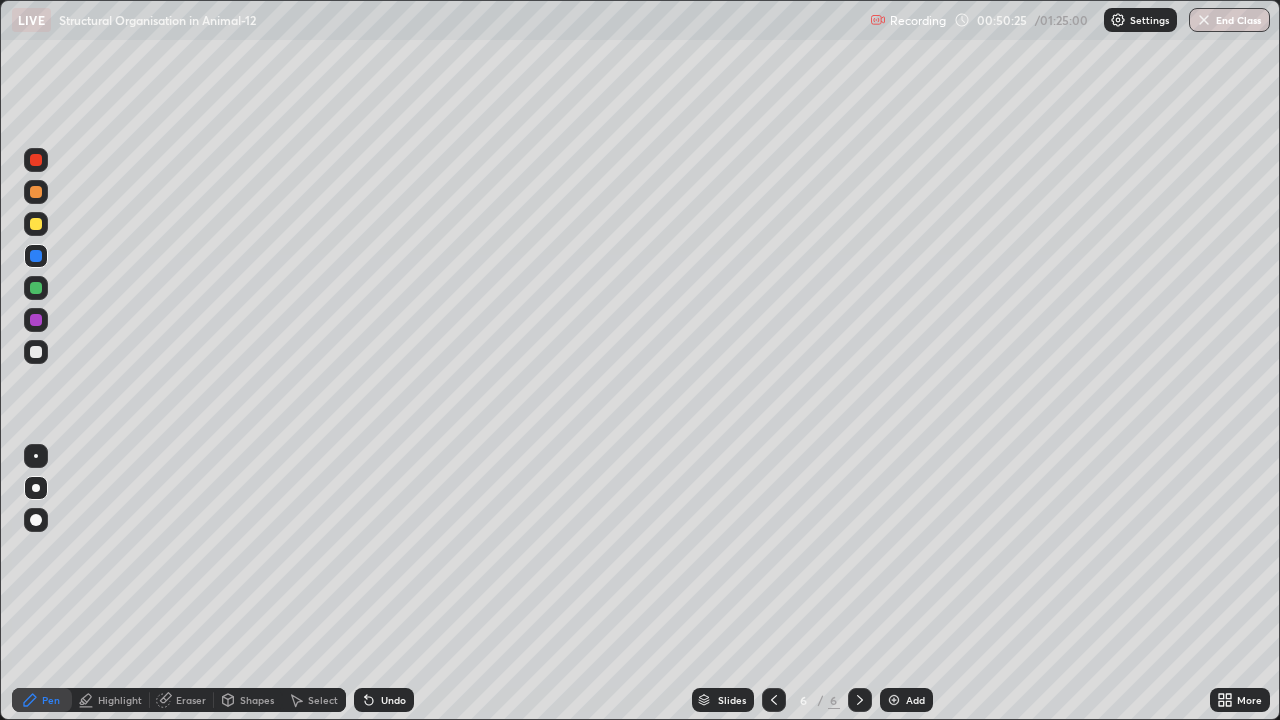 click at bounding box center [36, 288] 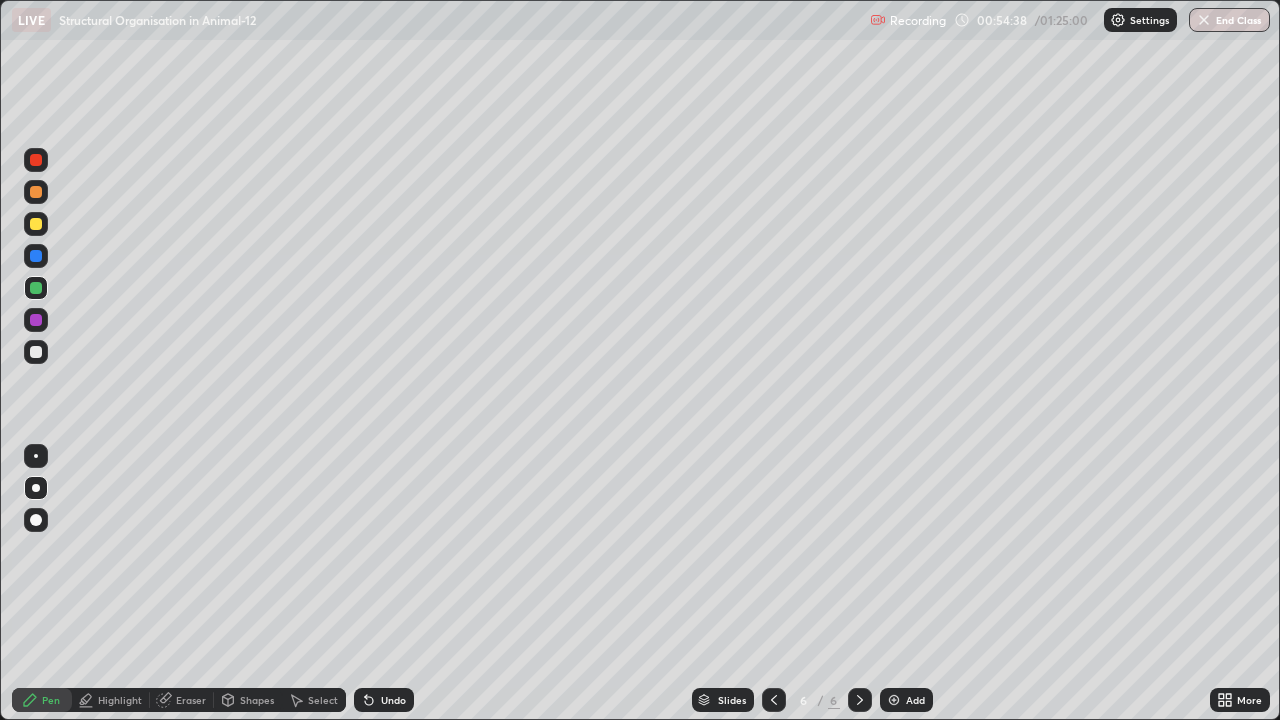 click at bounding box center [36, 352] 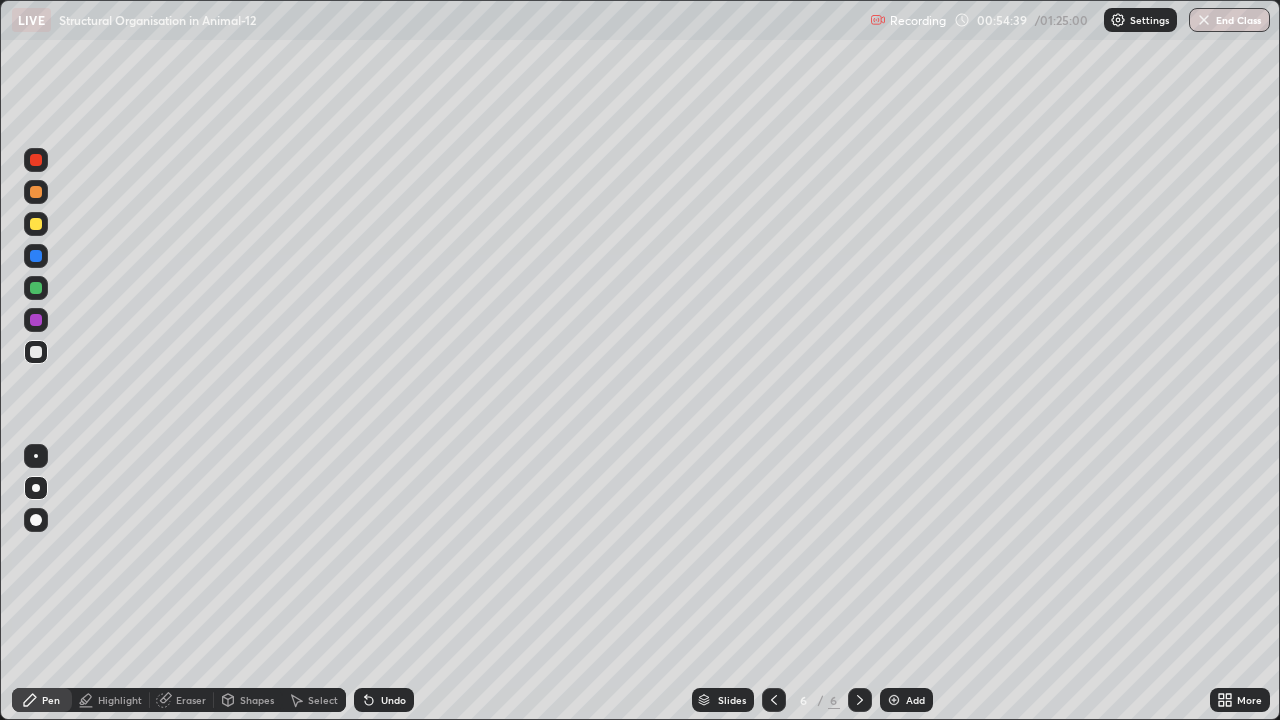 click at bounding box center [36, 456] 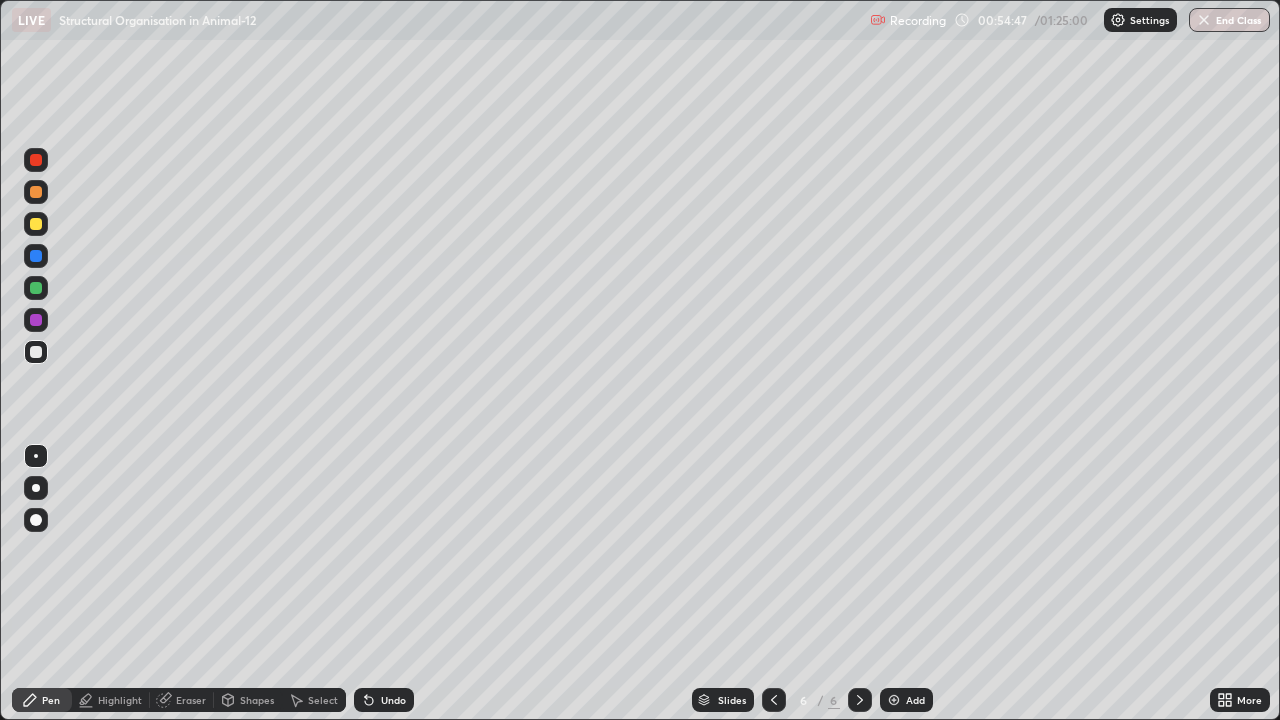 click at bounding box center (36, 224) 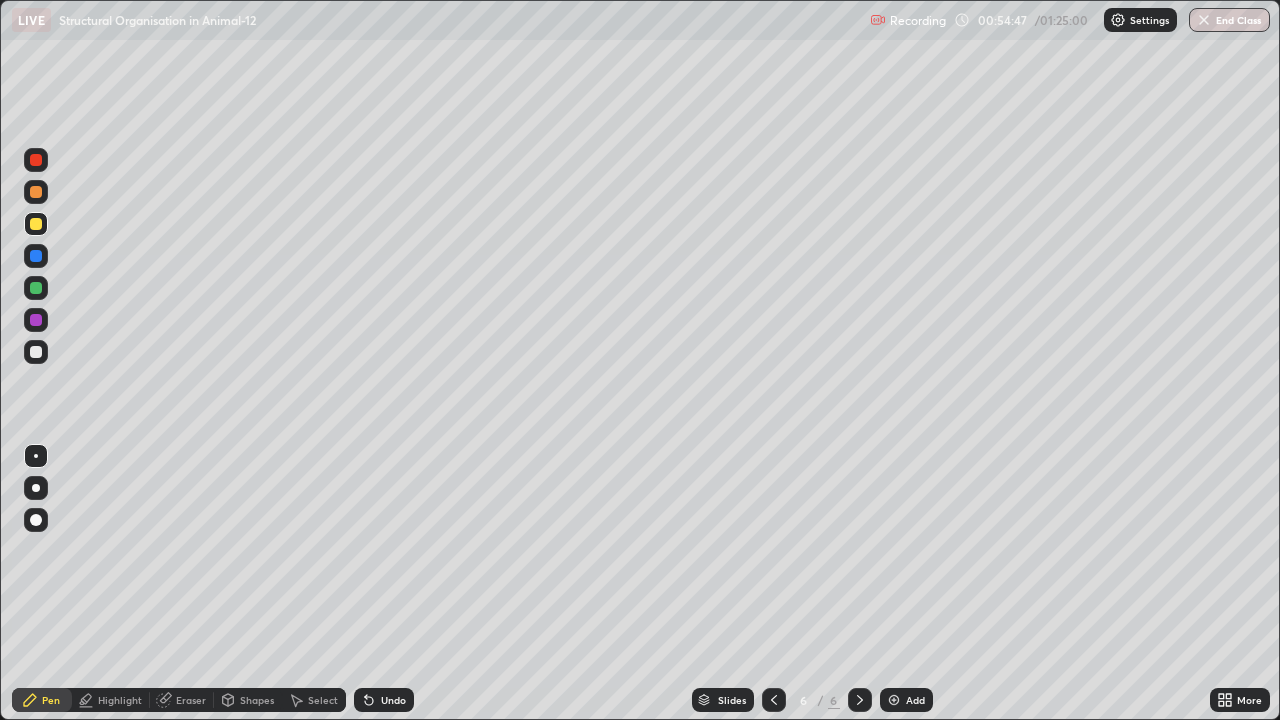click at bounding box center (36, 224) 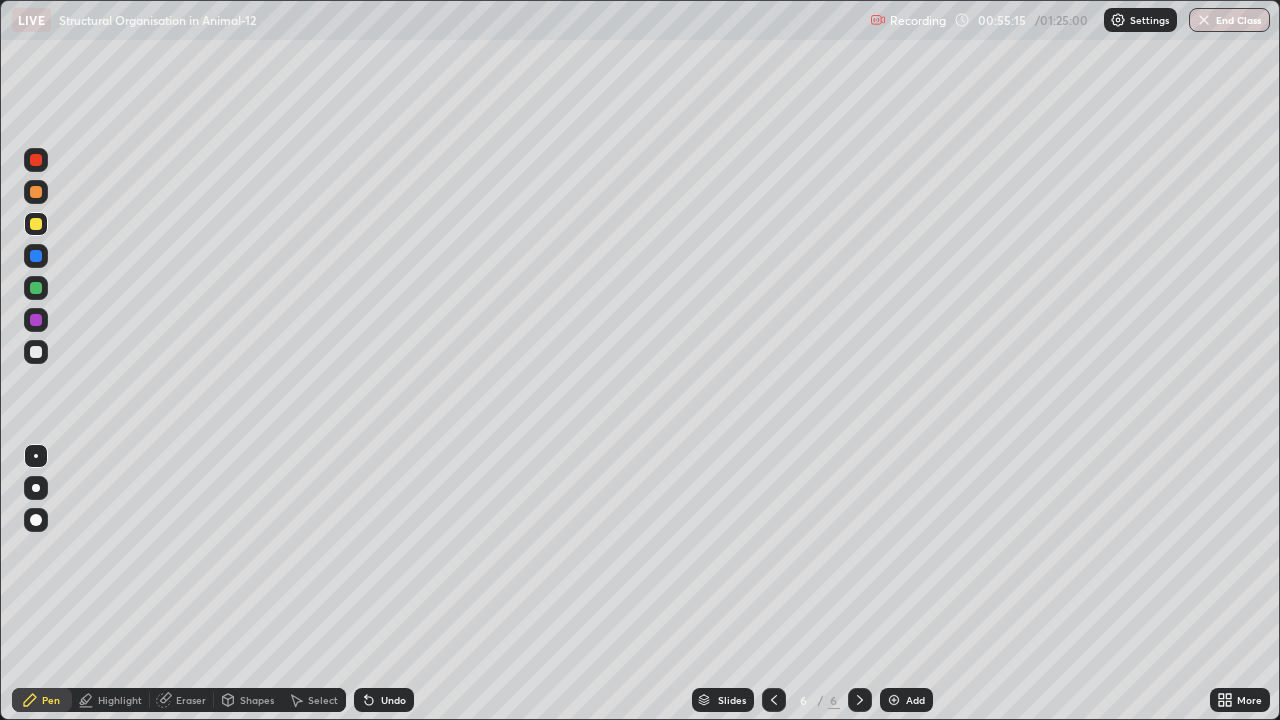 click at bounding box center [36, 256] 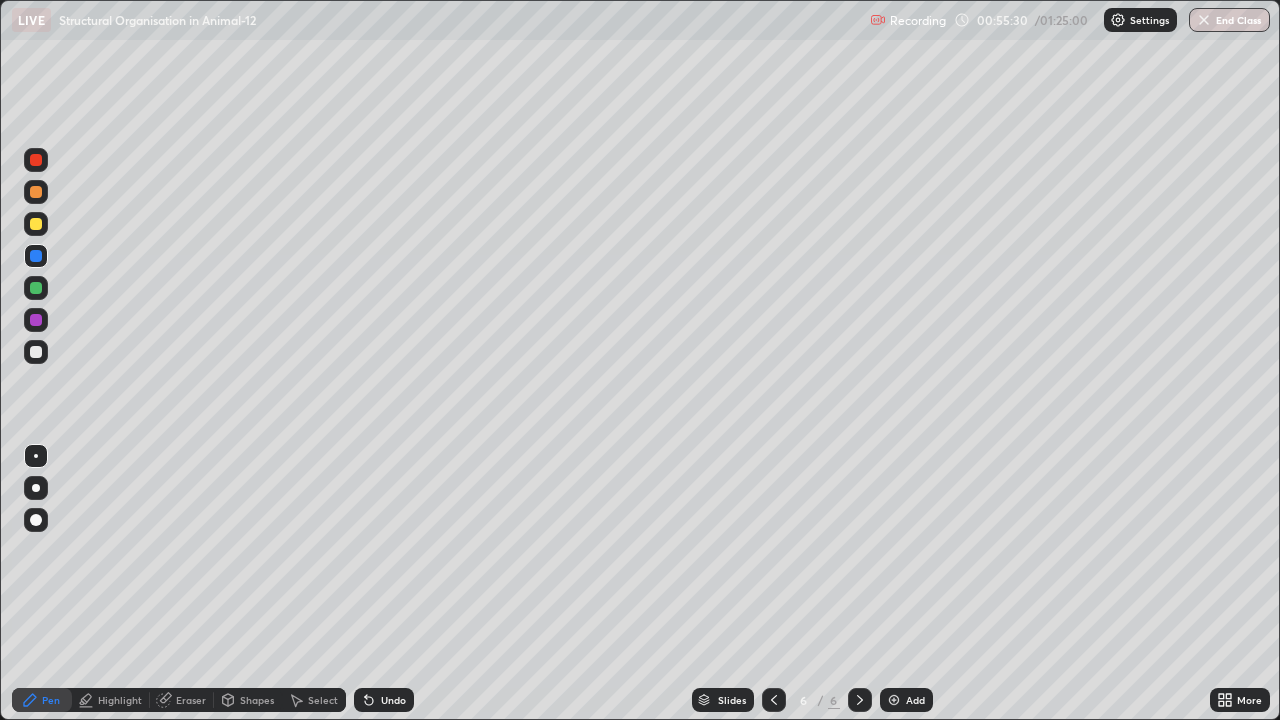 click on "Undo" at bounding box center (393, 700) 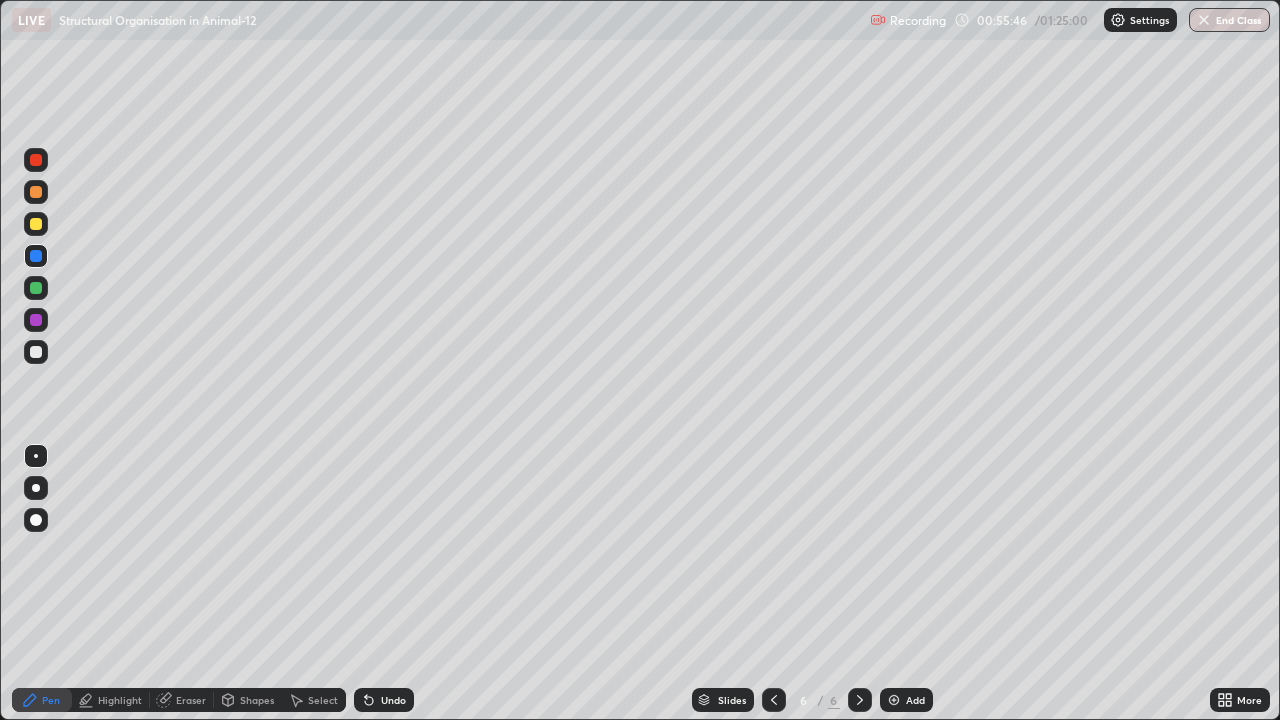 click at bounding box center (36, 352) 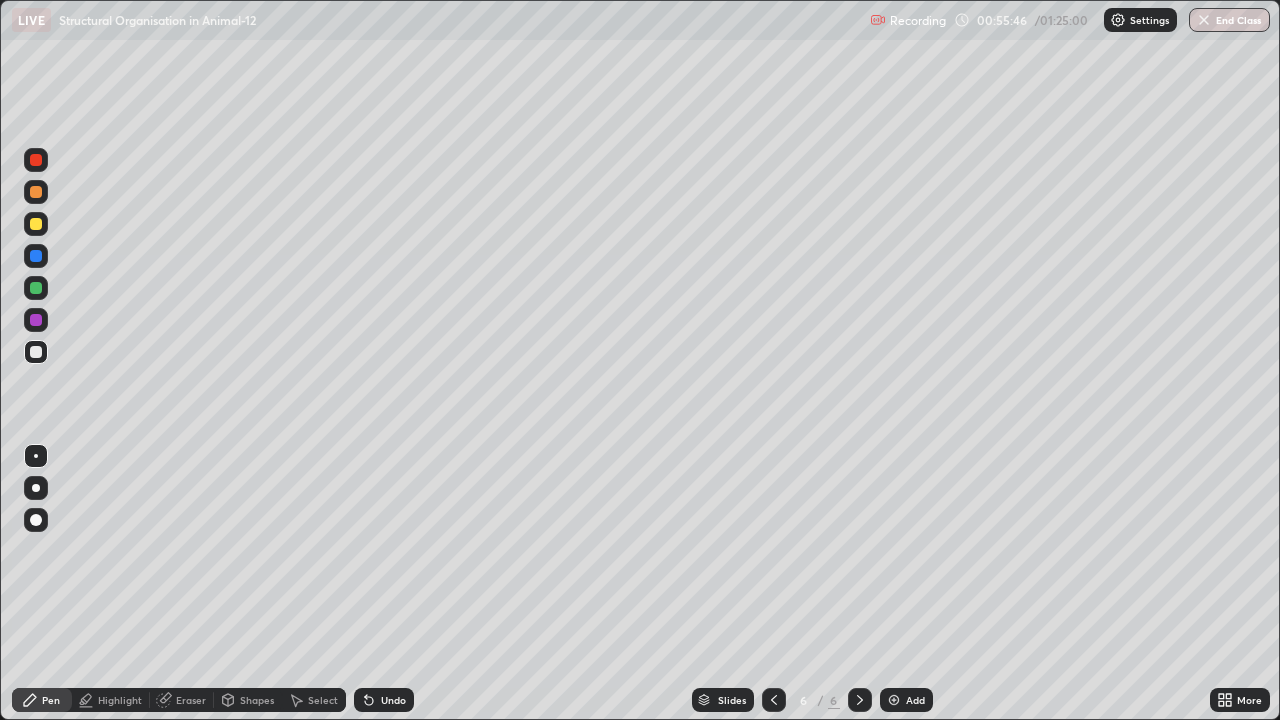 click at bounding box center [36, 488] 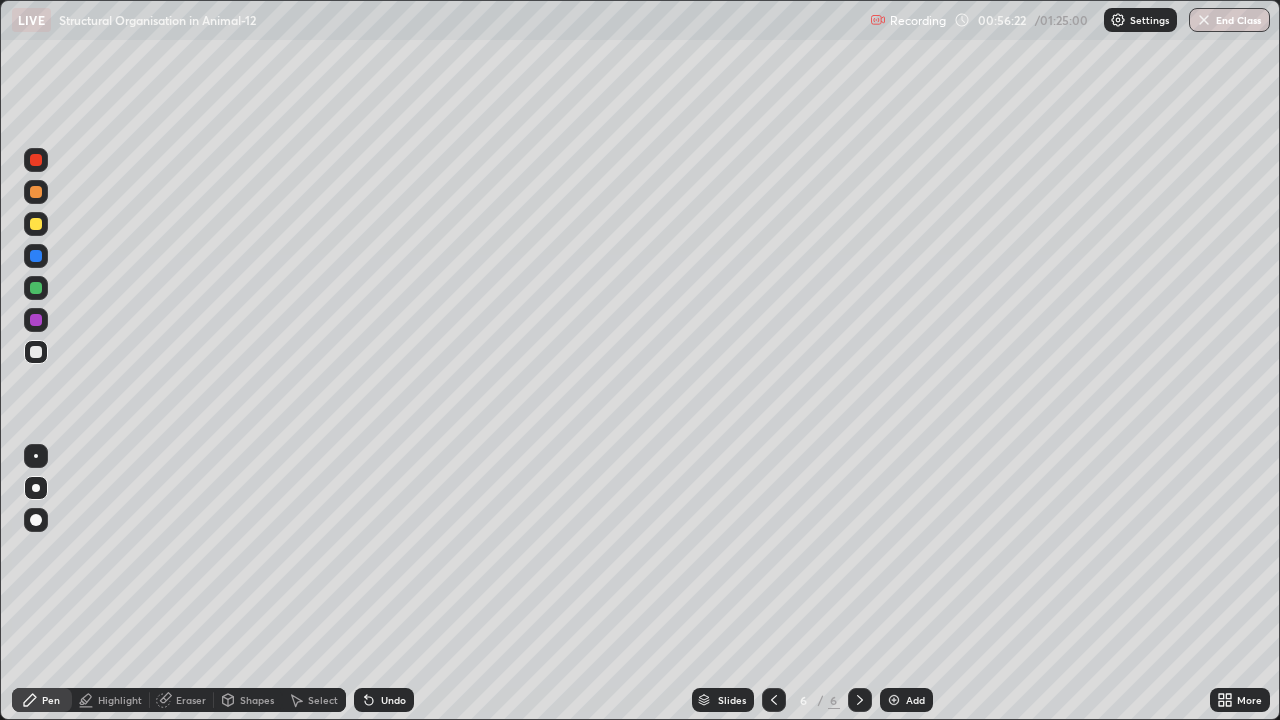 click at bounding box center (36, 224) 